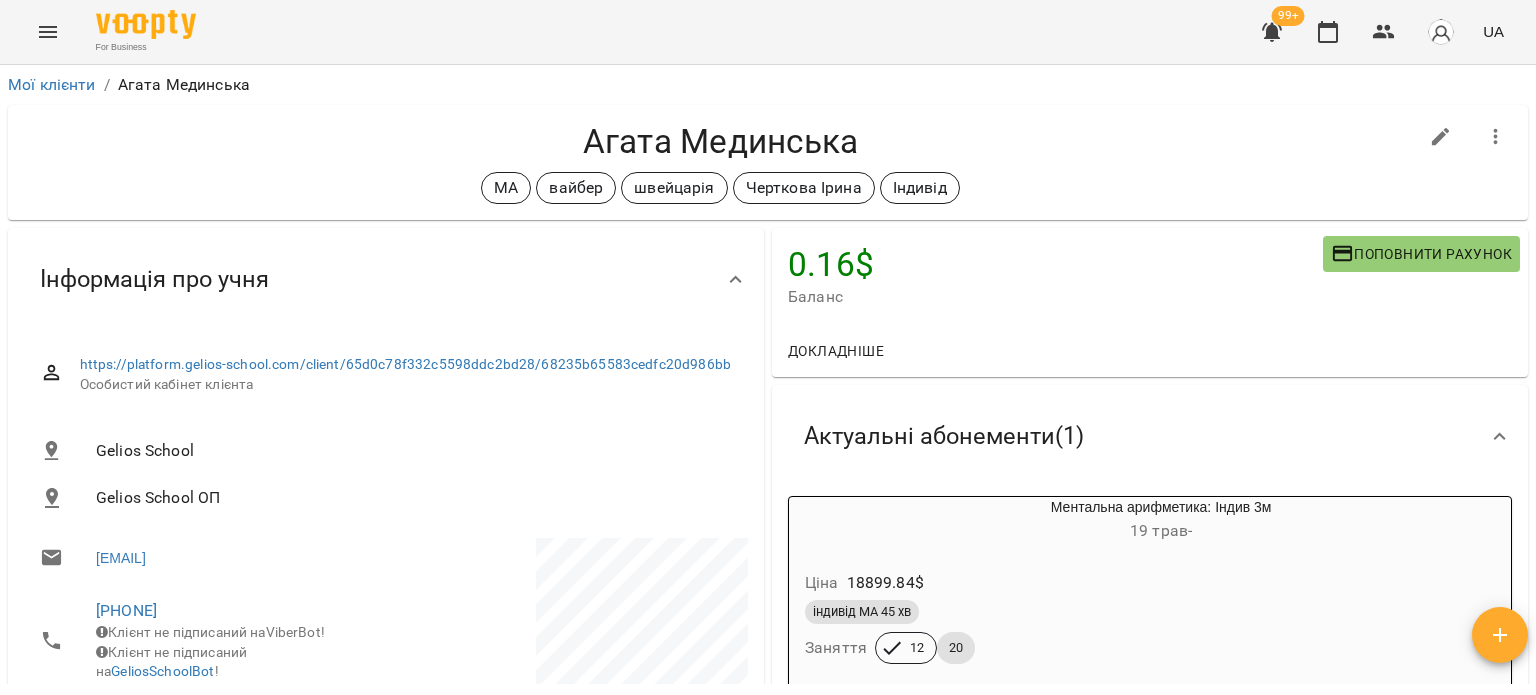 scroll, scrollTop: 0, scrollLeft: 0, axis: both 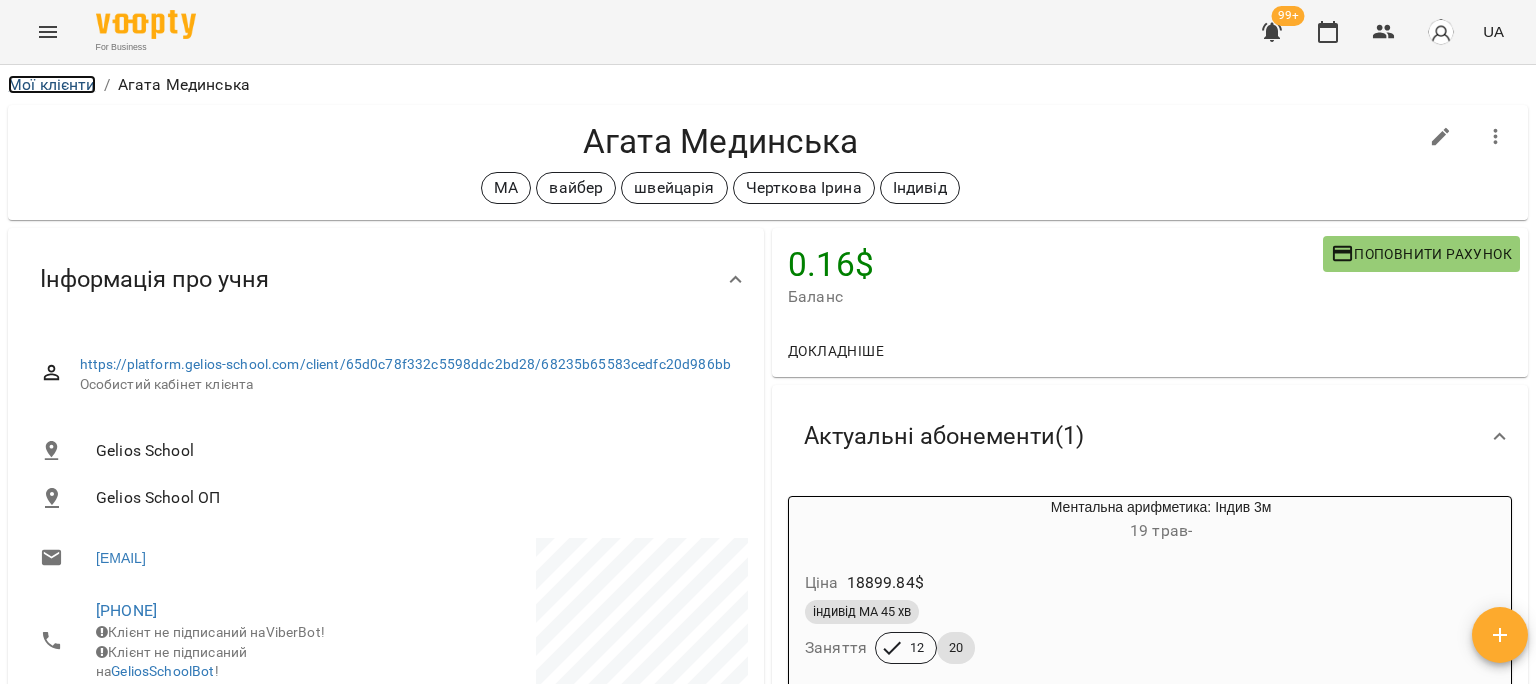 click on "Мої клієнти" at bounding box center (52, 84) 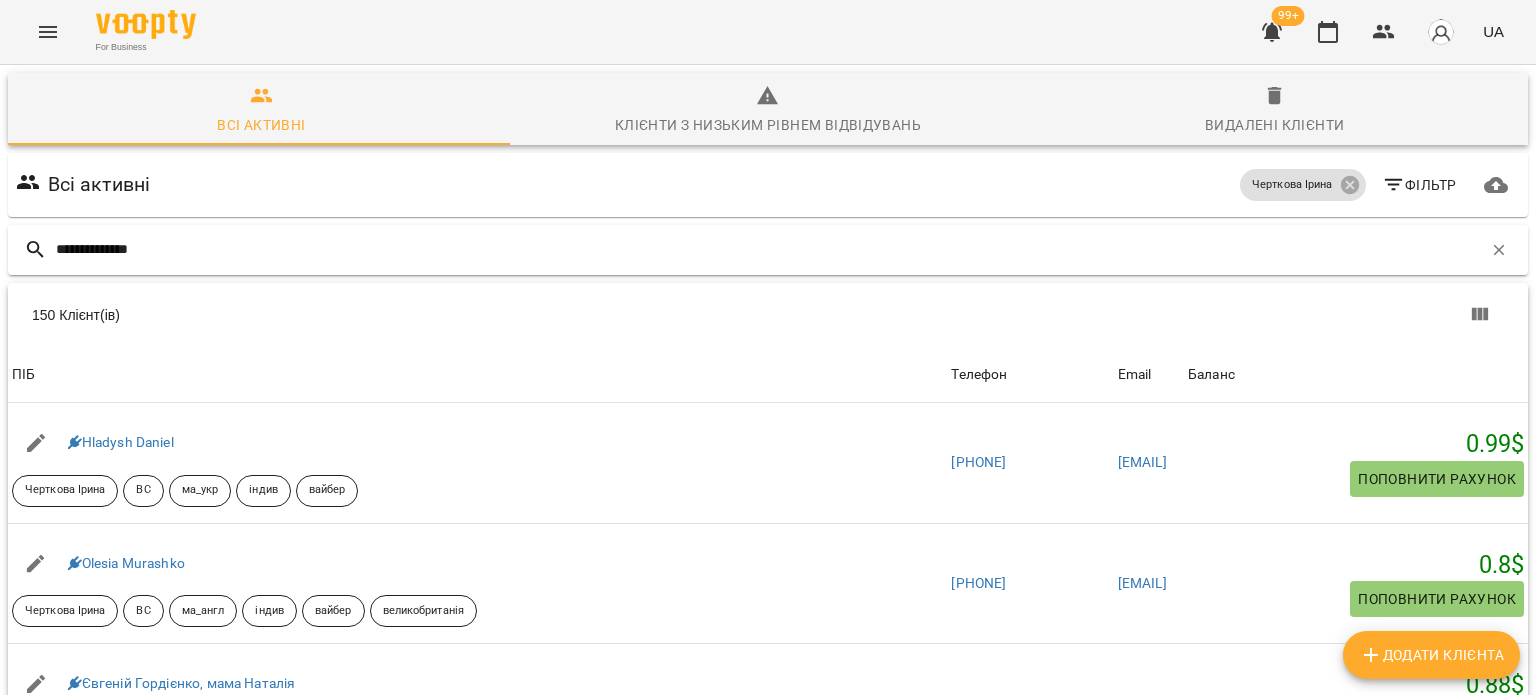 type on "**********" 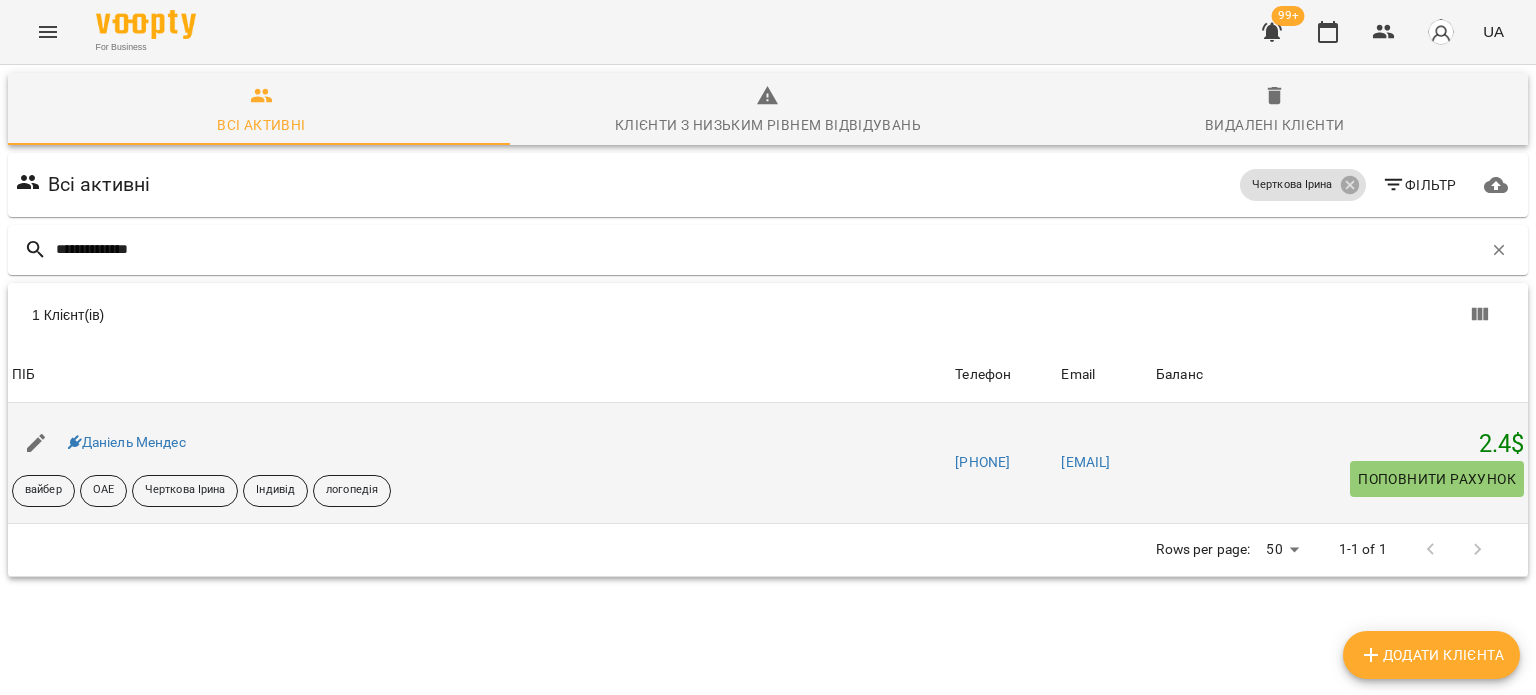 click on "Даніель Мендес" at bounding box center [127, 443] 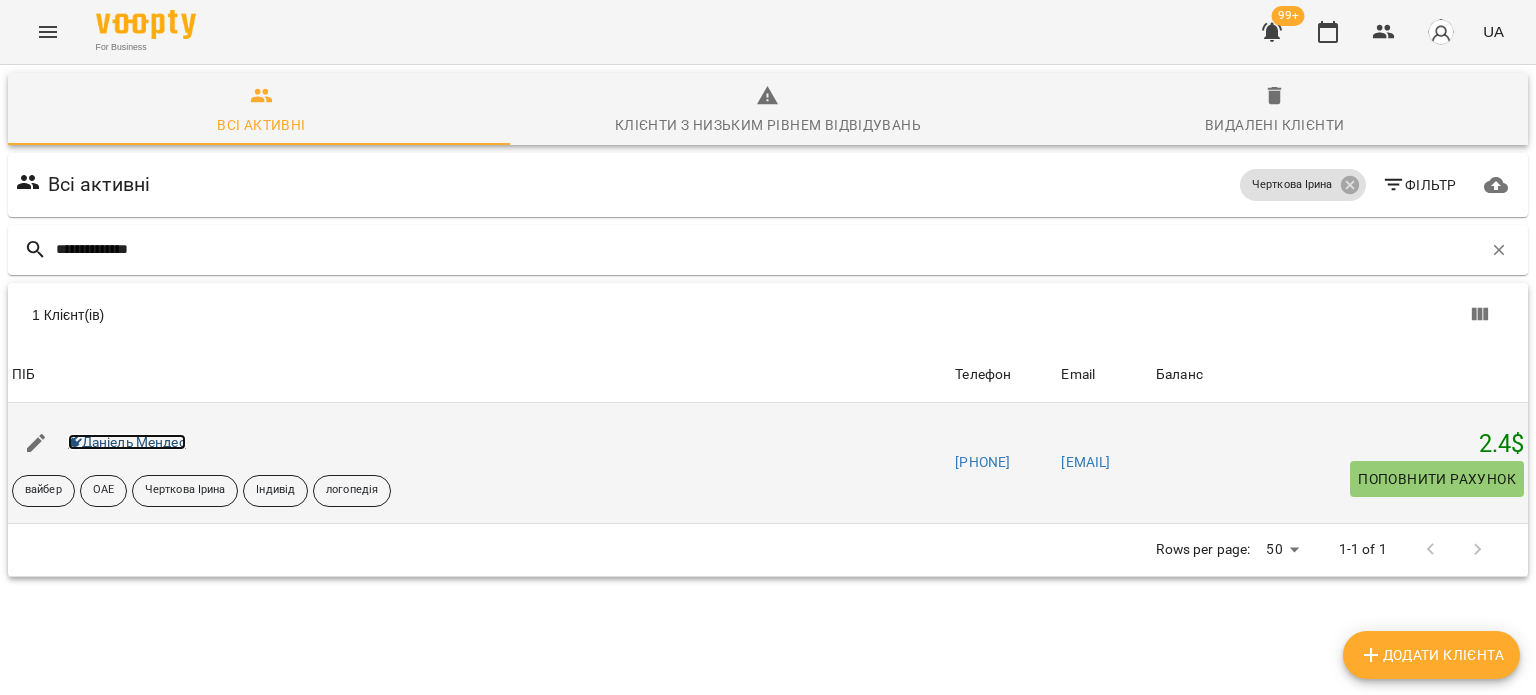click on "Даніель Мендес" at bounding box center (127, 442) 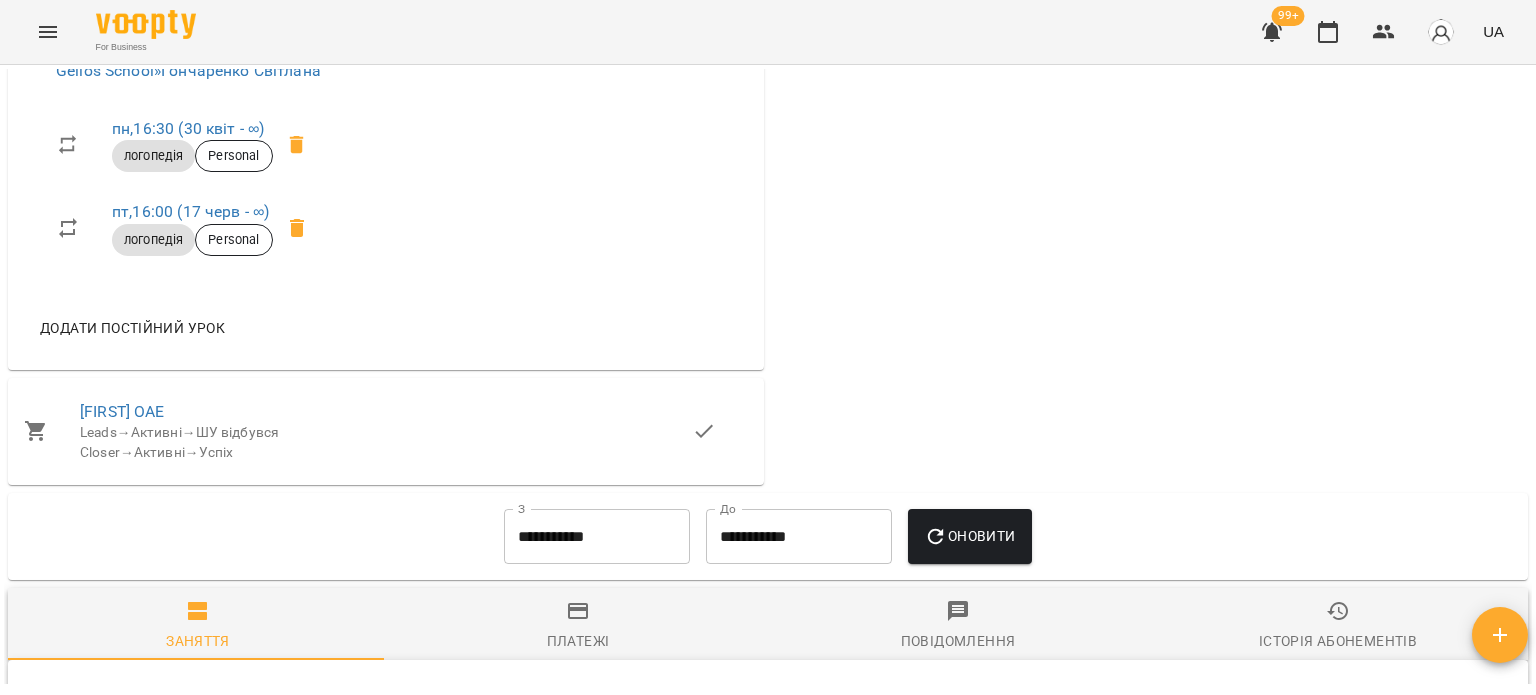scroll, scrollTop: 1154, scrollLeft: 0, axis: vertical 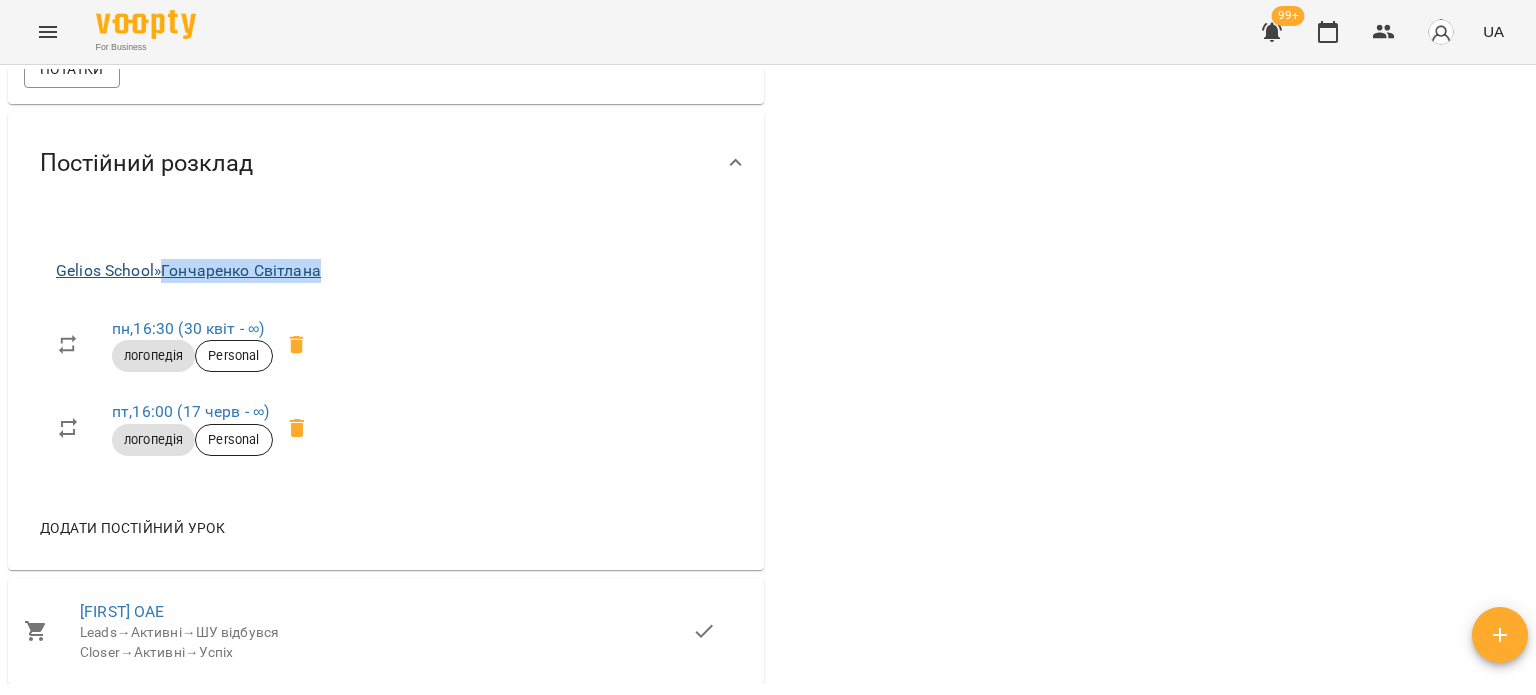 drag, startPoint x: 340, startPoint y: 287, endPoint x: 170, endPoint y: 289, distance: 170.01176 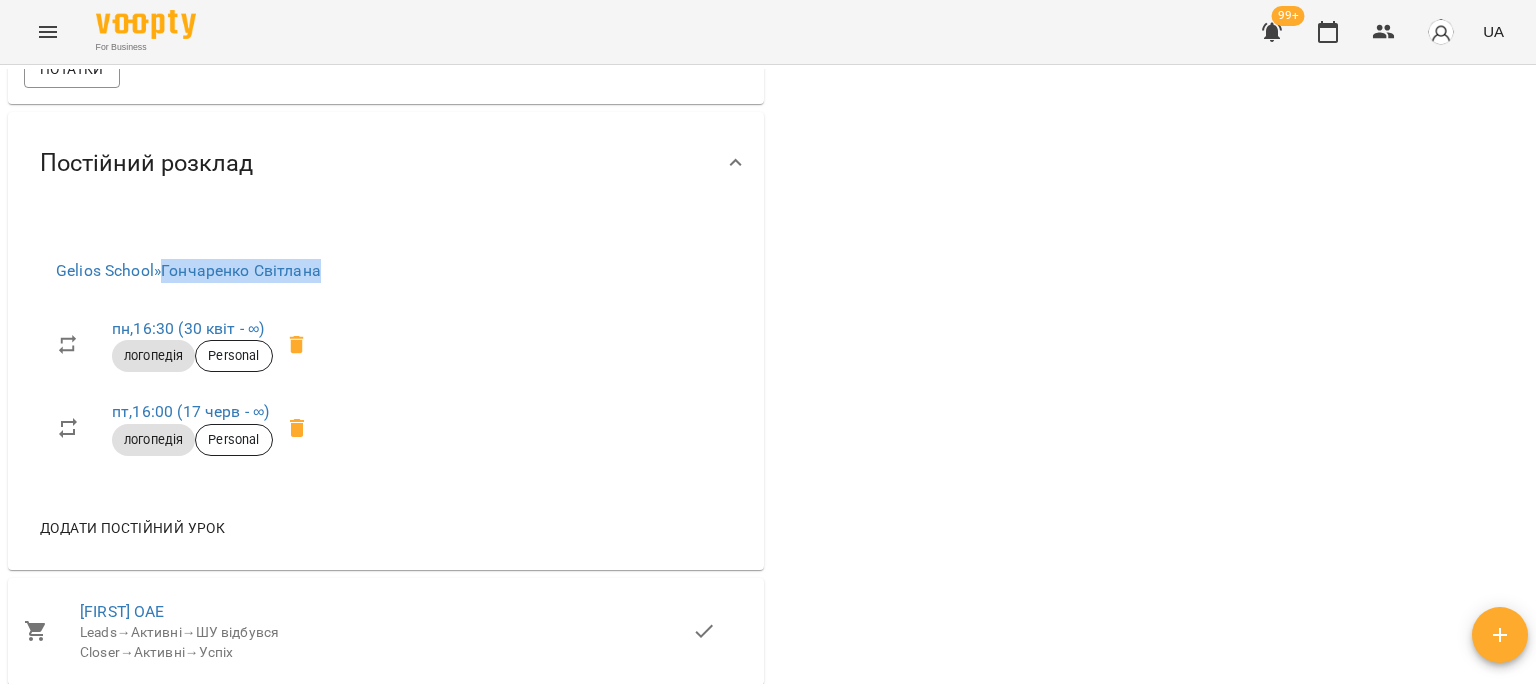 copy on "Гончаренко Світлана" 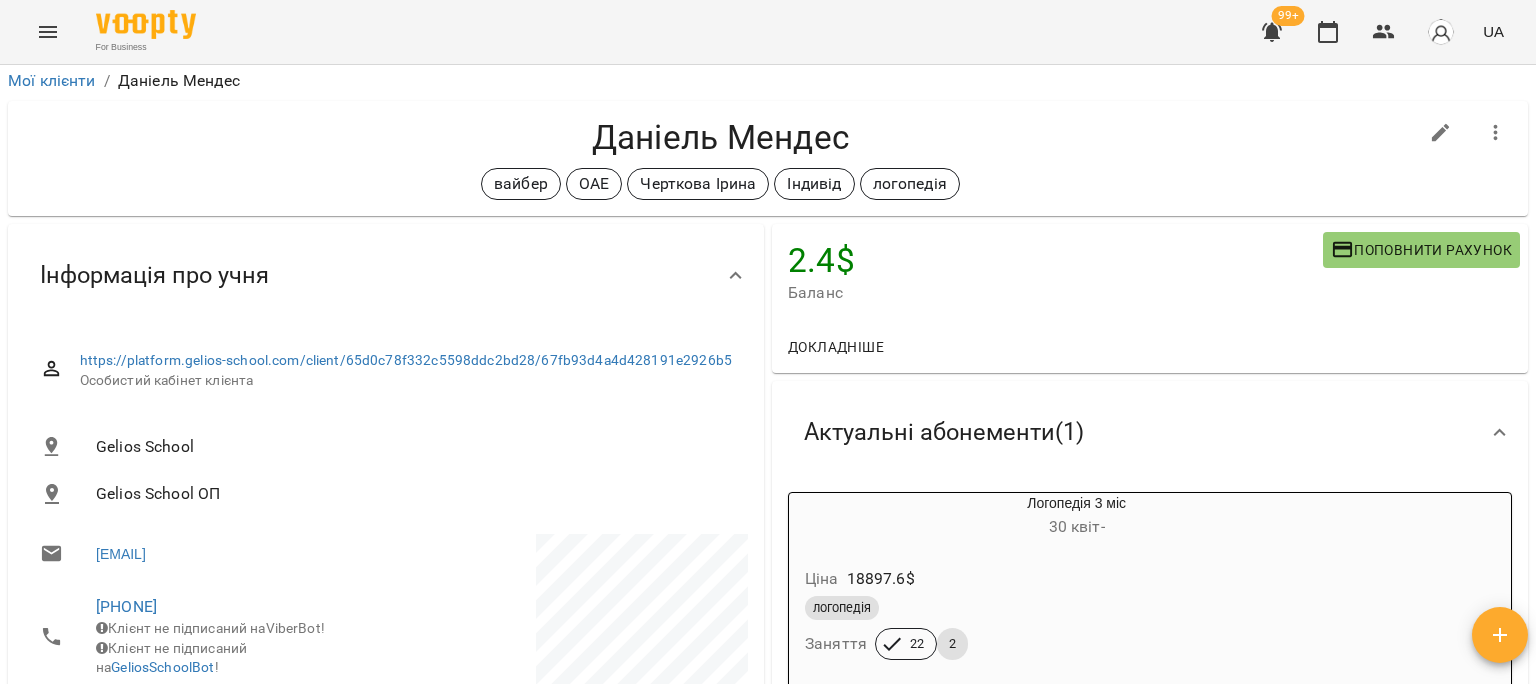 scroll, scrollTop: 0, scrollLeft: 0, axis: both 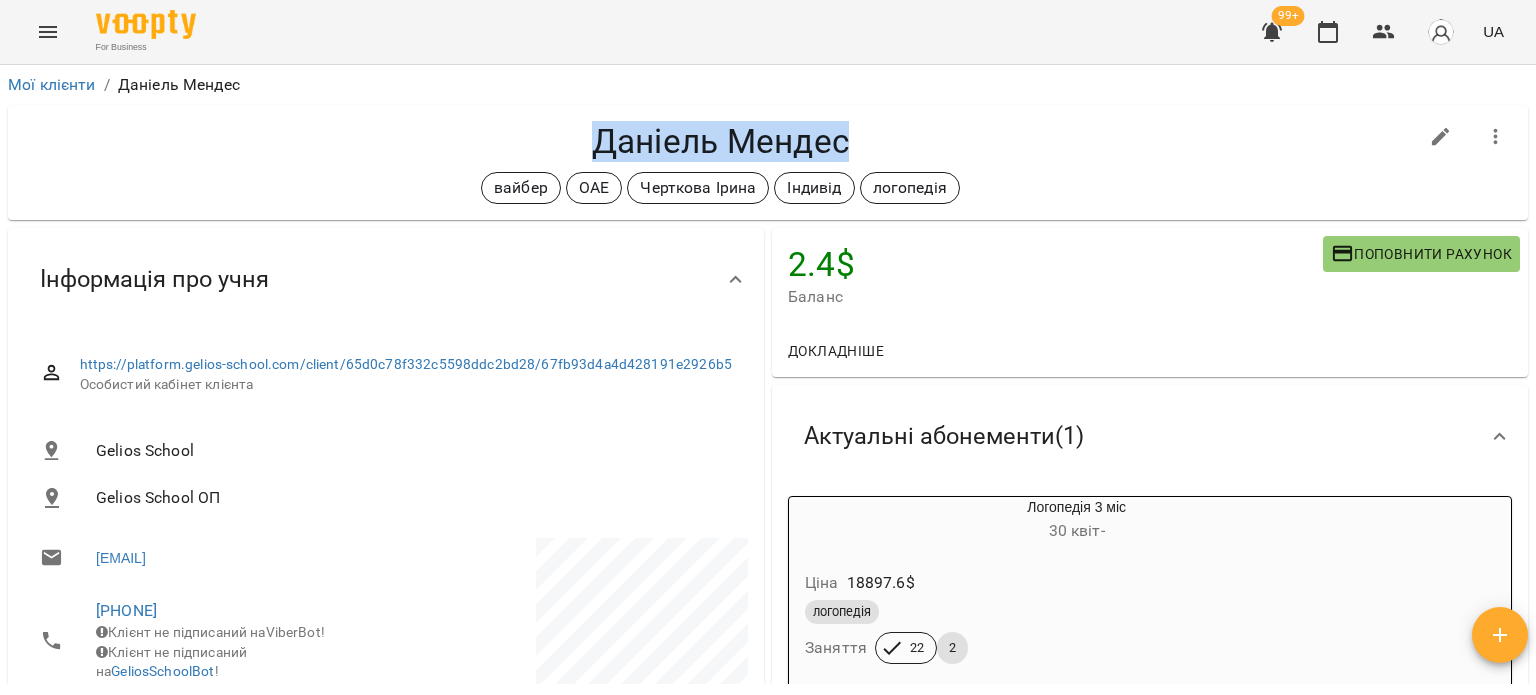 drag, startPoint x: 884, startPoint y: 133, endPoint x: 586, endPoint y: 127, distance: 298.0604 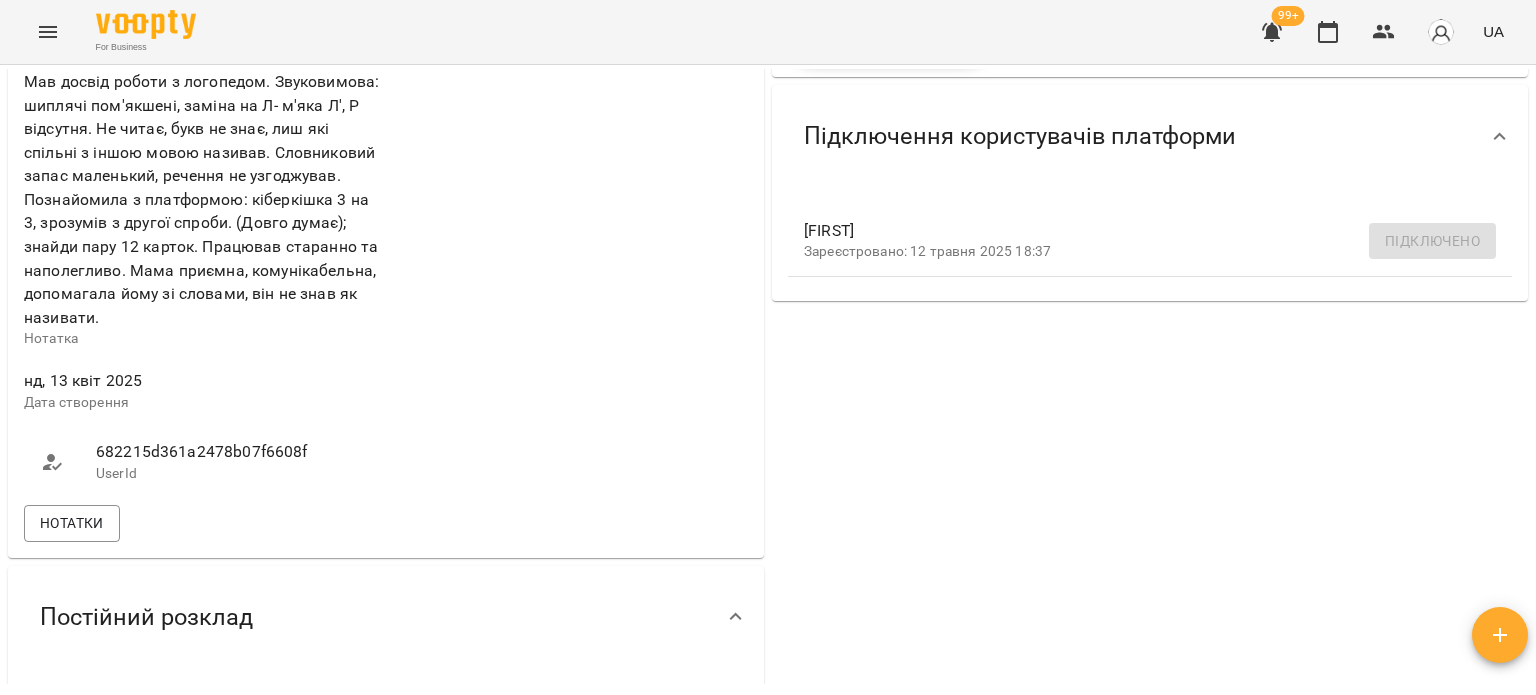 scroll, scrollTop: 1100, scrollLeft: 0, axis: vertical 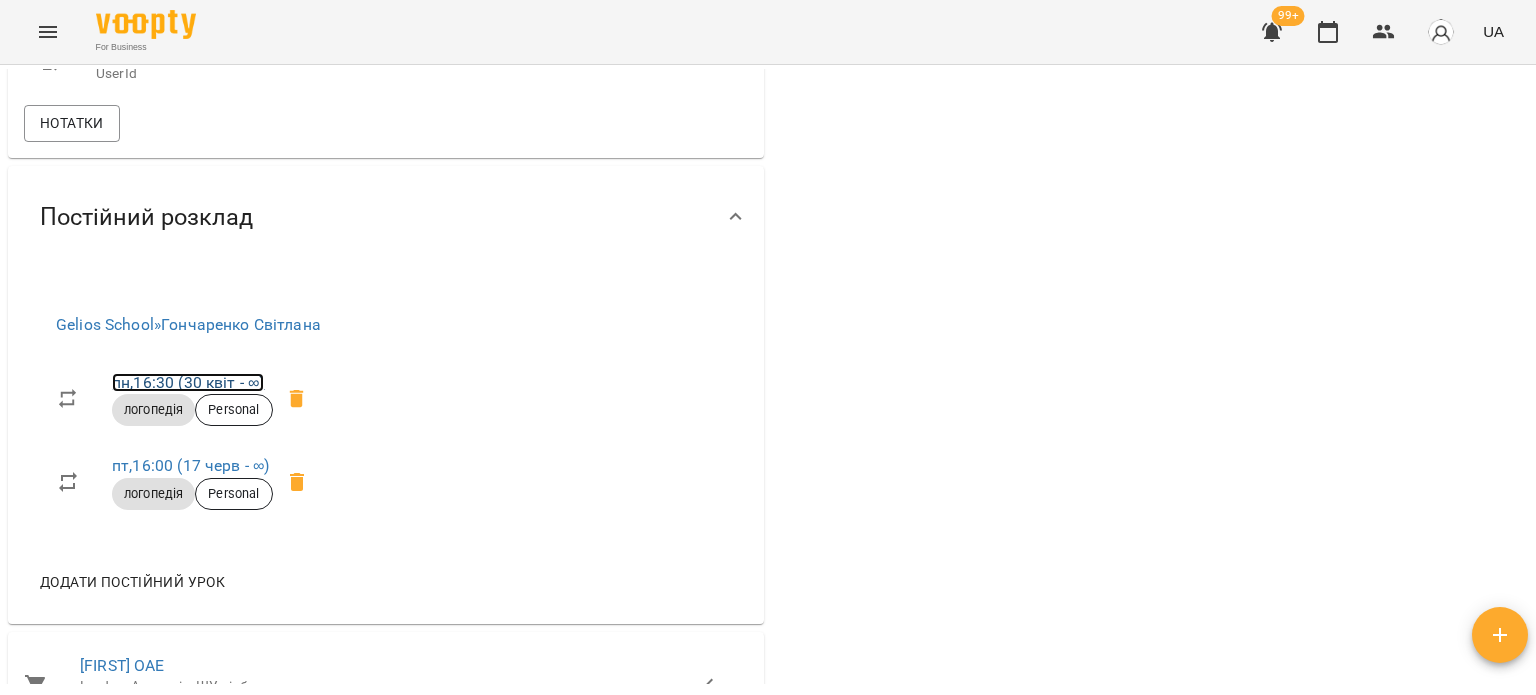 click on "пн ,  16:30   (30 квіт - ∞)" at bounding box center (188, 382) 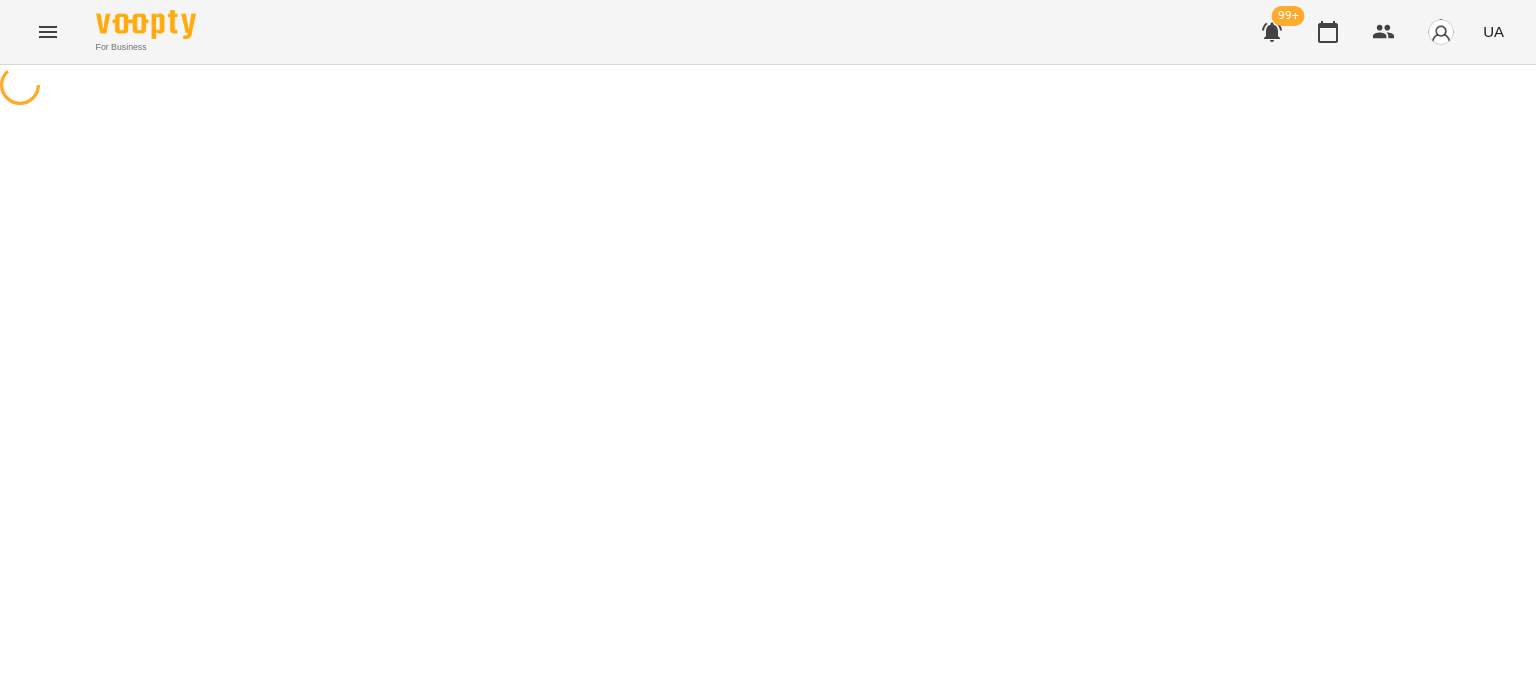 select on "*" 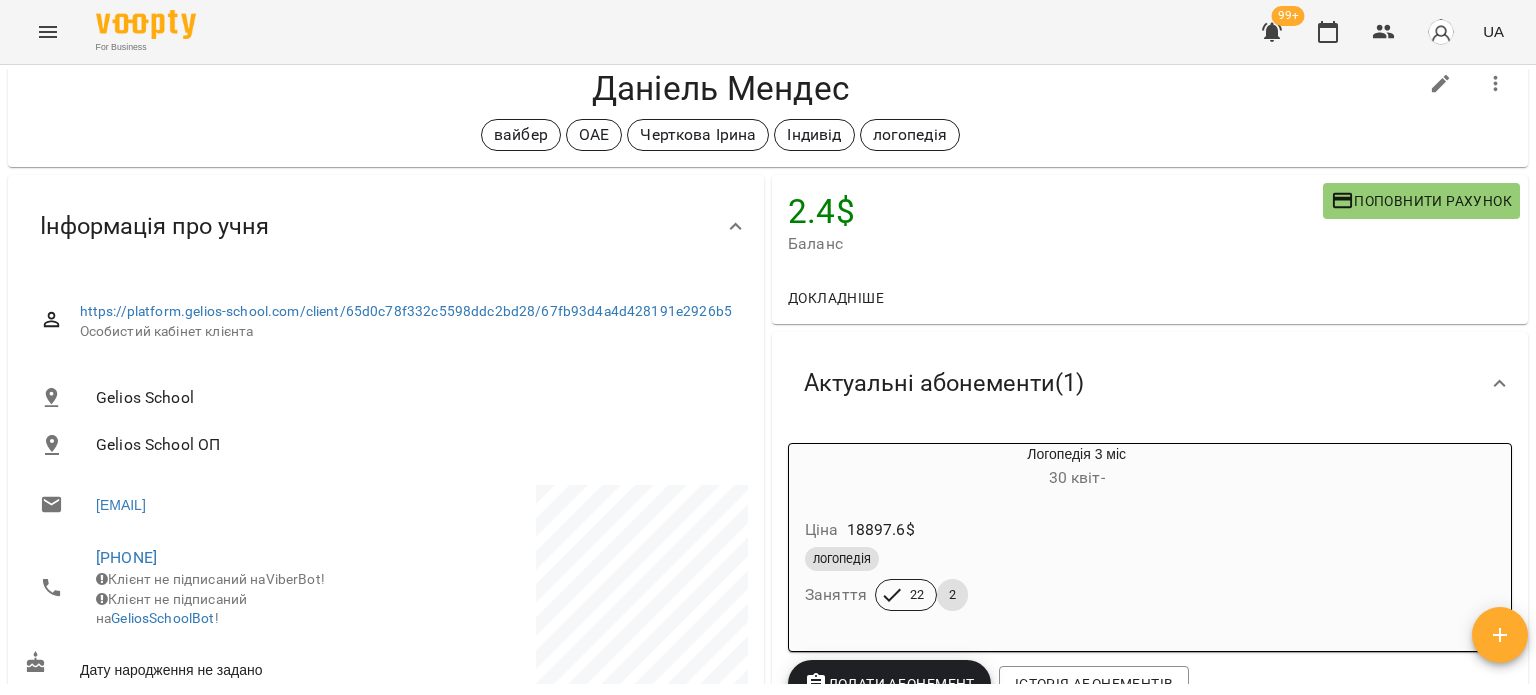 scroll, scrollTop: 0, scrollLeft: 0, axis: both 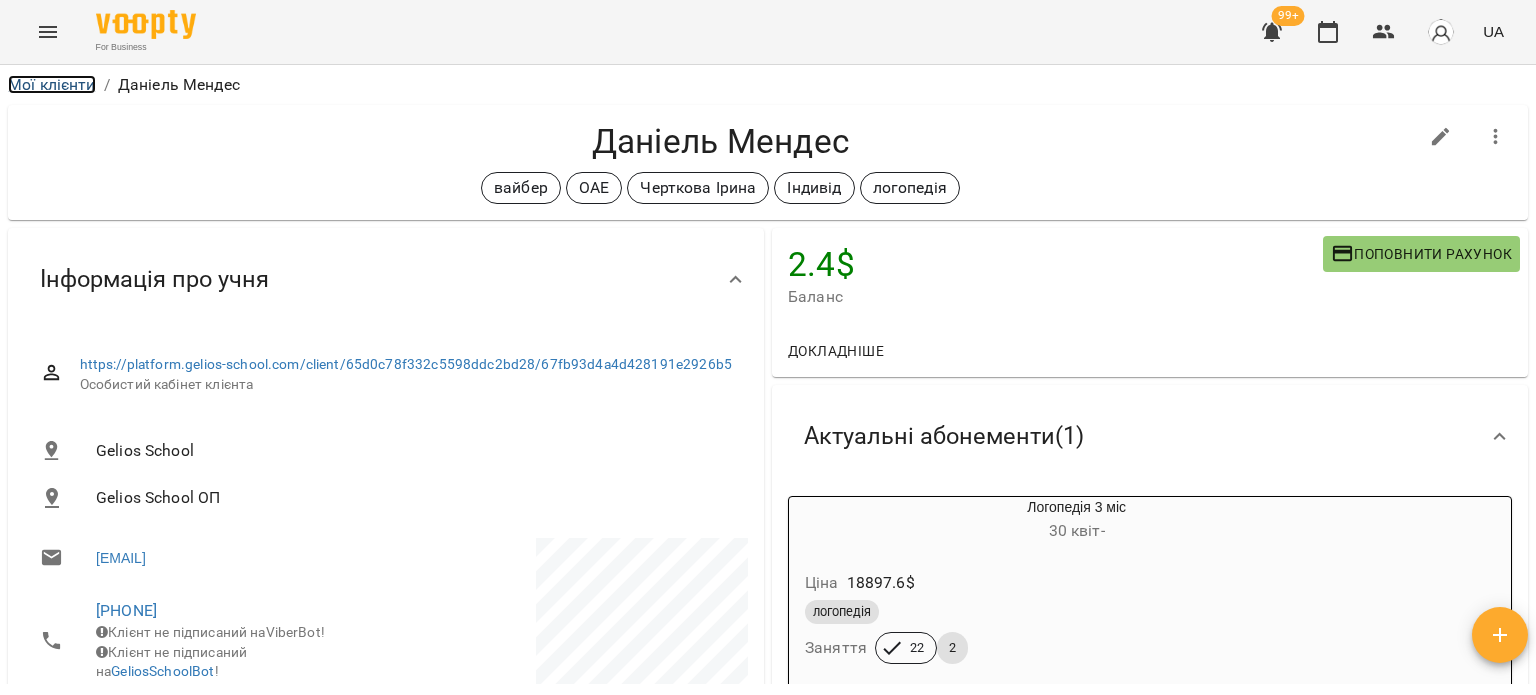 click on "Мої клієнти" at bounding box center [52, 84] 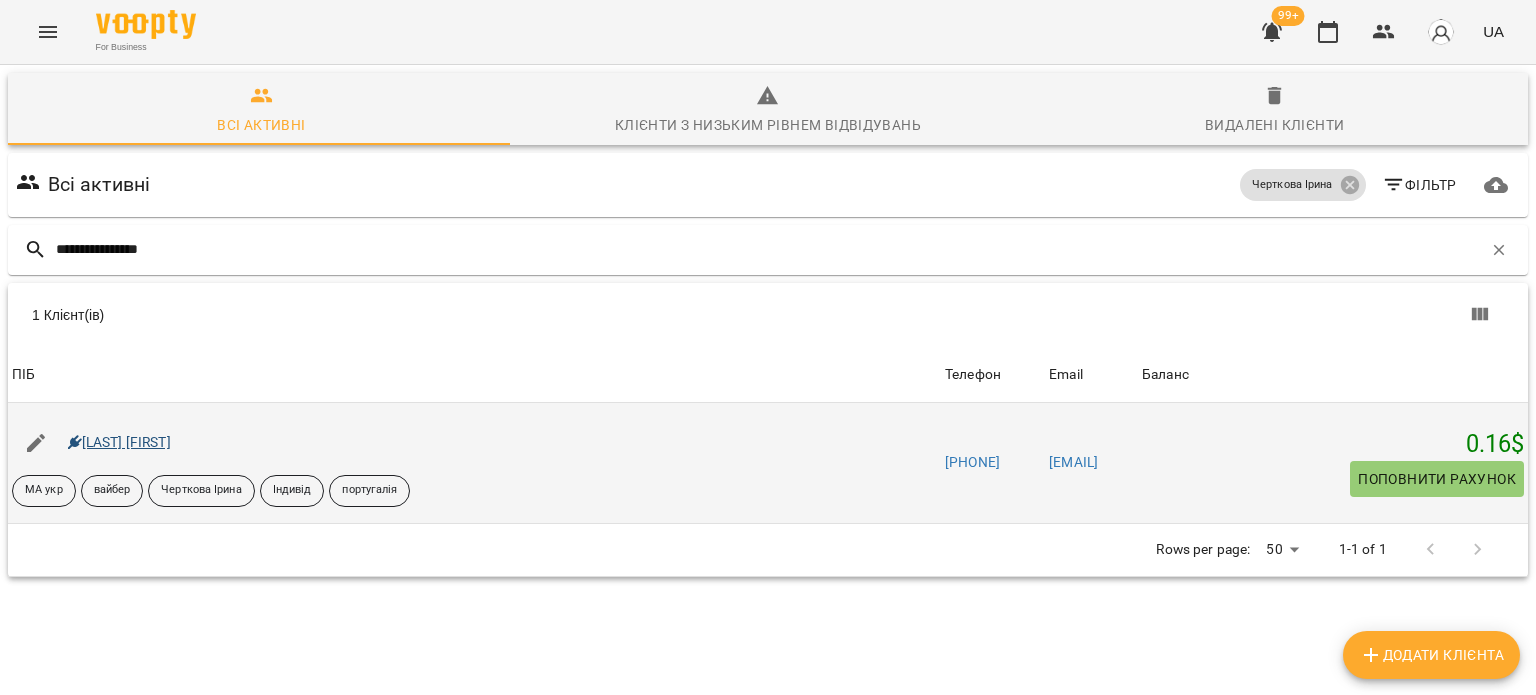 type on "**********" 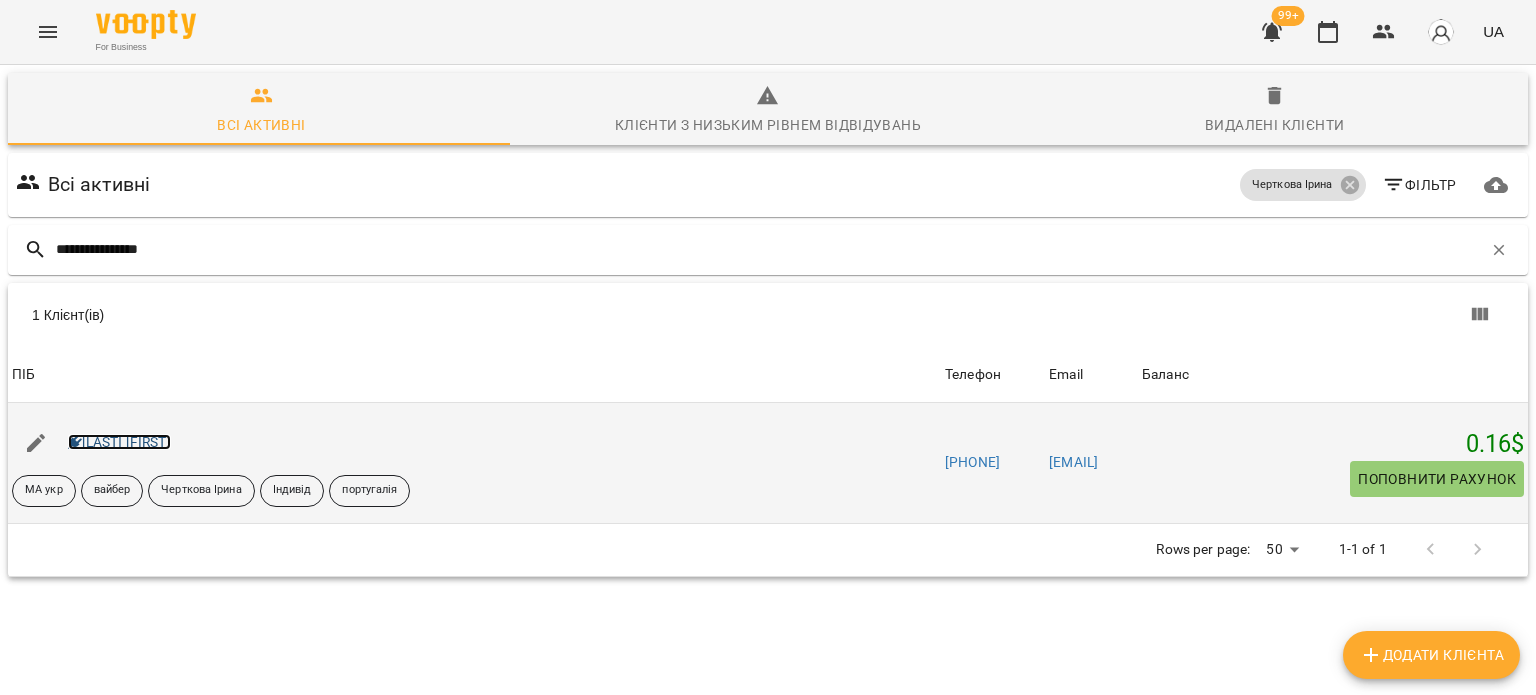 click on "Савченко Валерія" at bounding box center [119, 442] 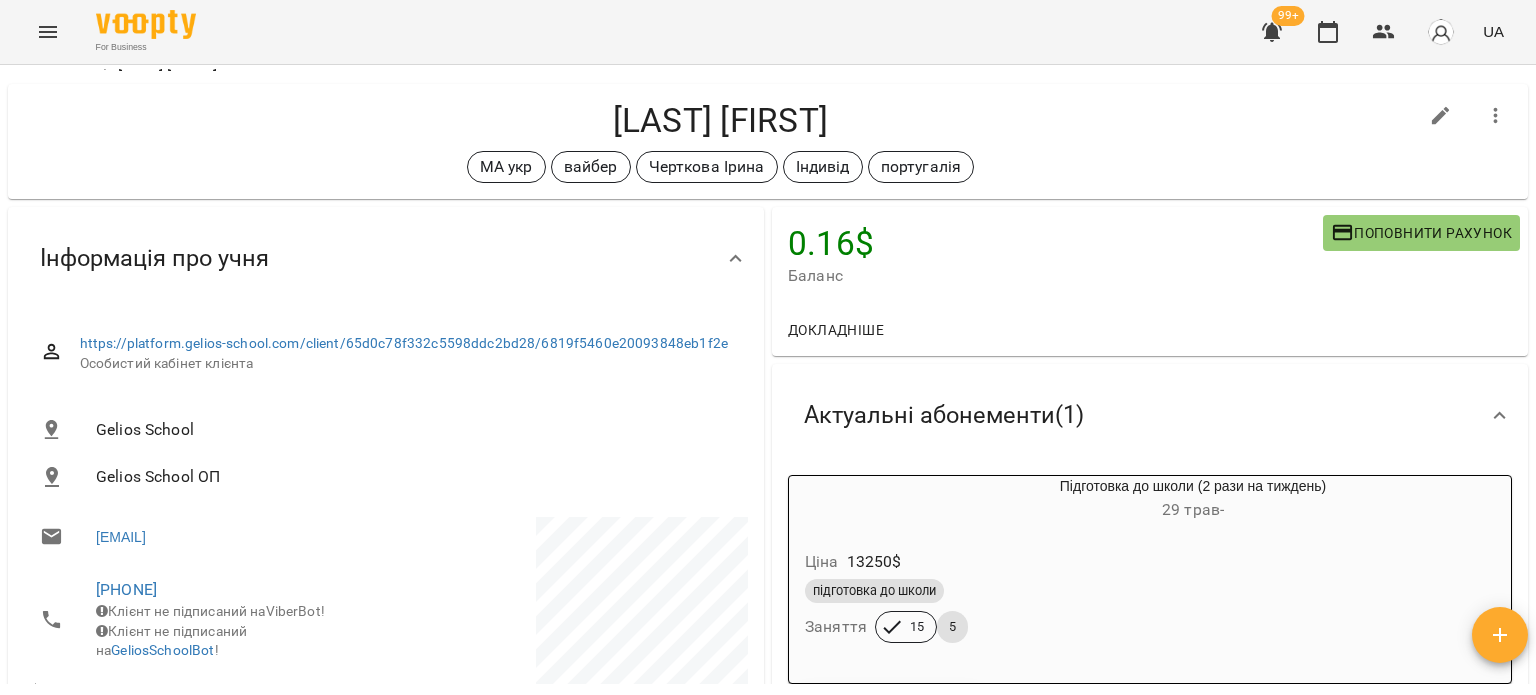 scroll, scrollTop: 0, scrollLeft: 0, axis: both 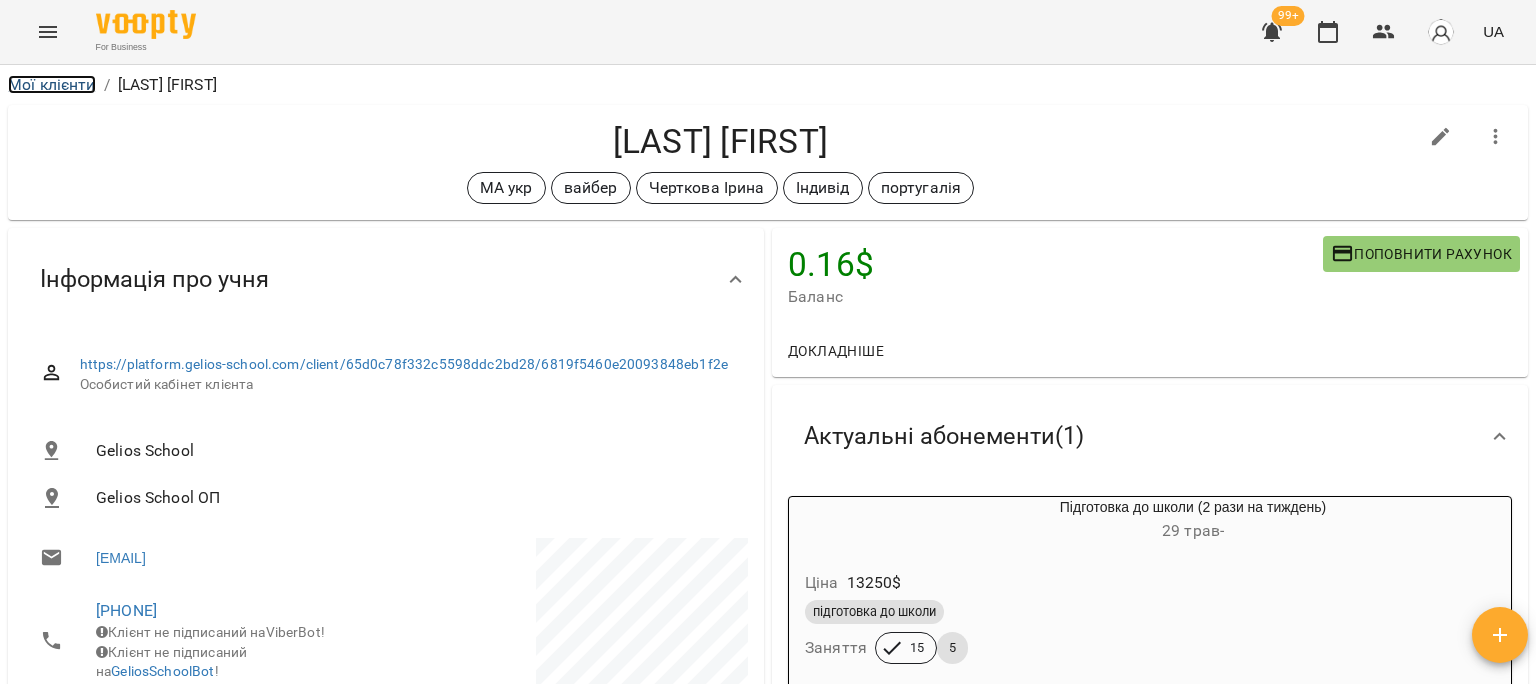 click on "Мої клієнти" at bounding box center (52, 84) 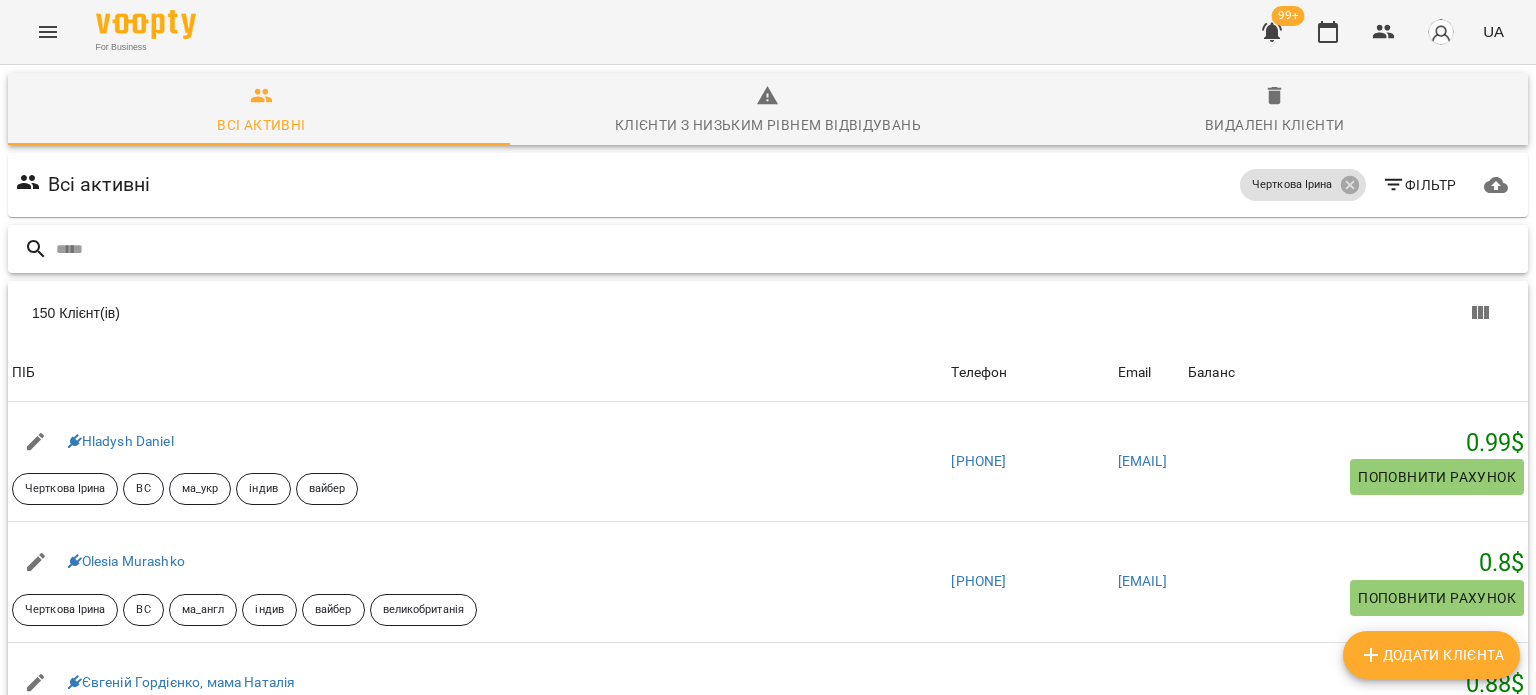 paste on "**********" 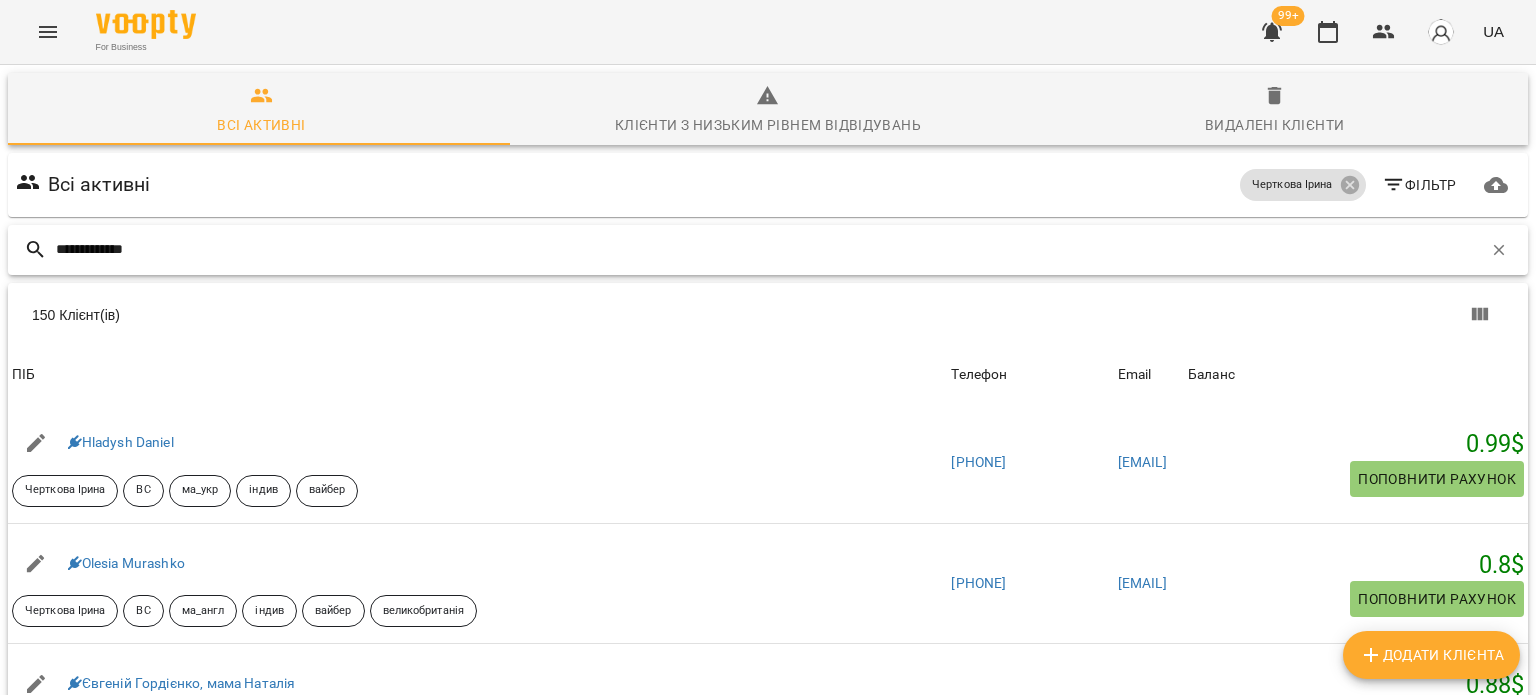 type on "**********" 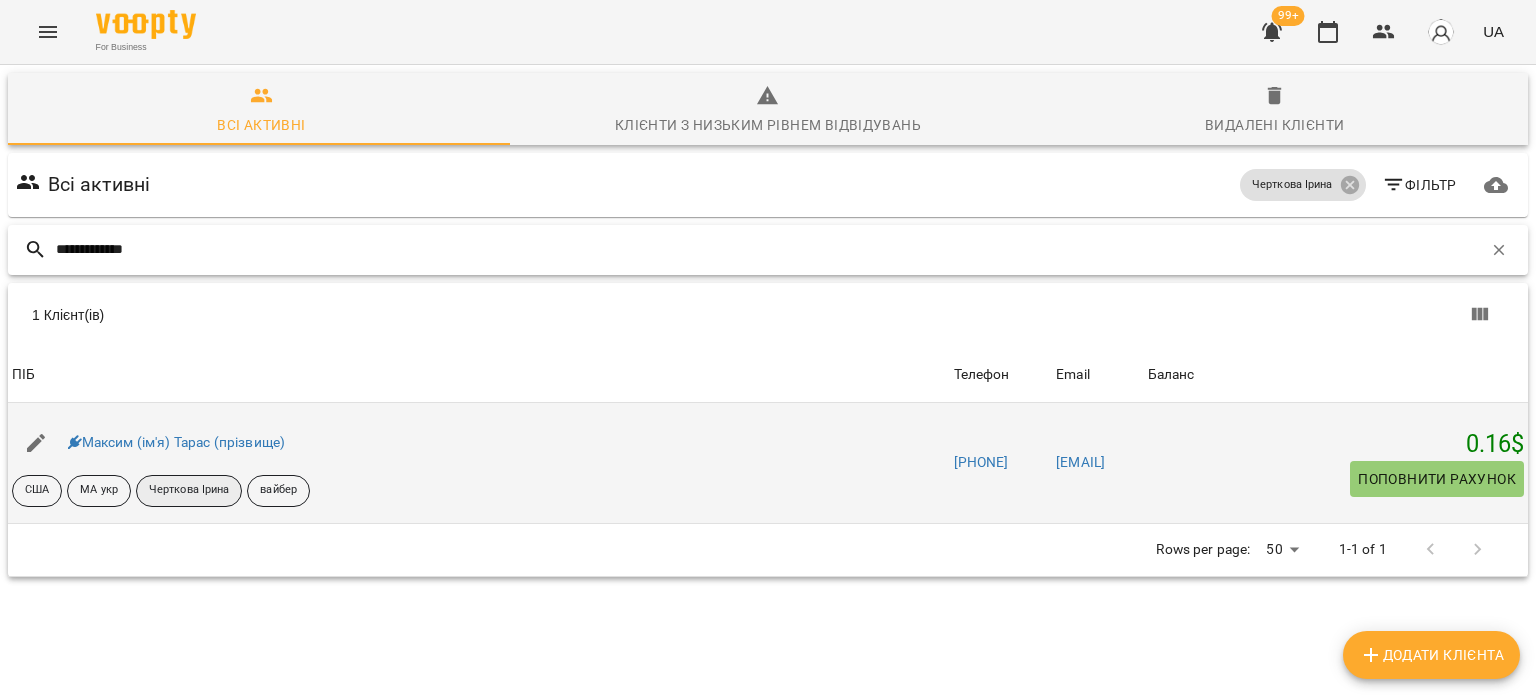 scroll, scrollTop: 88, scrollLeft: 0, axis: vertical 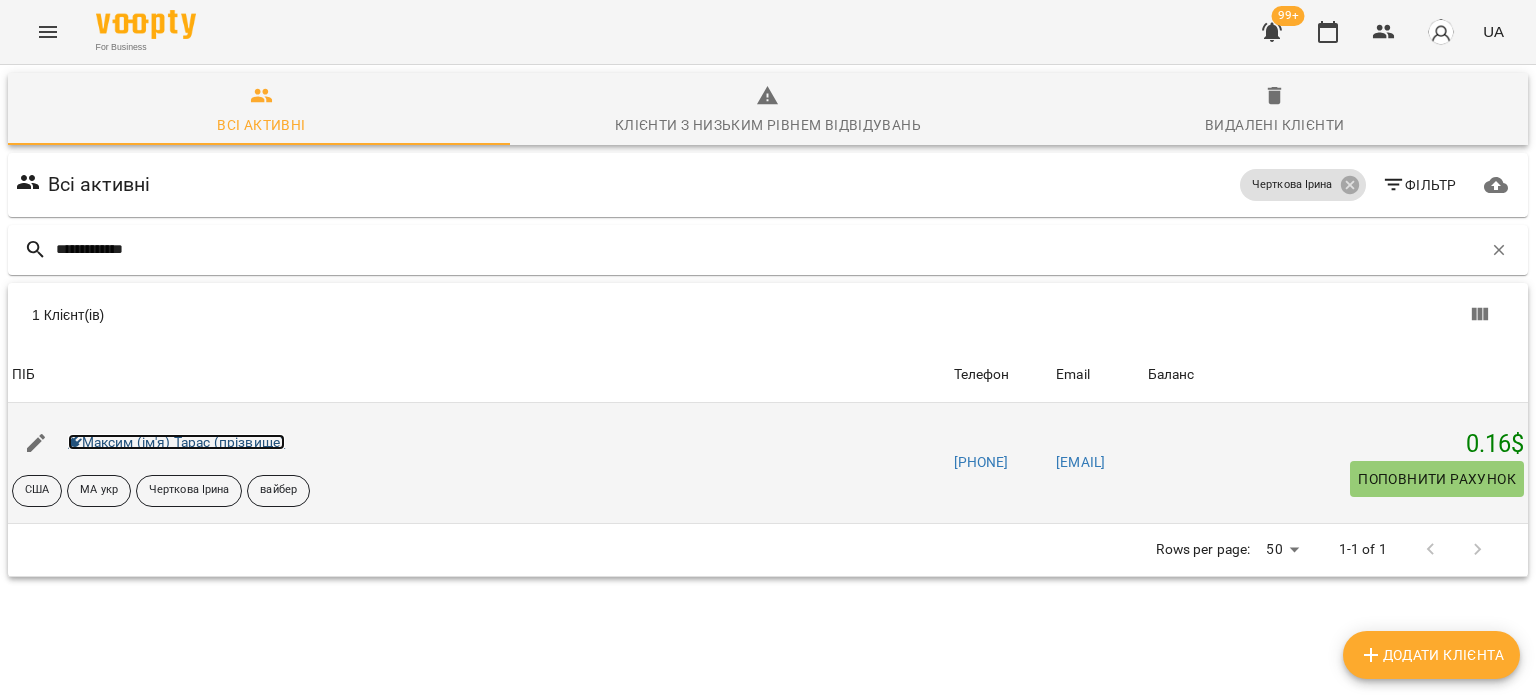 click on "Максим (ім'я) Тарас (прізвище)" at bounding box center (177, 442) 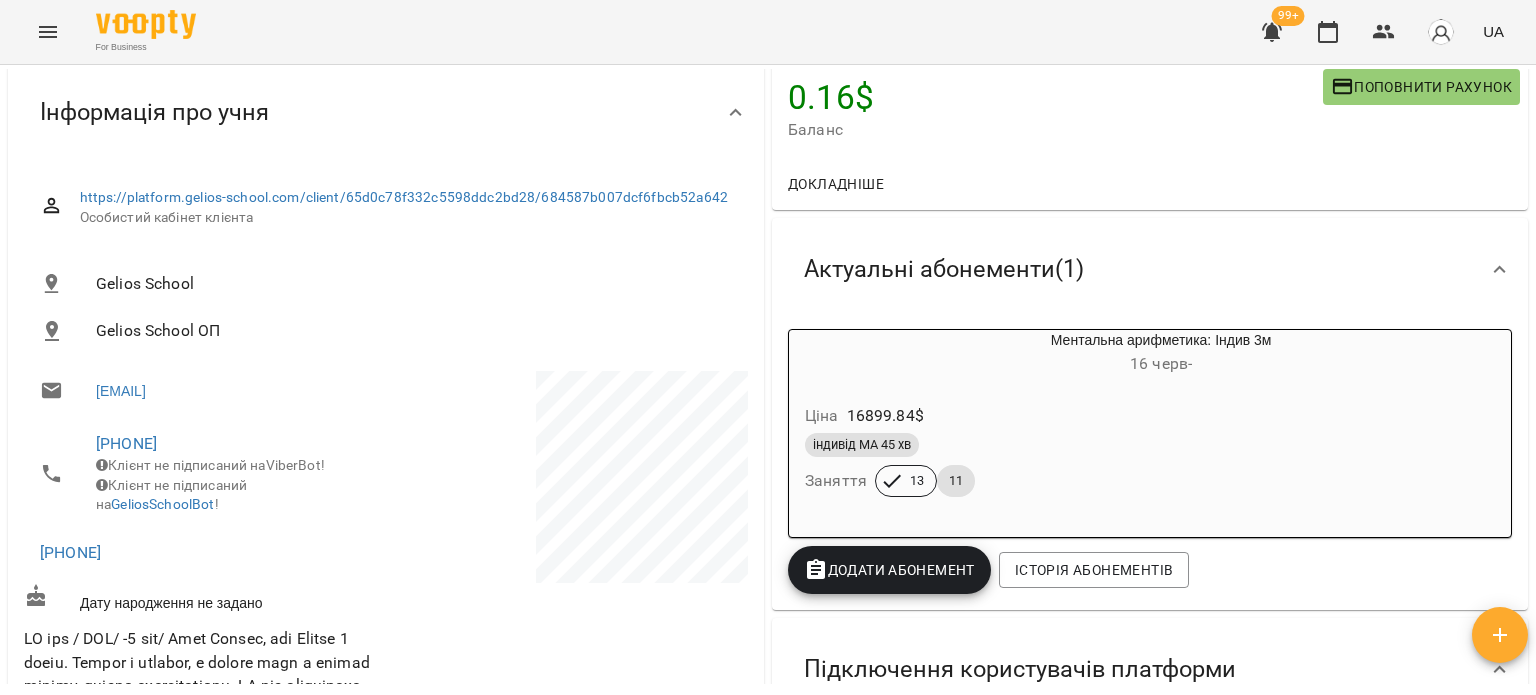 scroll, scrollTop: 0, scrollLeft: 0, axis: both 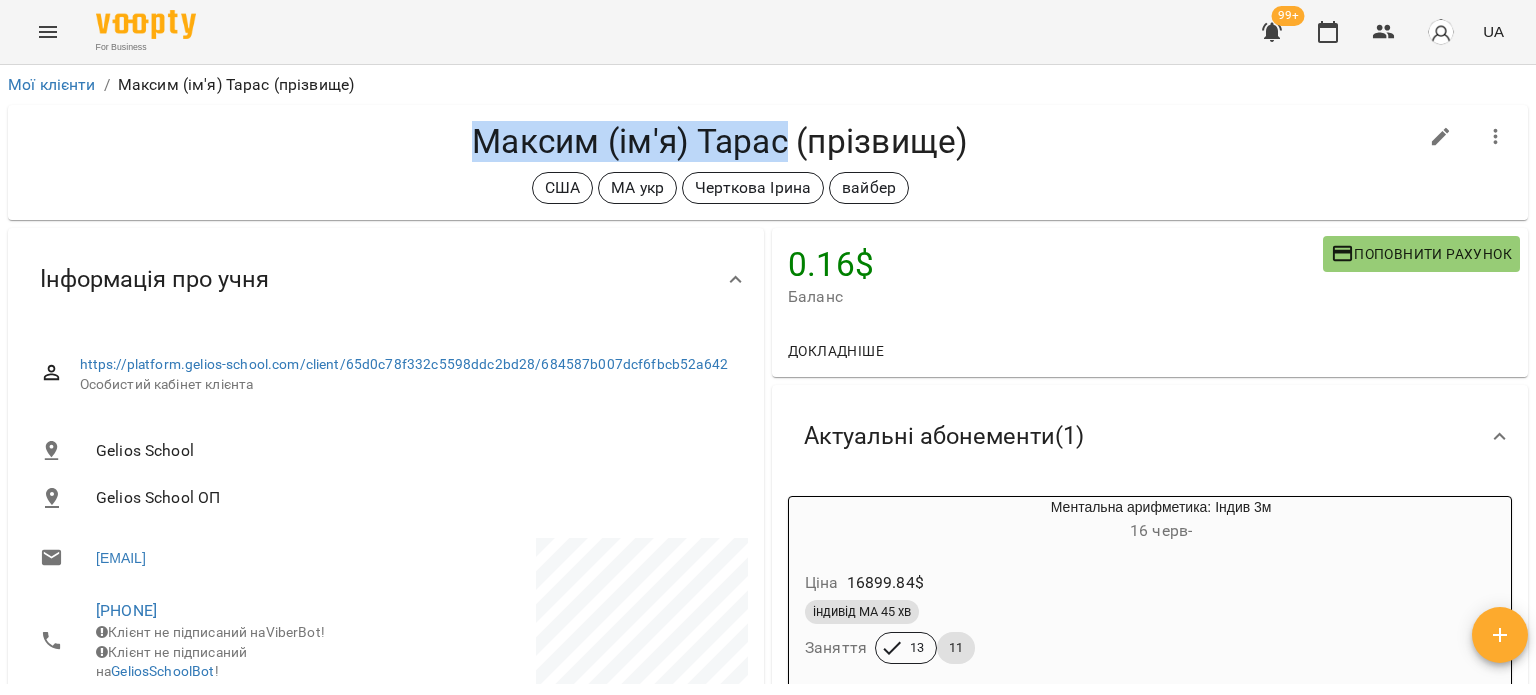 drag, startPoint x: 447, startPoint y: 138, endPoint x: 781, endPoint y: 156, distance: 334.48468 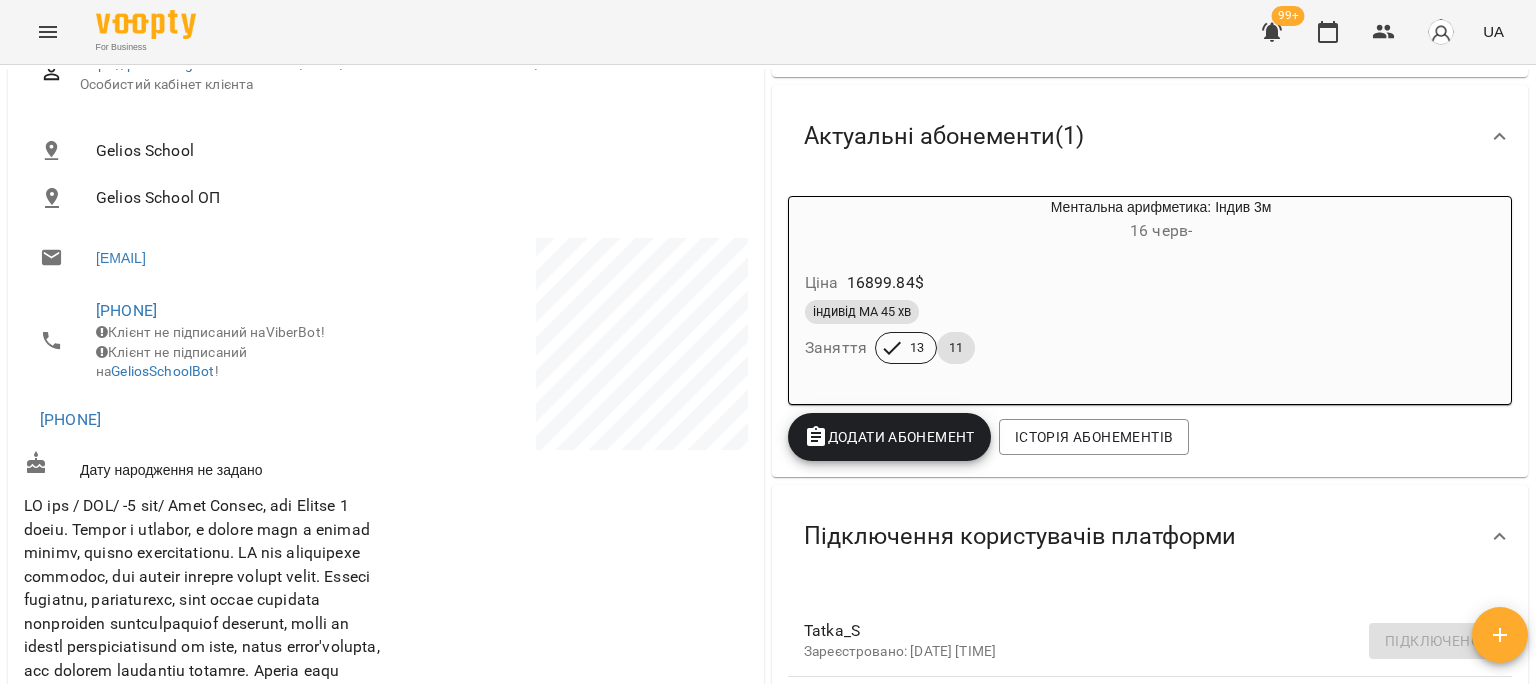 scroll, scrollTop: 0, scrollLeft: 0, axis: both 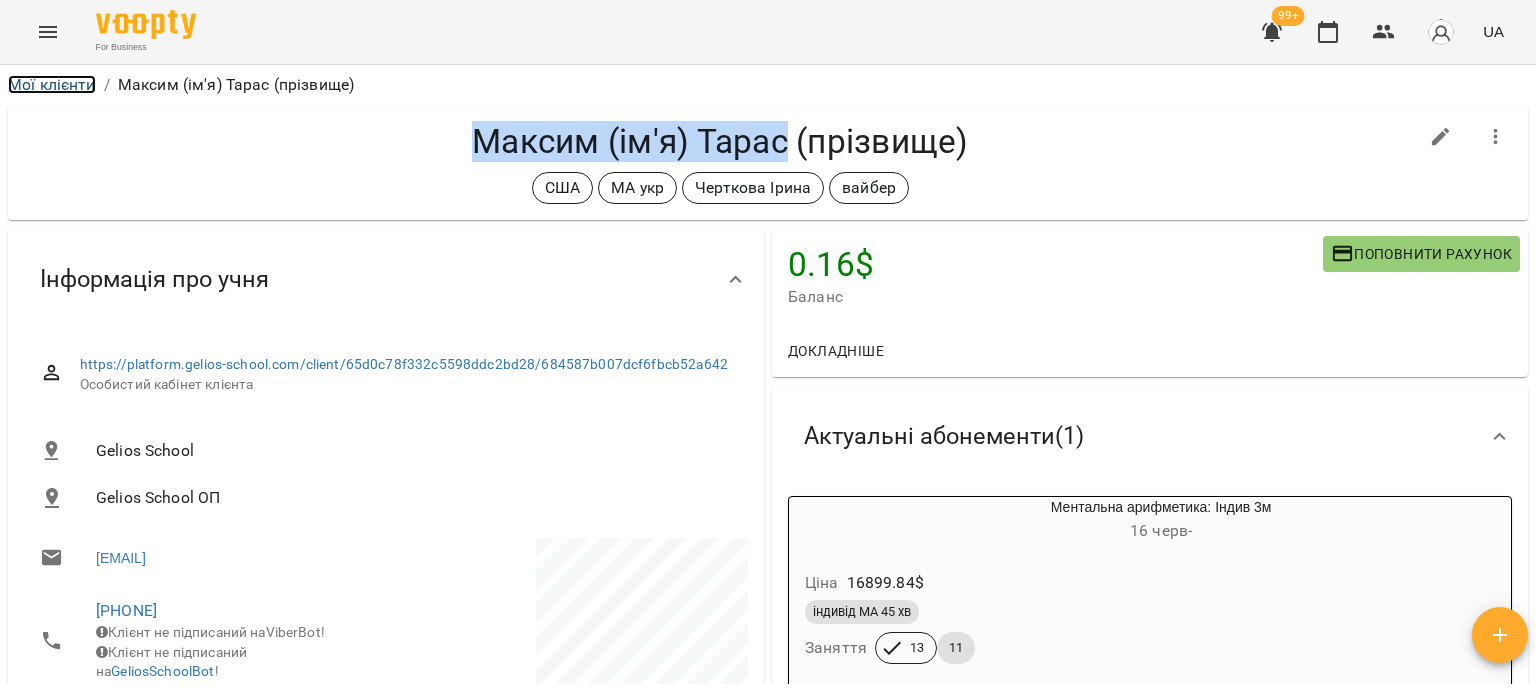 click on "Мої клієнти" at bounding box center (52, 84) 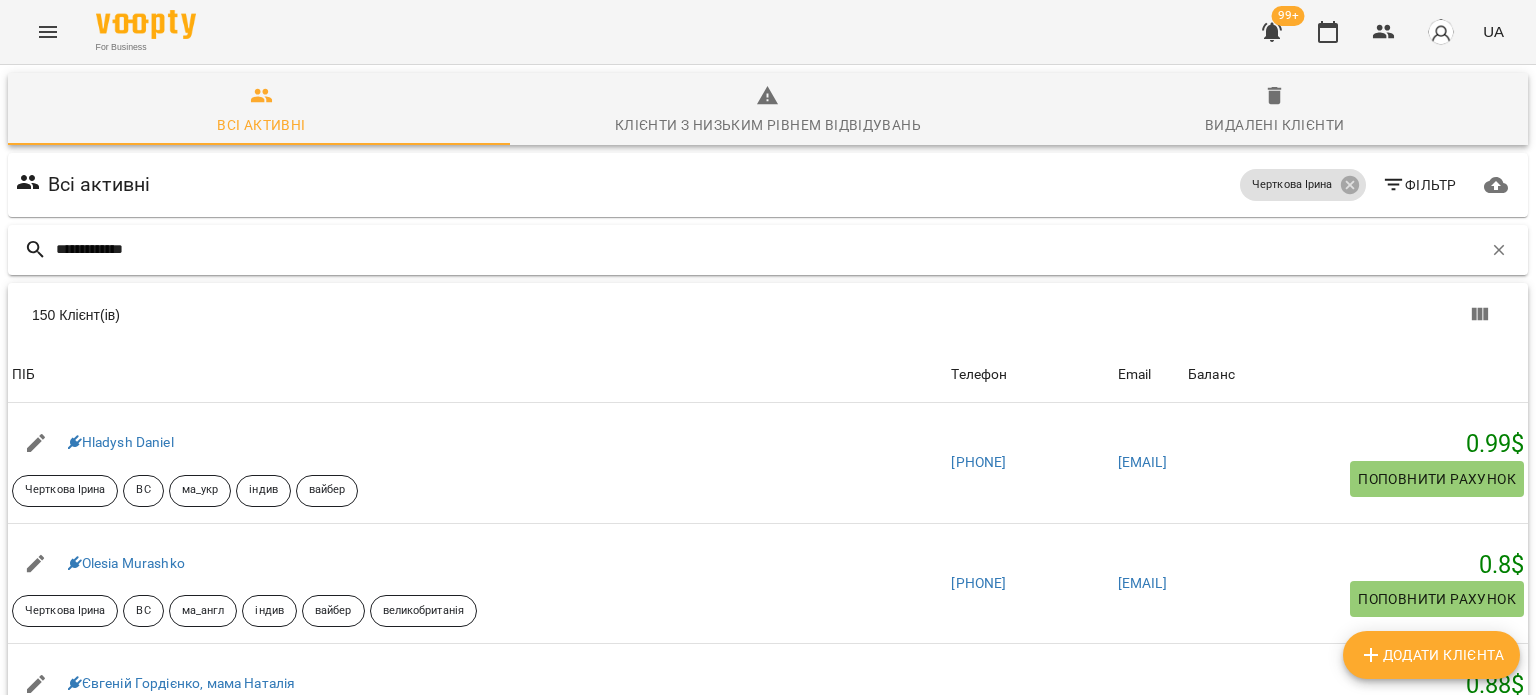 type on "**********" 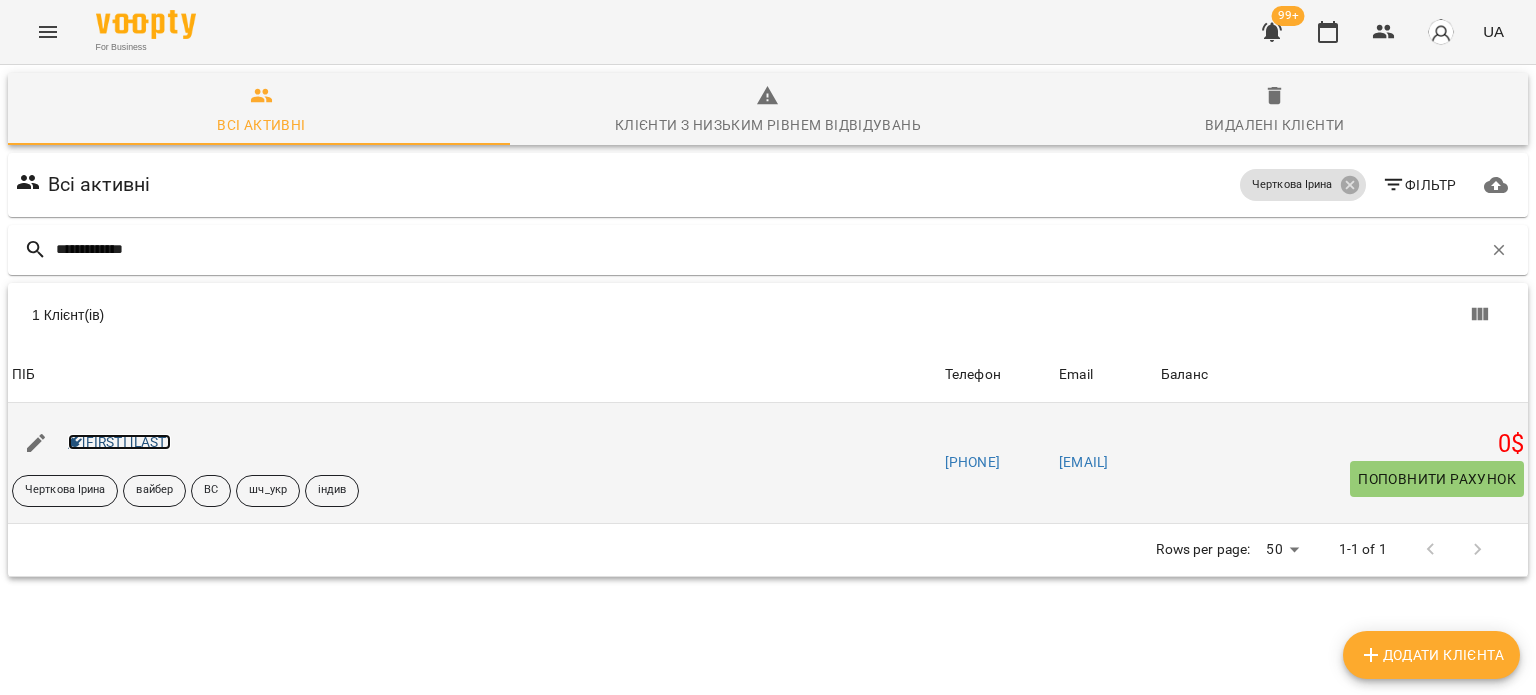 click on "Настя Жеребко" at bounding box center (119, 442) 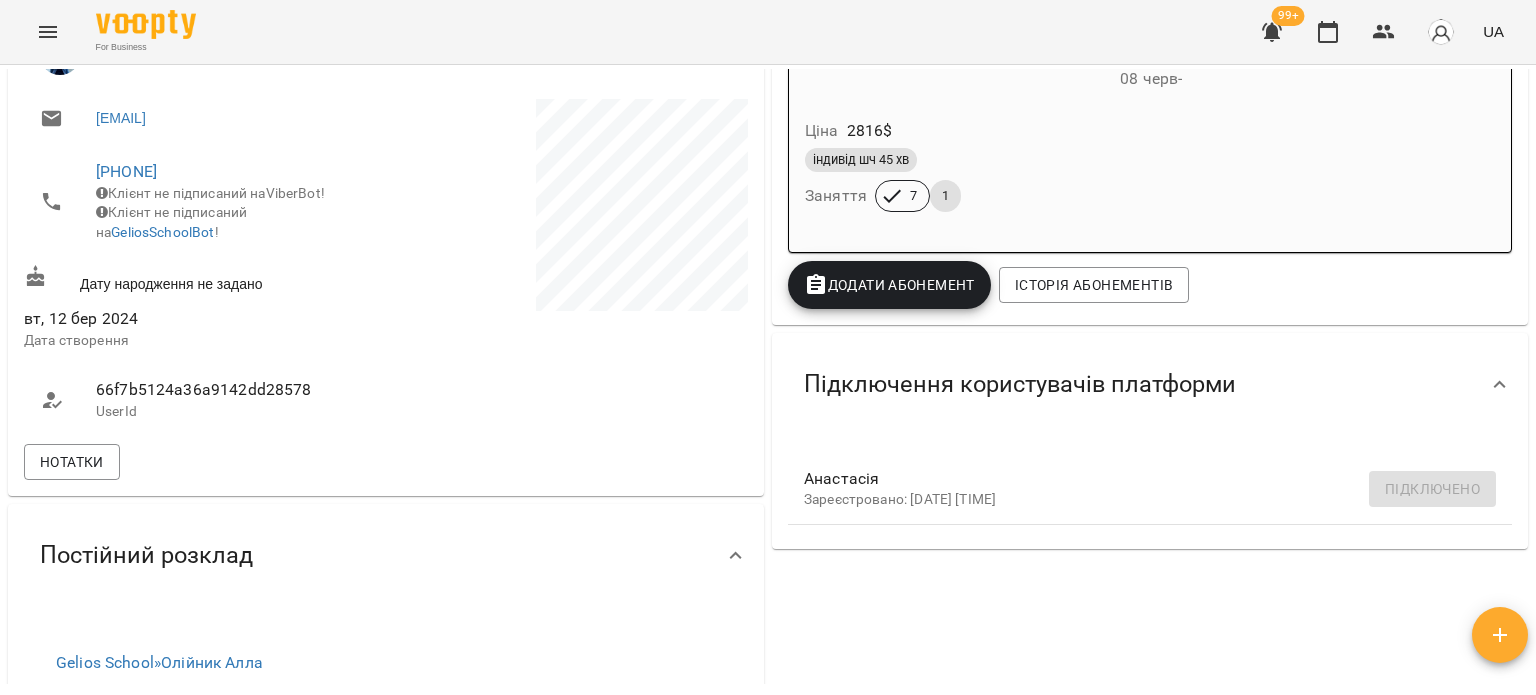 scroll, scrollTop: 0, scrollLeft: 0, axis: both 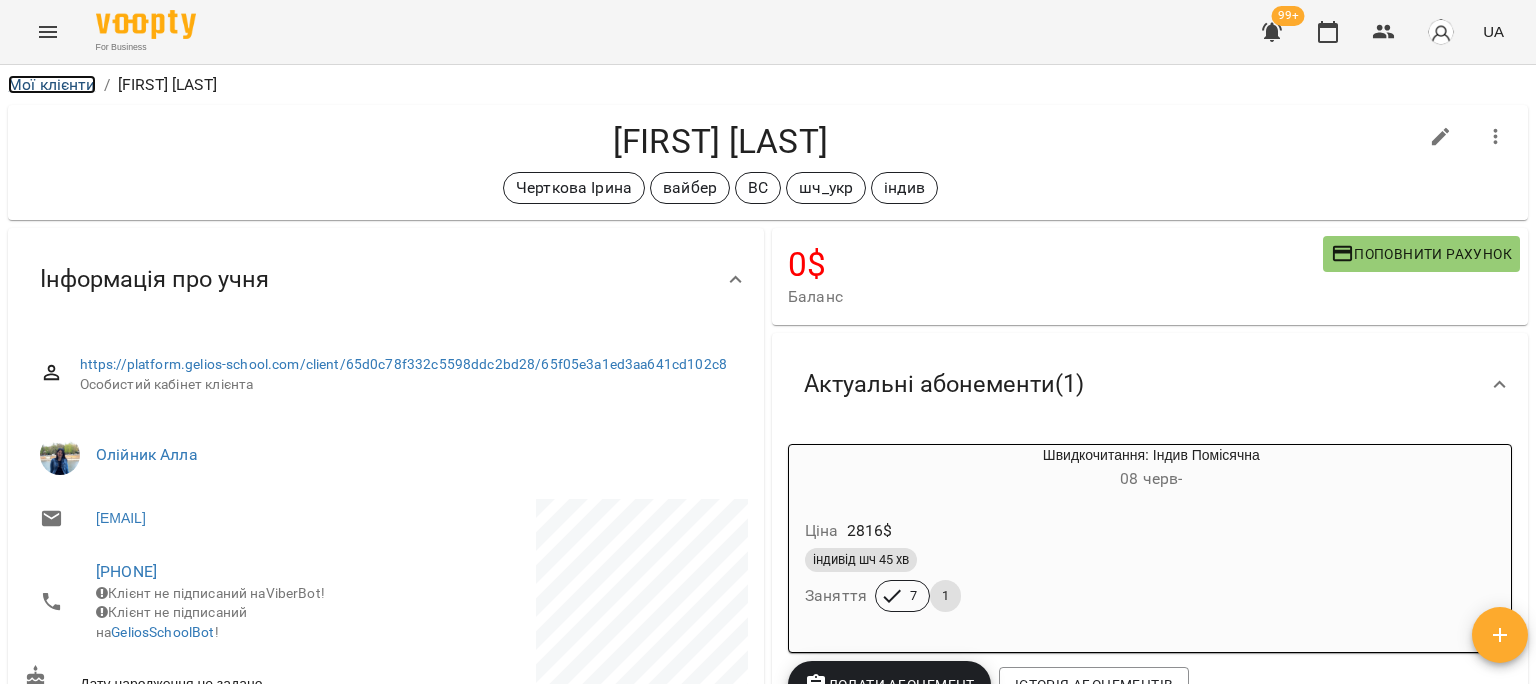 click on "Мої клієнти" at bounding box center [52, 84] 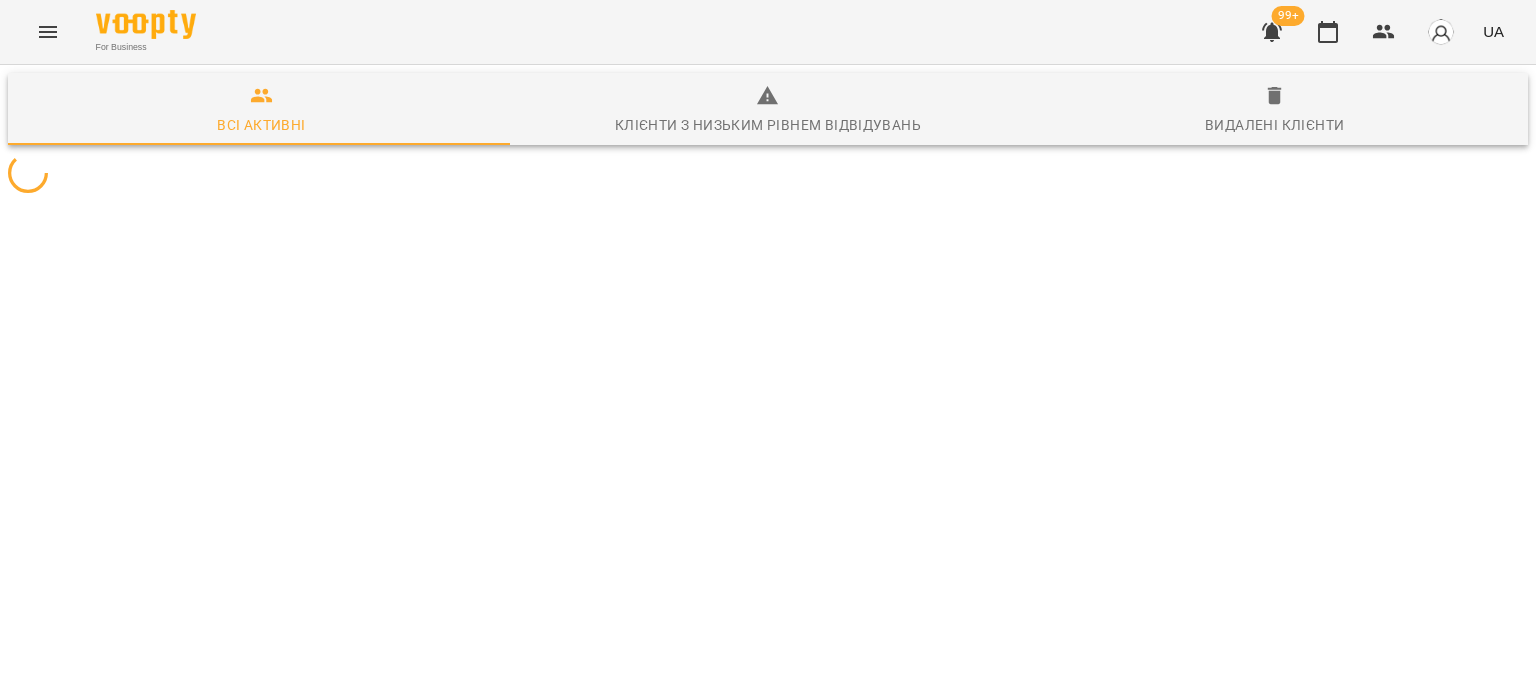 click at bounding box center (768, 173) 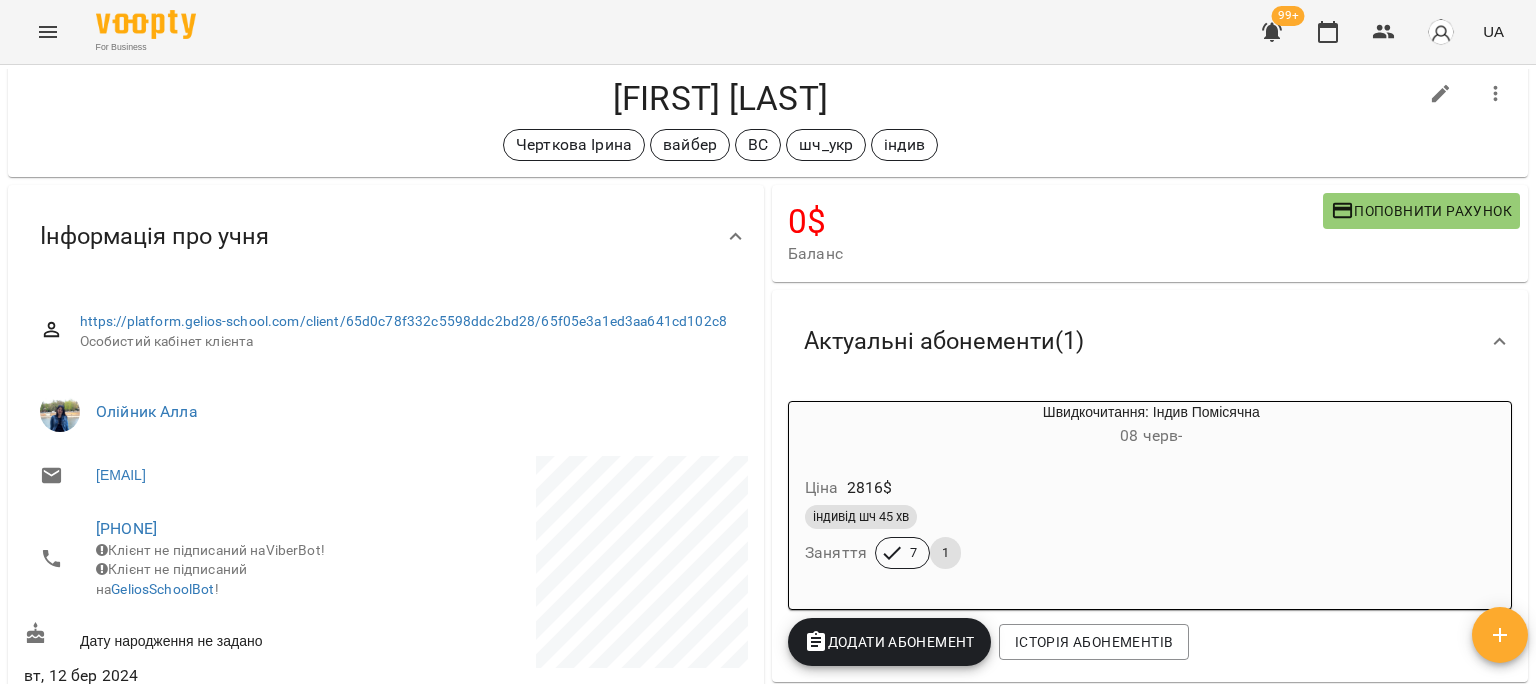 scroll, scrollTop: 0, scrollLeft: 0, axis: both 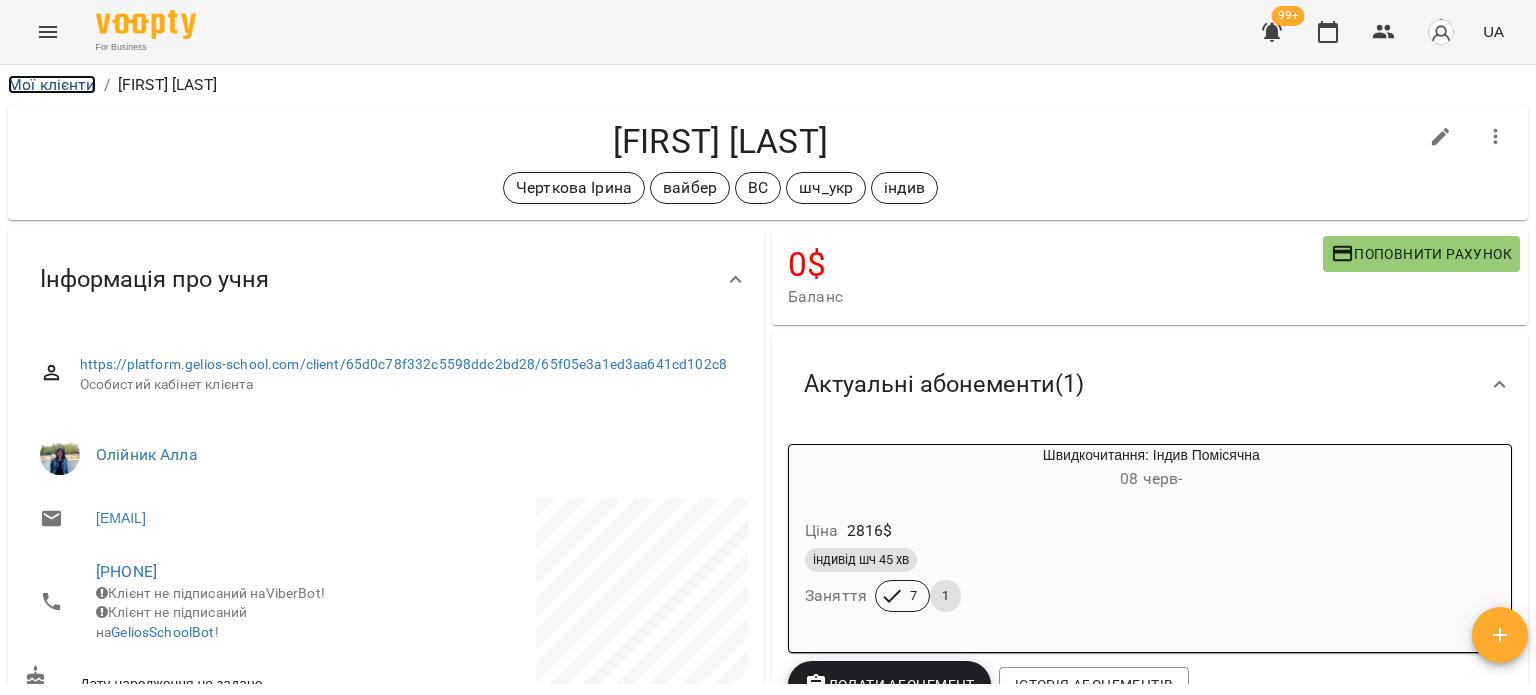 click on "Мої клієнти" at bounding box center (52, 84) 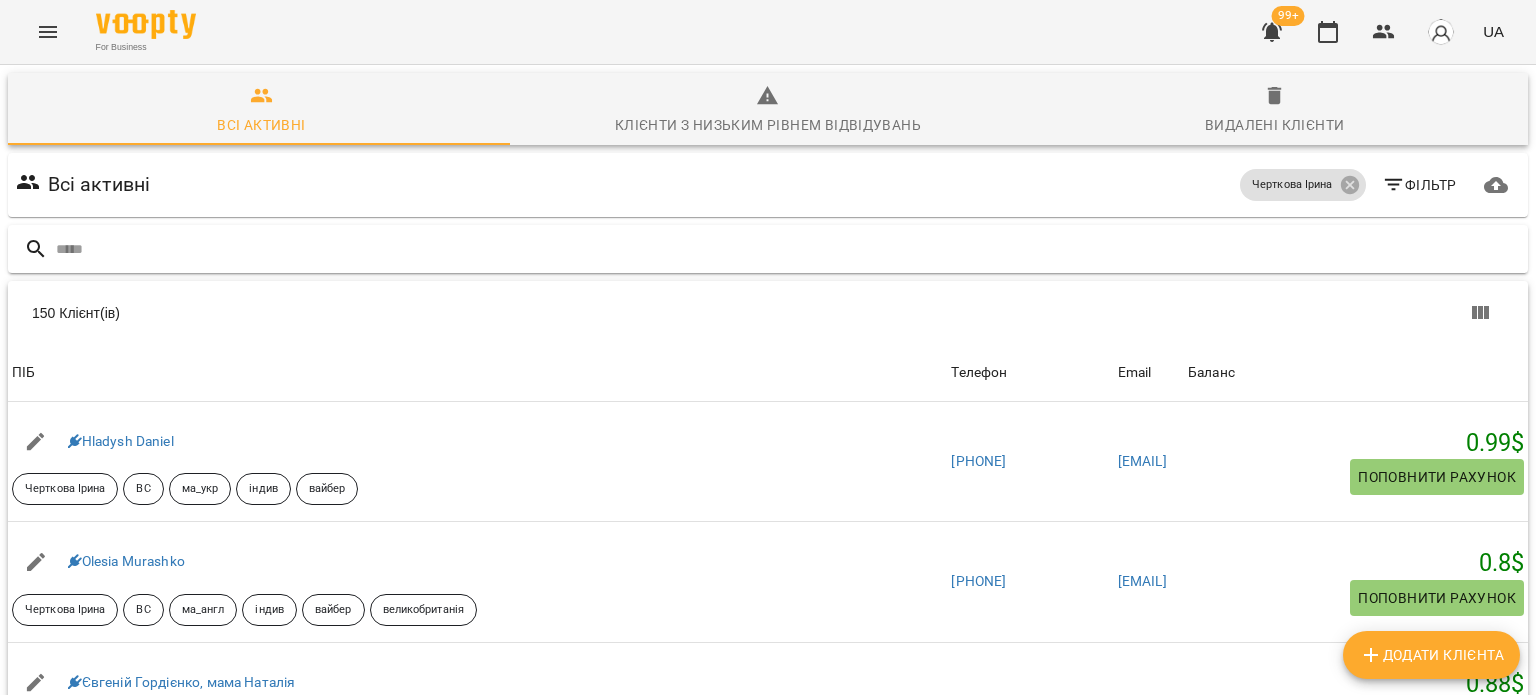 click at bounding box center [788, 249] 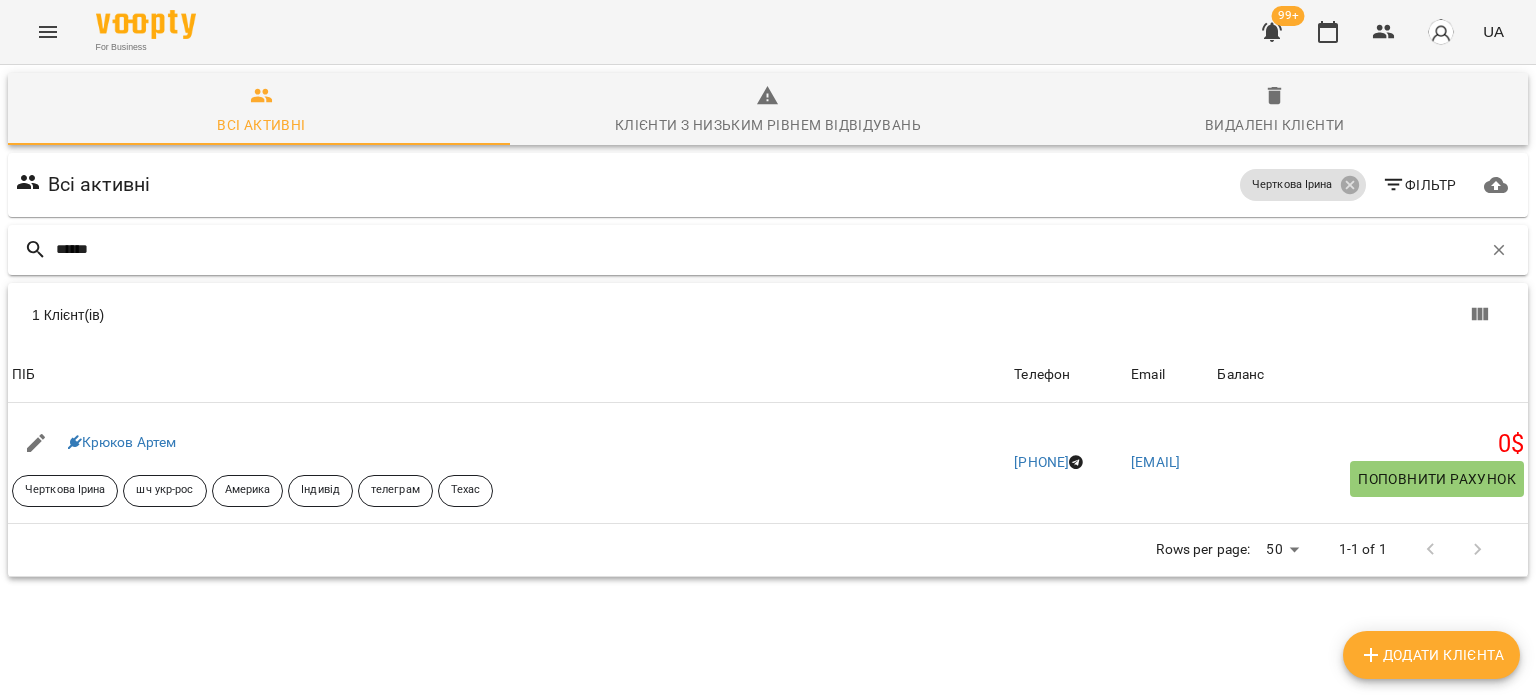 type on "******" 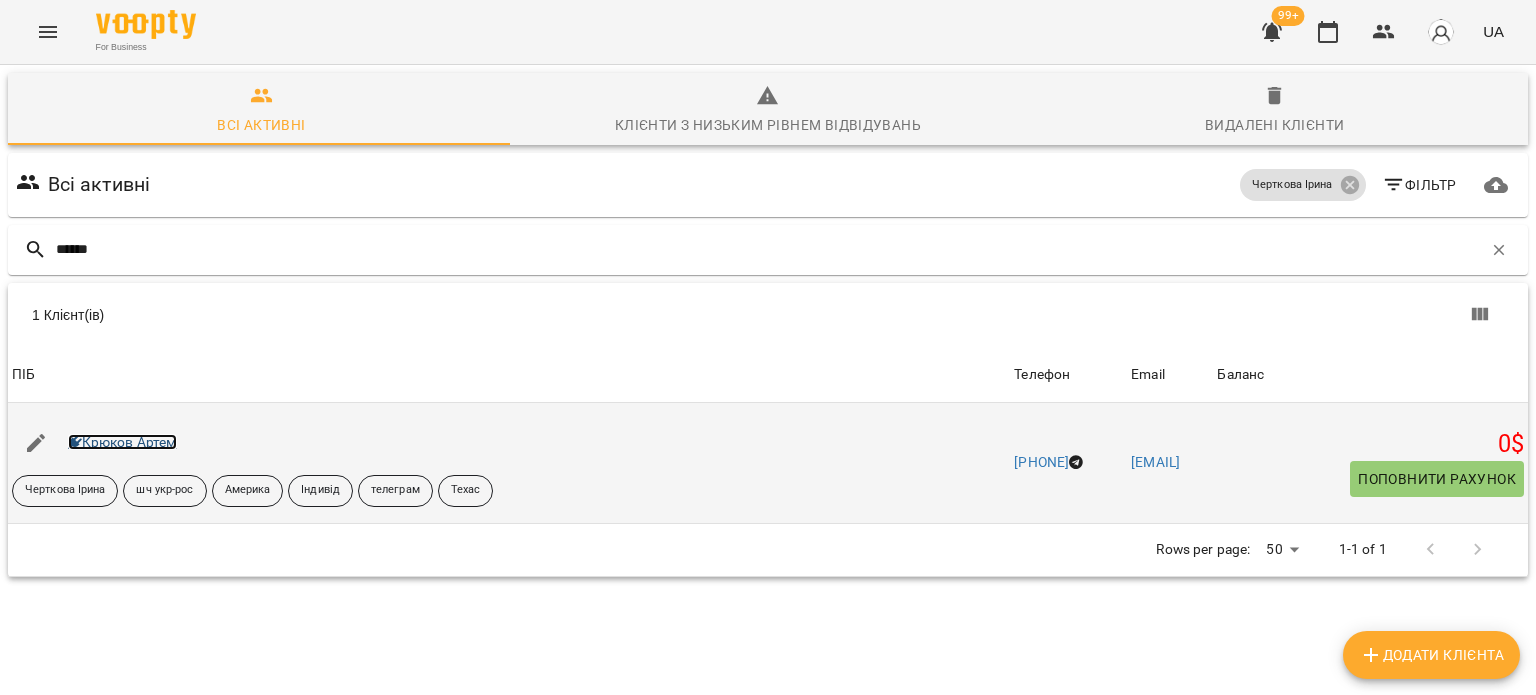 click on "Крюков Артем" at bounding box center [122, 442] 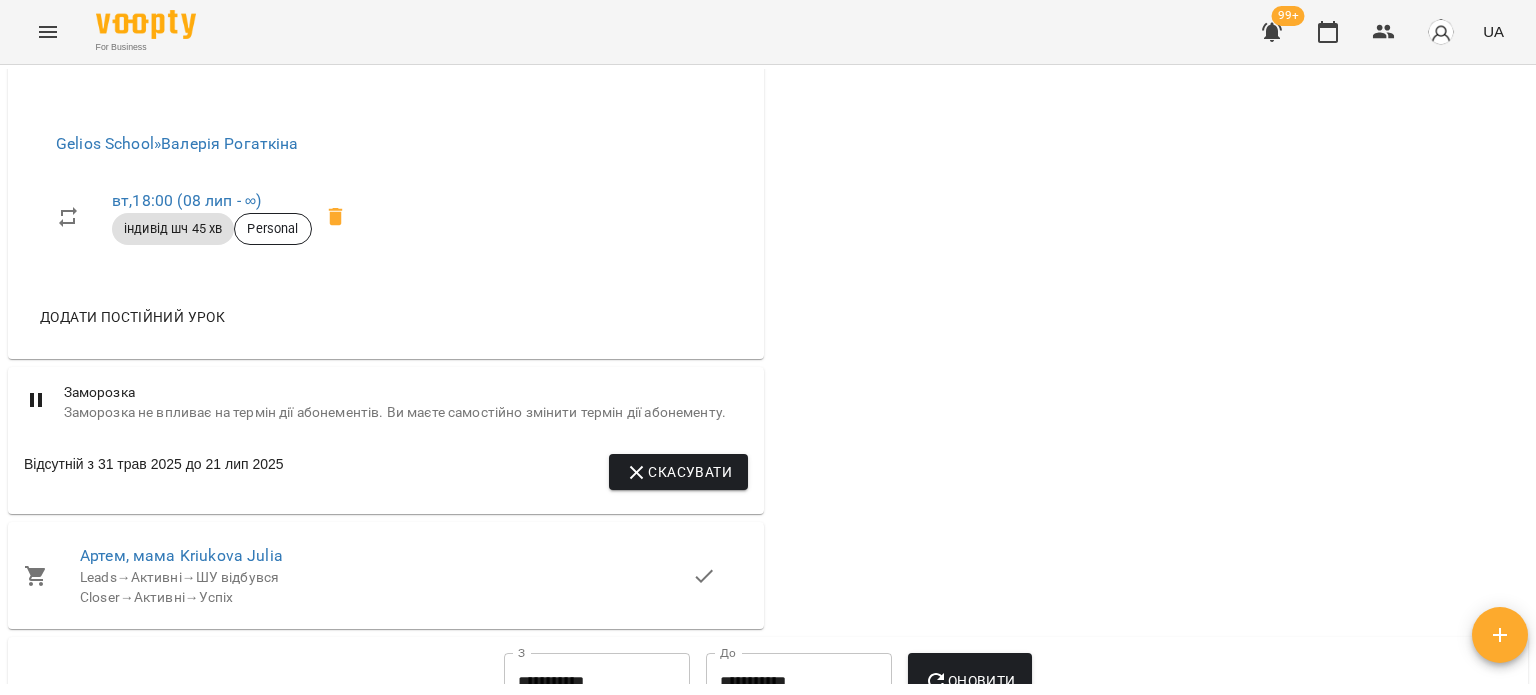 scroll, scrollTop: 1600, scrollLeft: 0, axis: vertical 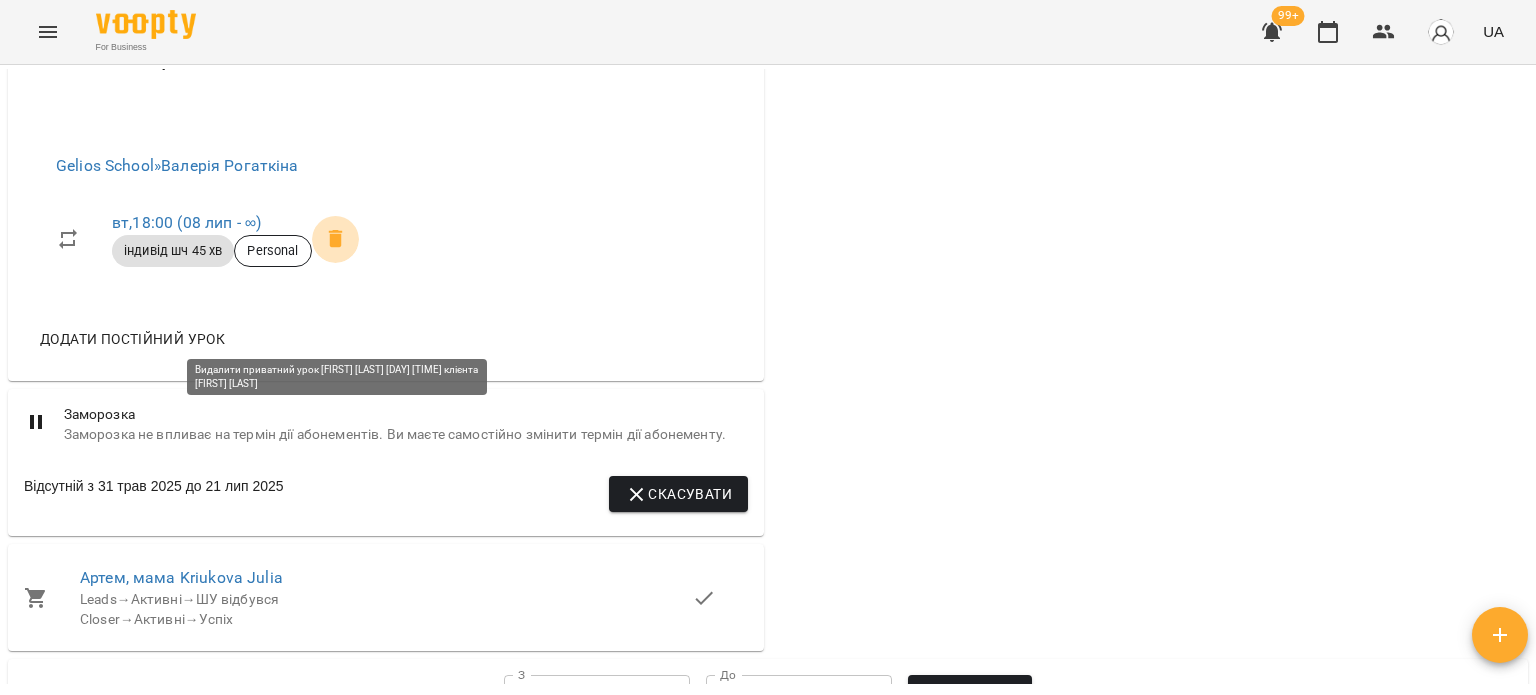 click at bounding box center (336, 239) 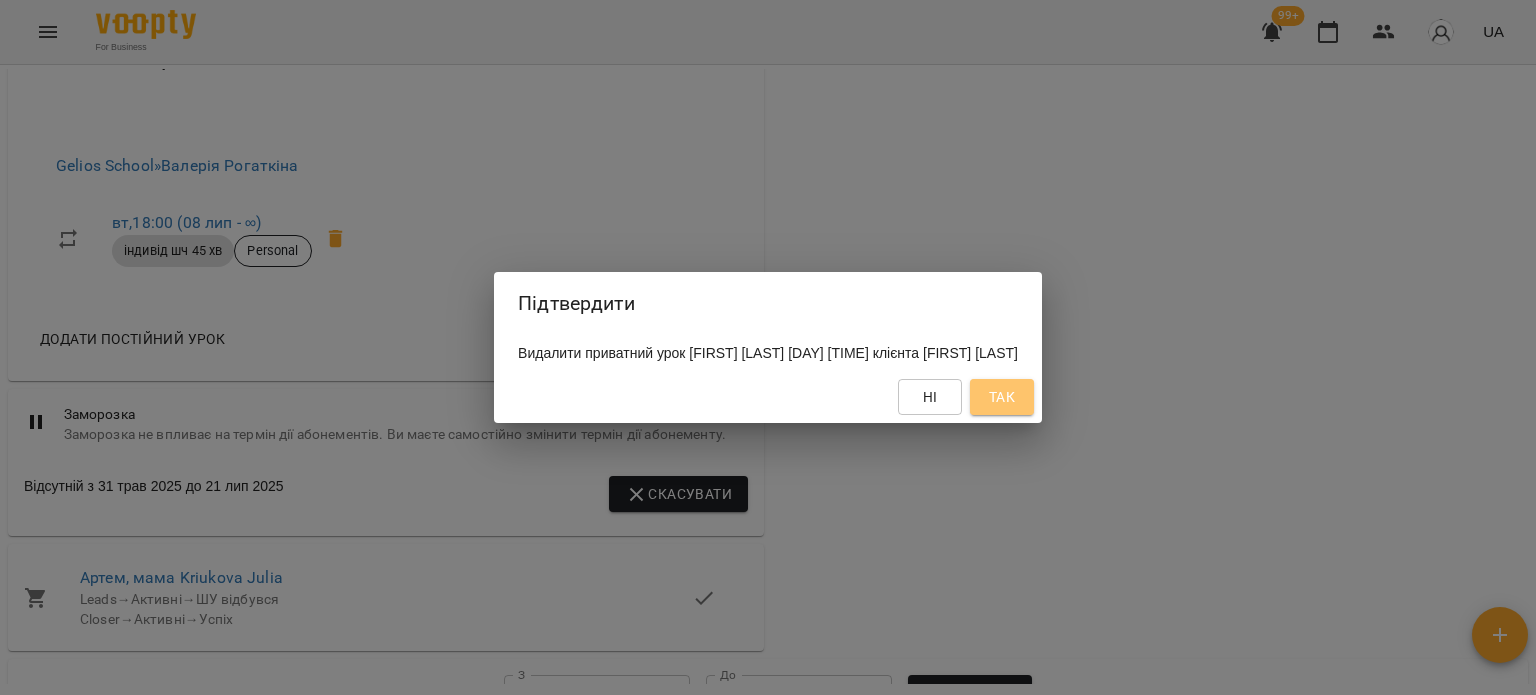 click on "Так" at bounding box center (1002, 397) 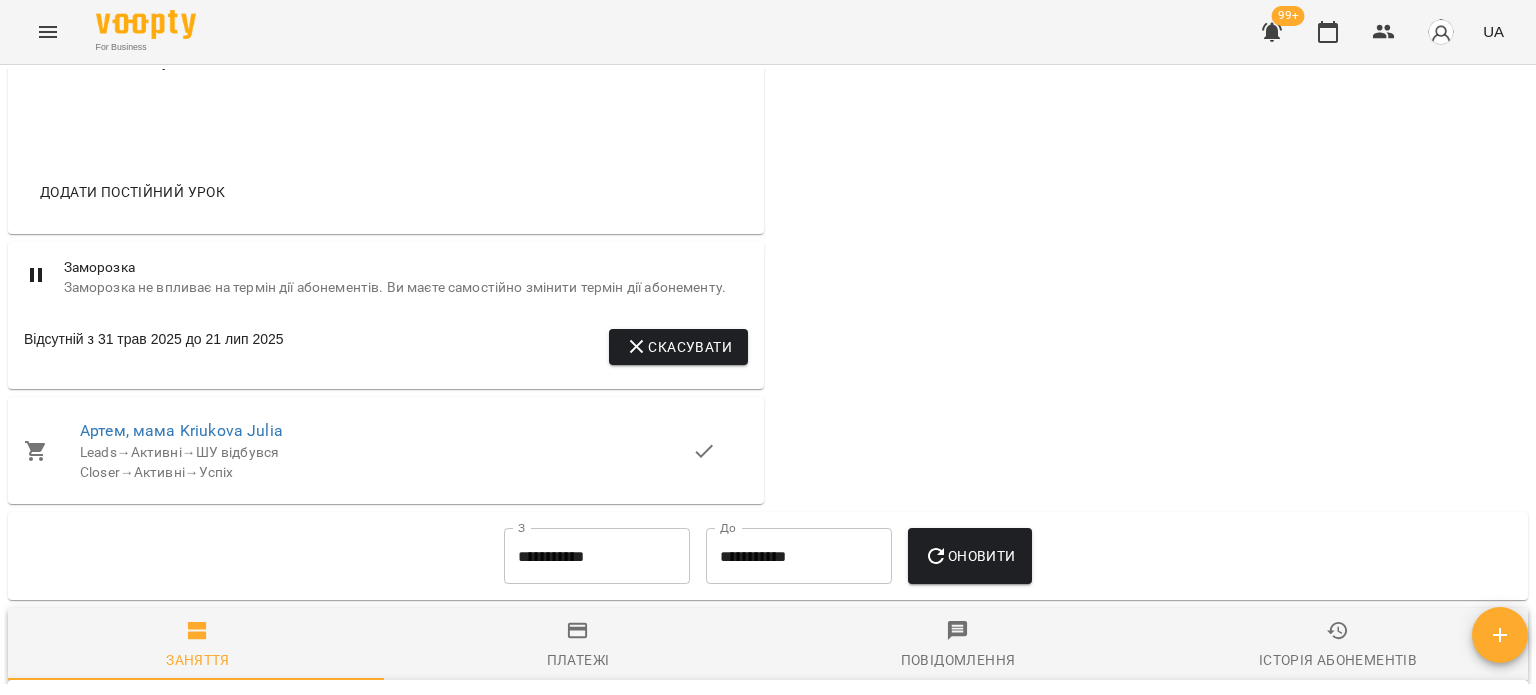 click on "Додати постійний урок" at bounding box center [386, 172] 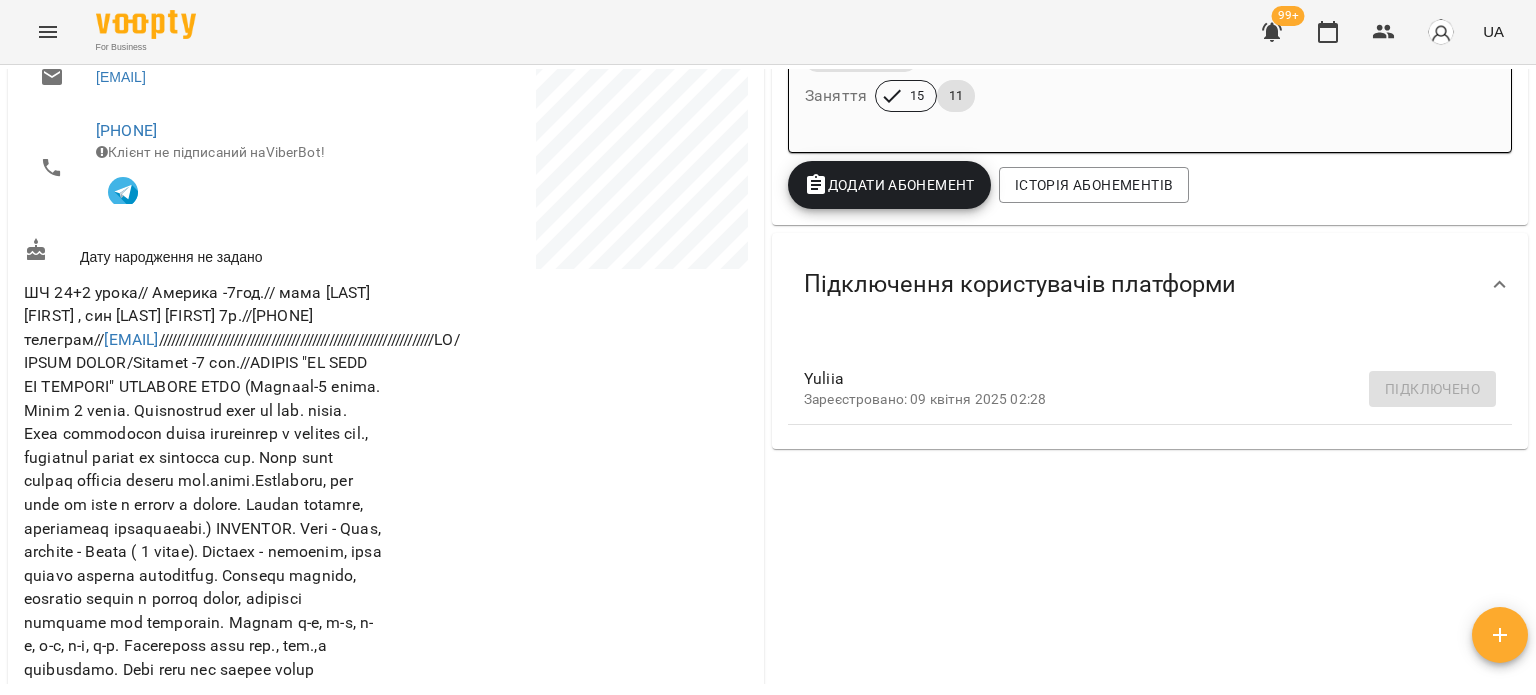 scroll, scrollTop: 300, scrollLeft: 0, axis: vertical 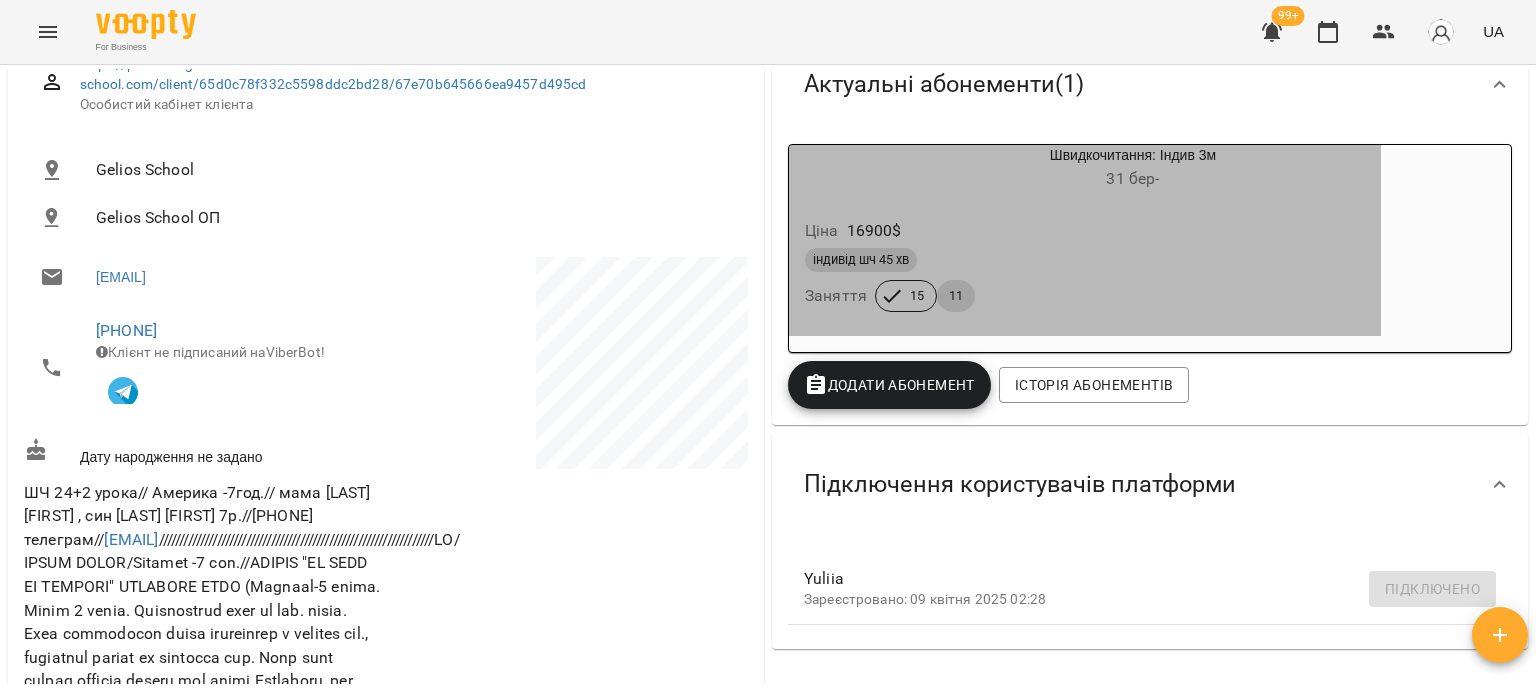 drag, startPoint x: 923, startPoint y: 259, endPoint x: 822, endPoint y: 261, distance: 101.0198 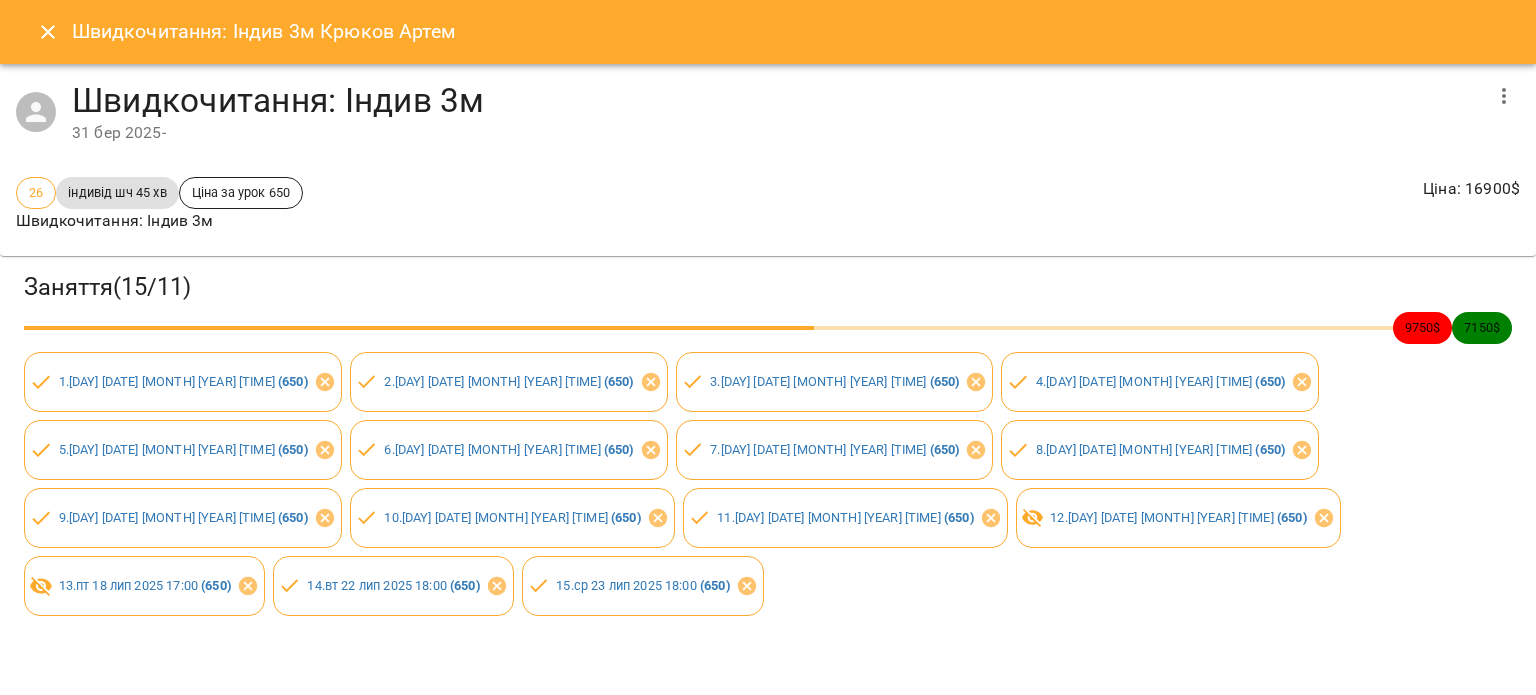 click 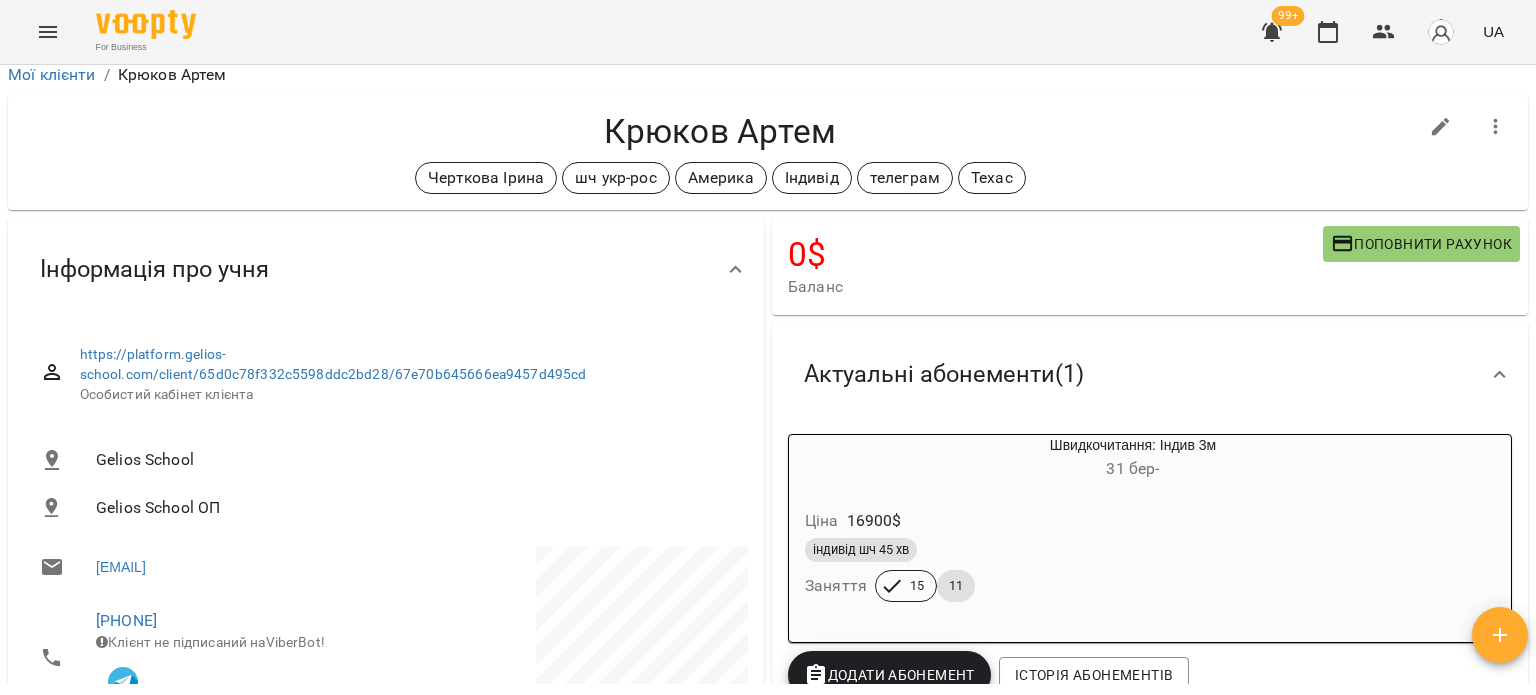 scroll, scrollTop: 0, scrollLeft: 0, axis: both 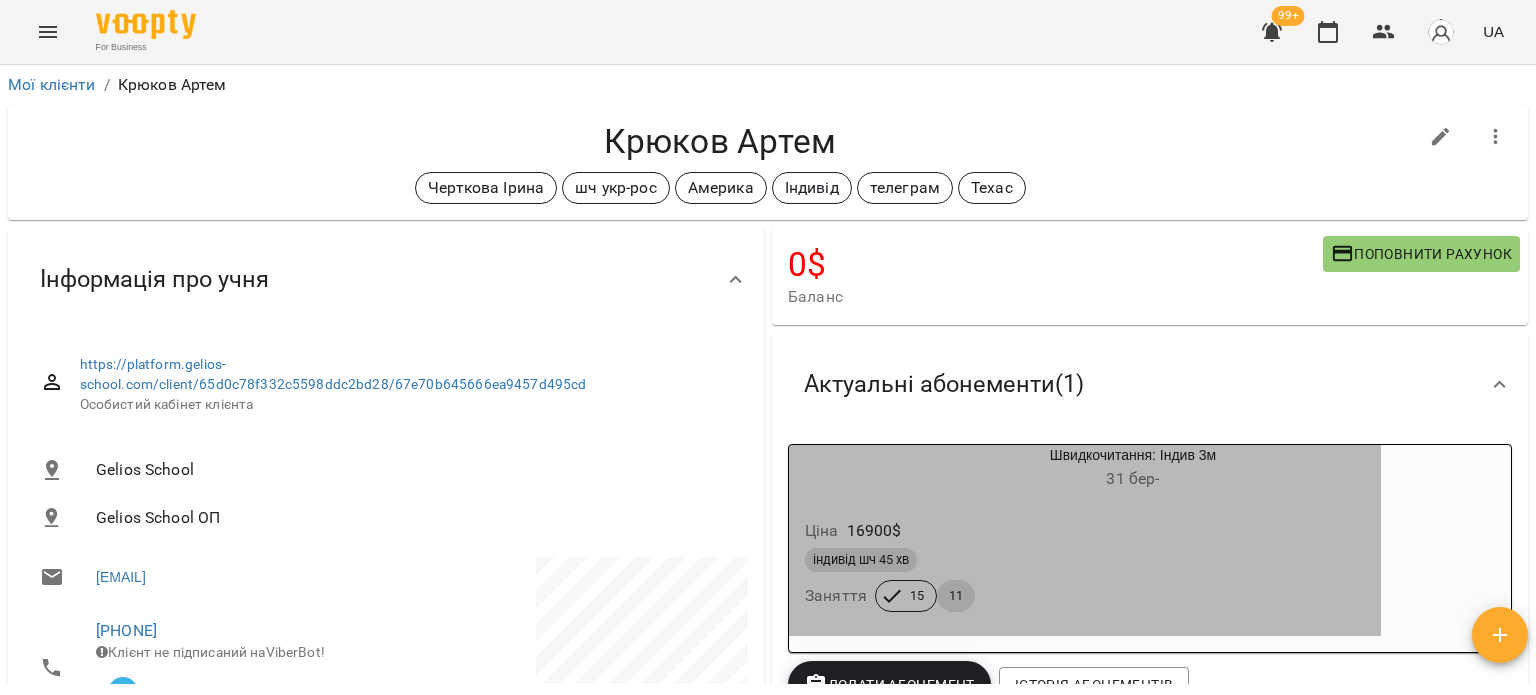 drag, startPoint x: 799, startPoint y: 565, endPoint x: 862, endPoint y: 563, distance: 63.03174 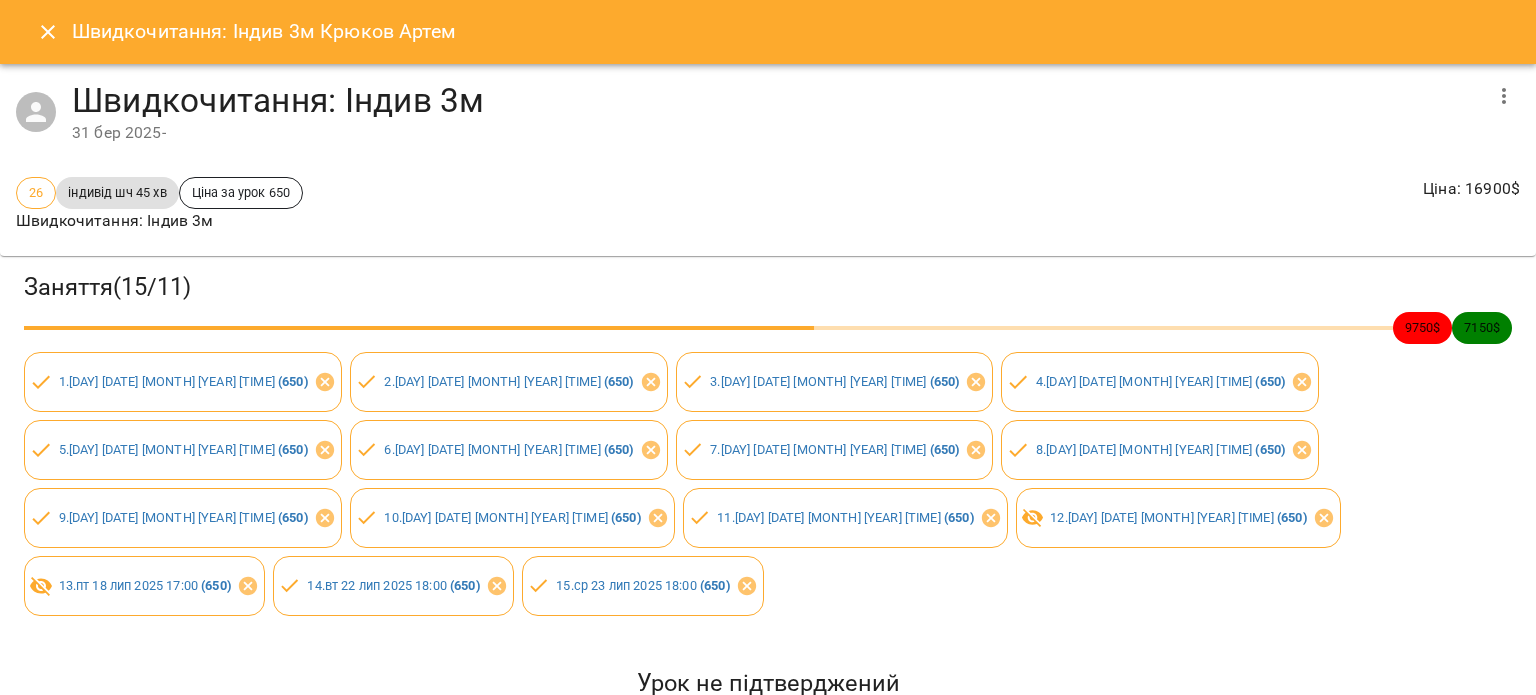 click at bounding box center (48, 32) 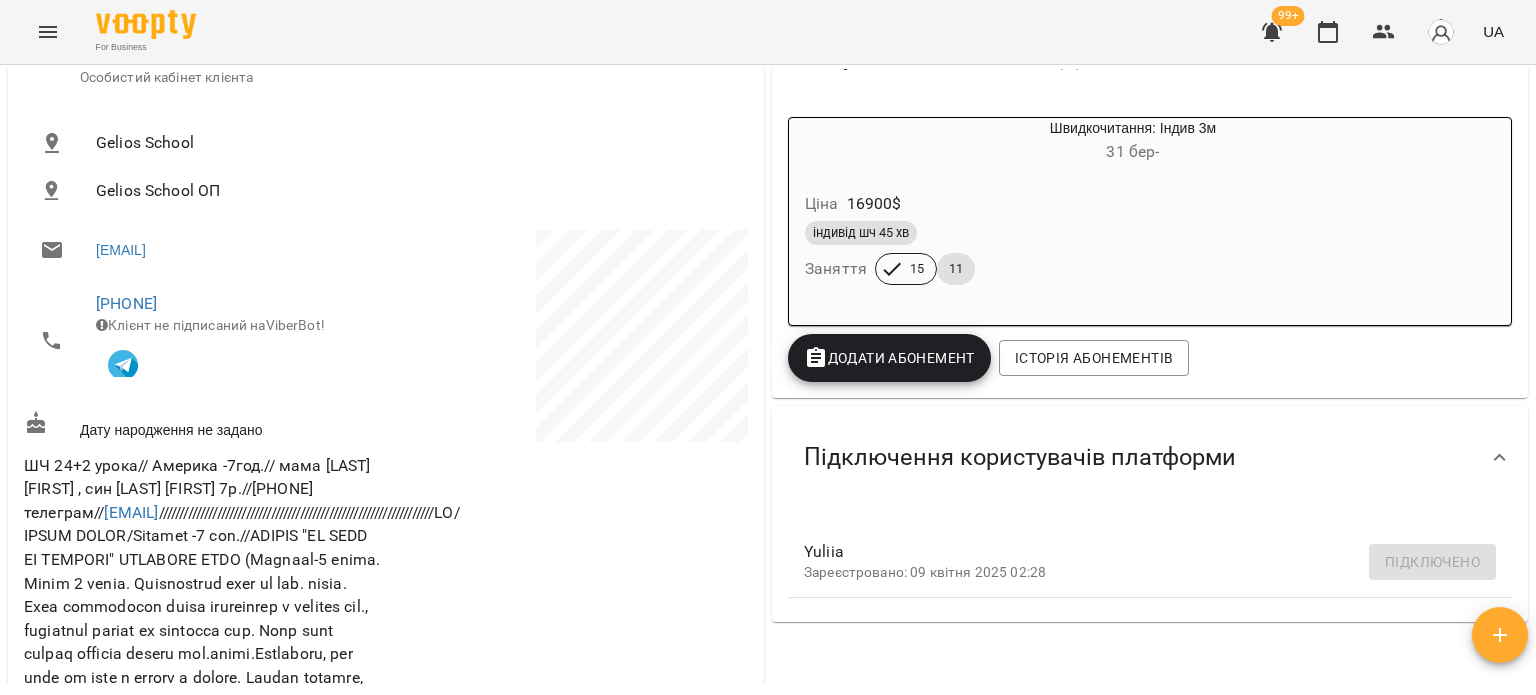 scroll, scrollTop: 0, scrollLeft: 0, axis: both 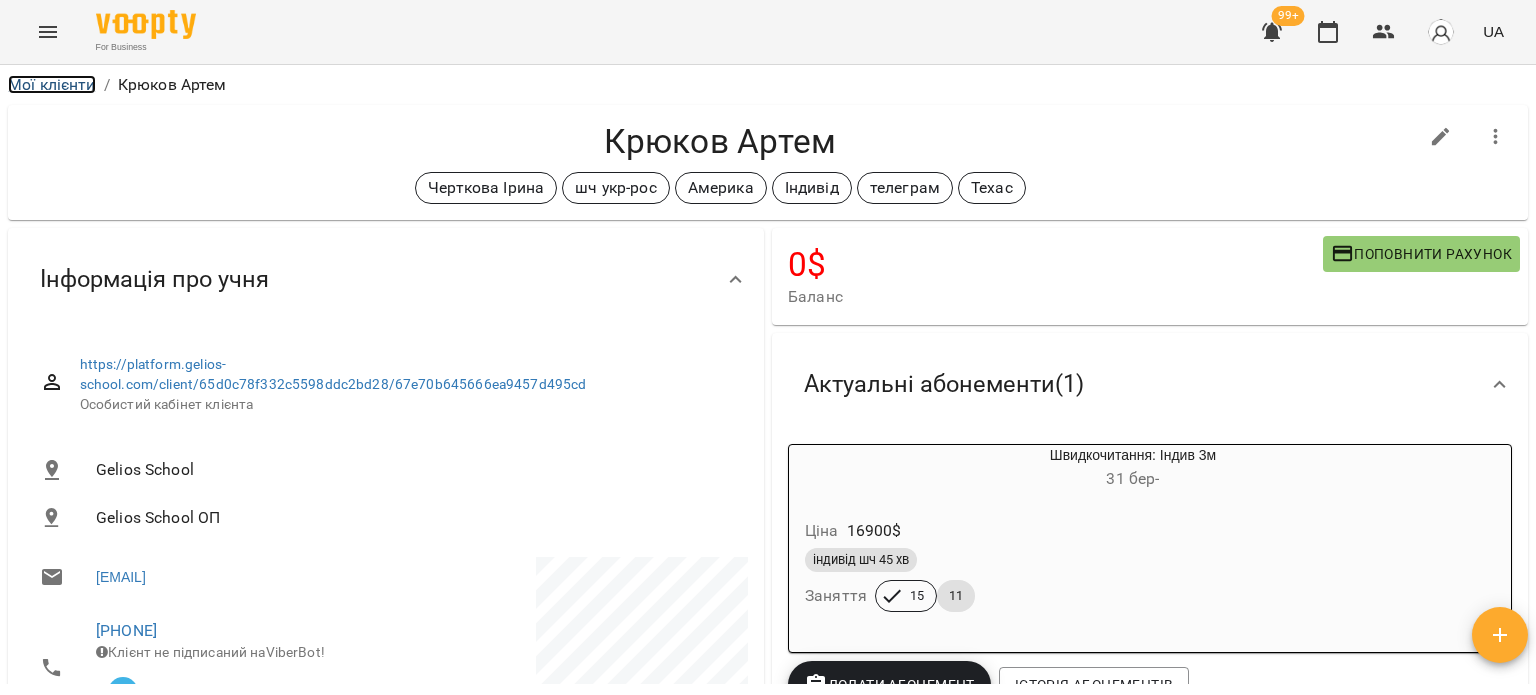 click on "Мої клієнти" at bounding box center [52, 84] 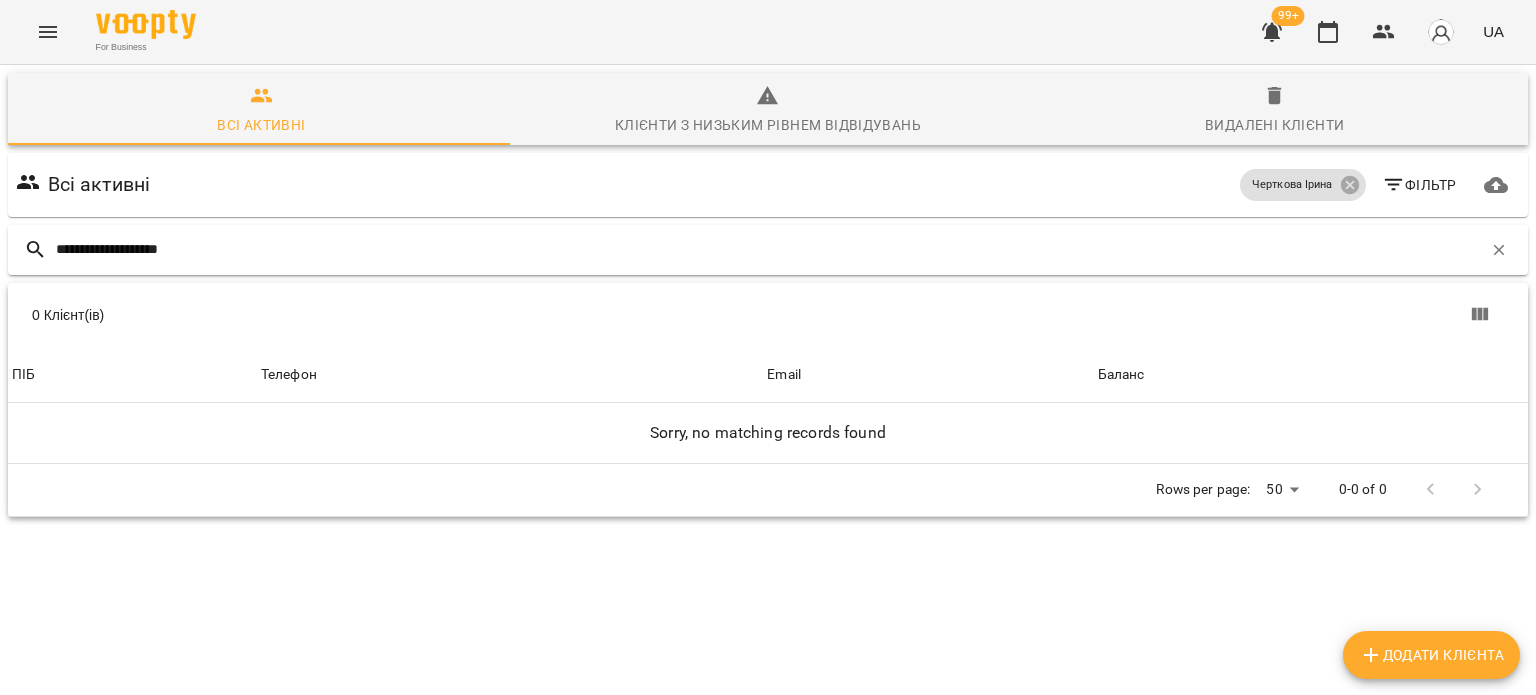 drag, startPoint x: 146, startPoint y: 242, endPoint x: 116, endPoint y: 237, distance: 30.413813 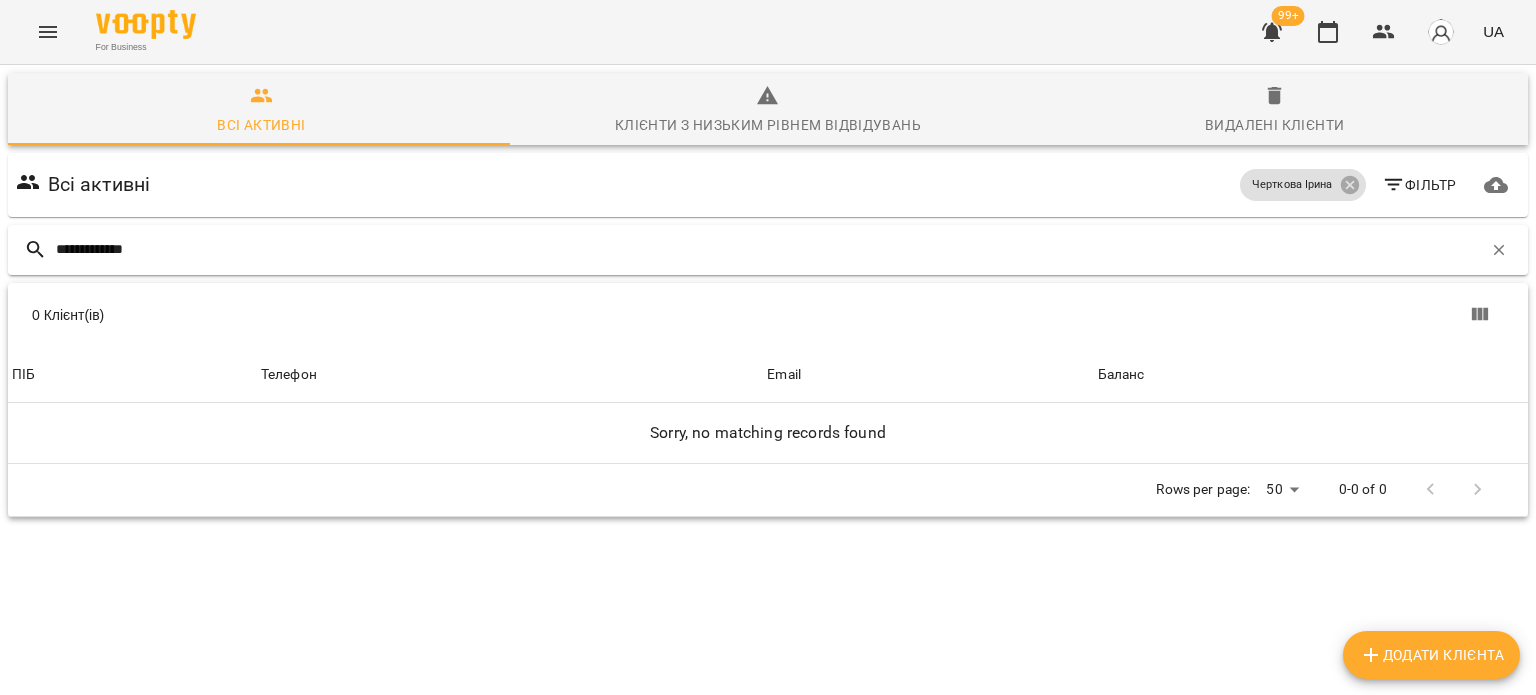drag, startPoint x: 107, startPoint y: 243, endPoint x: 328, endPoint y: 274, distance: 223.16362 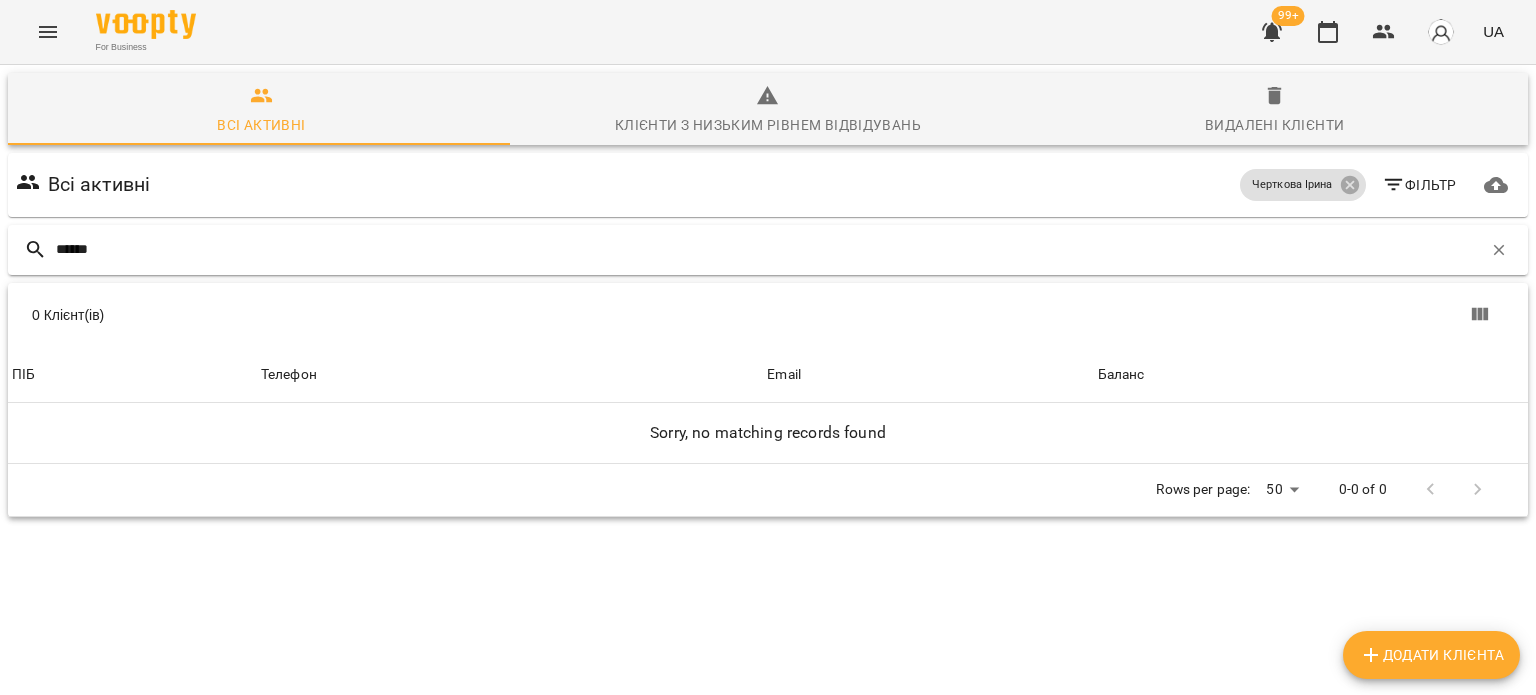 type on "******" 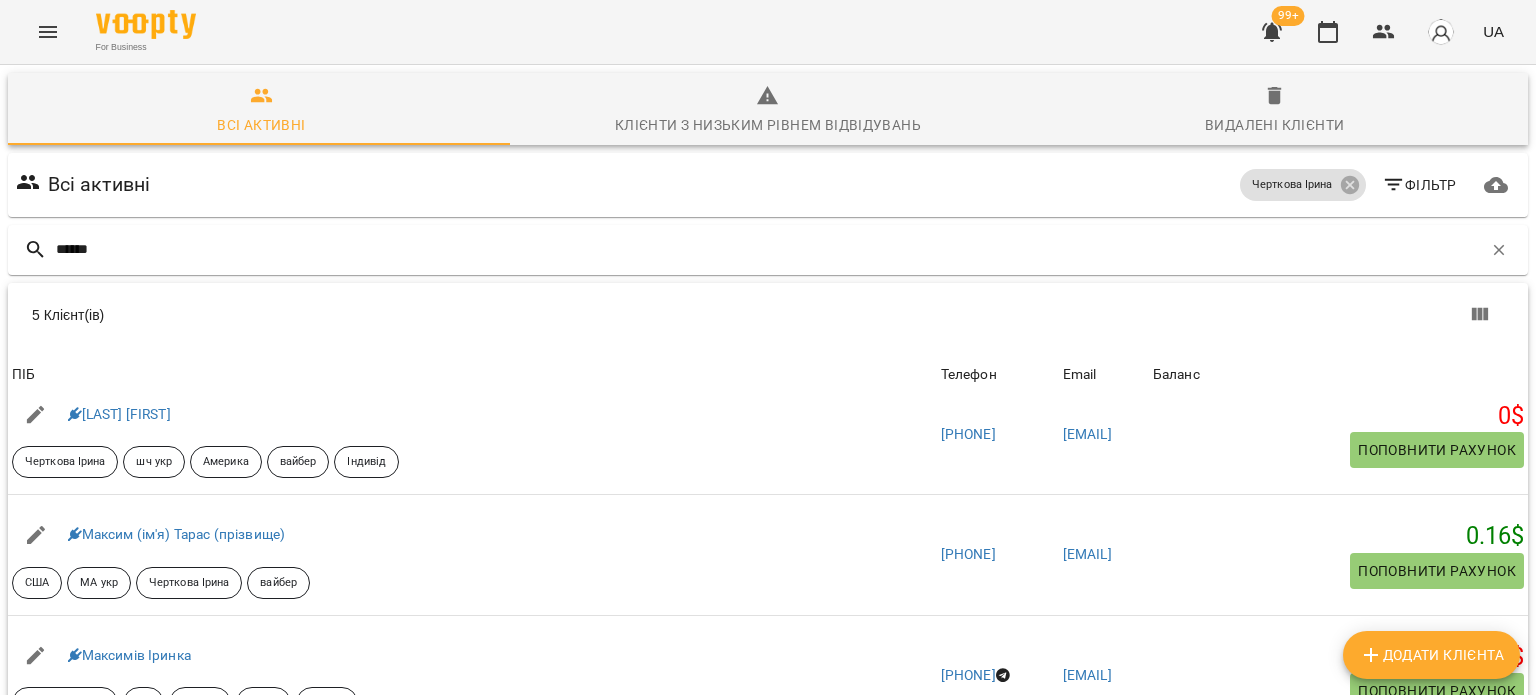 scroll, scrollTop: 159, scrollLeft: 0, axis: vertical 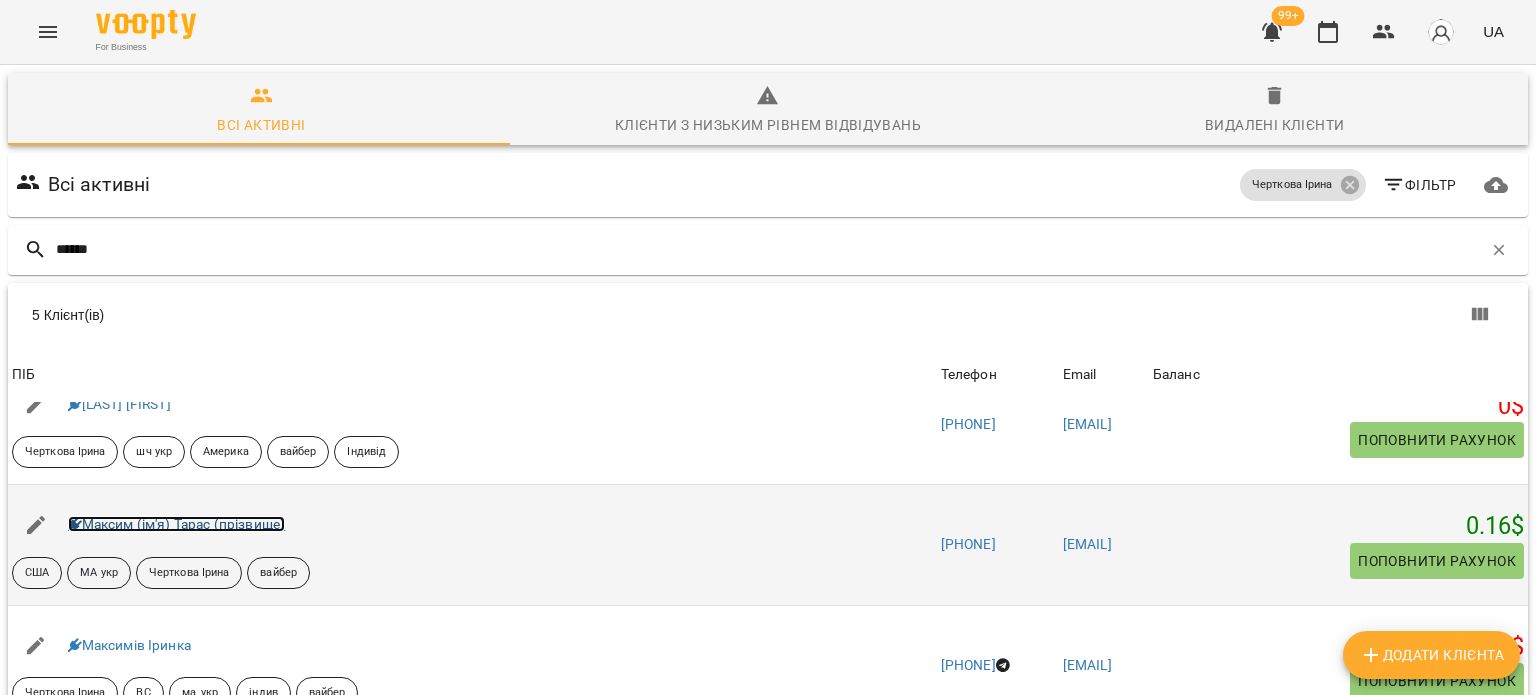 click on "Максим (ім'я) Тарас (прізвище)" at bounding box center [177, 524] 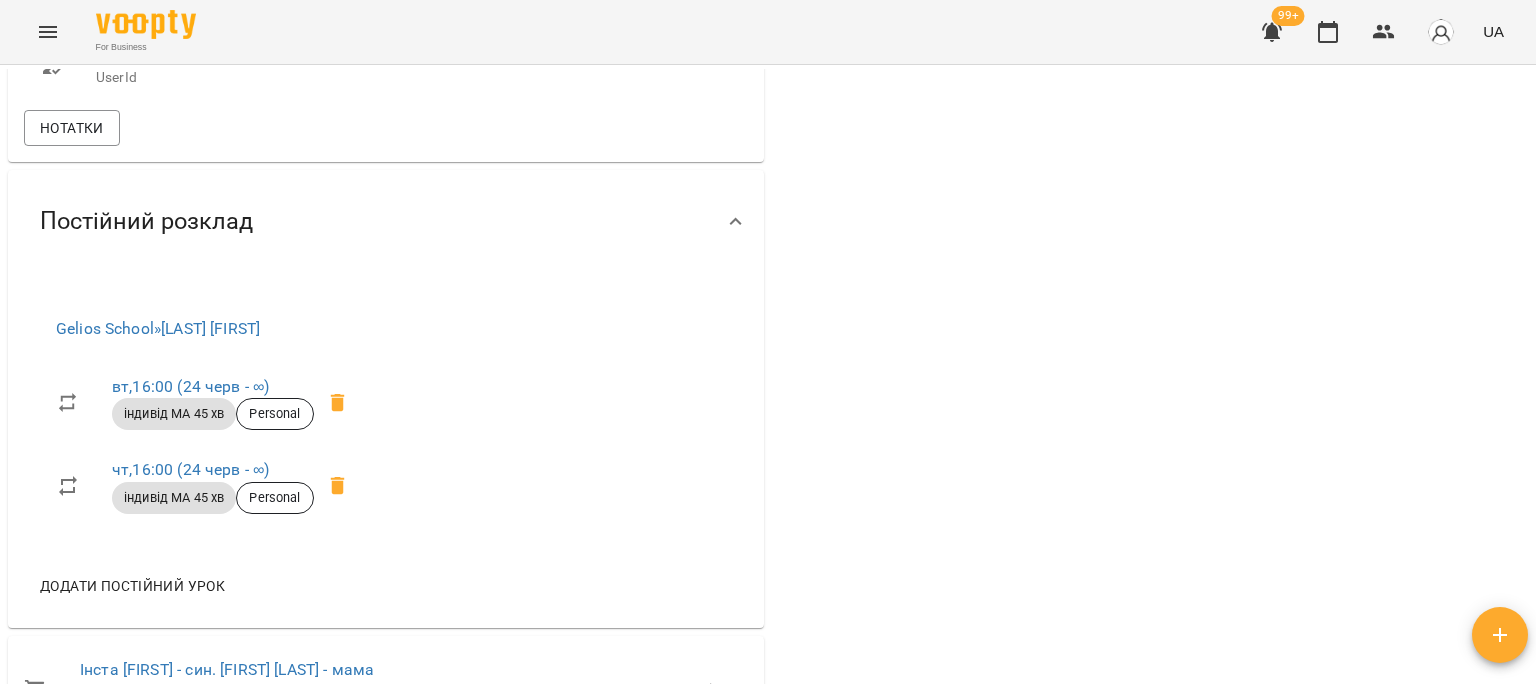 scroll, scrollTop: 1400, scrollLeft: 0, axis: vertical 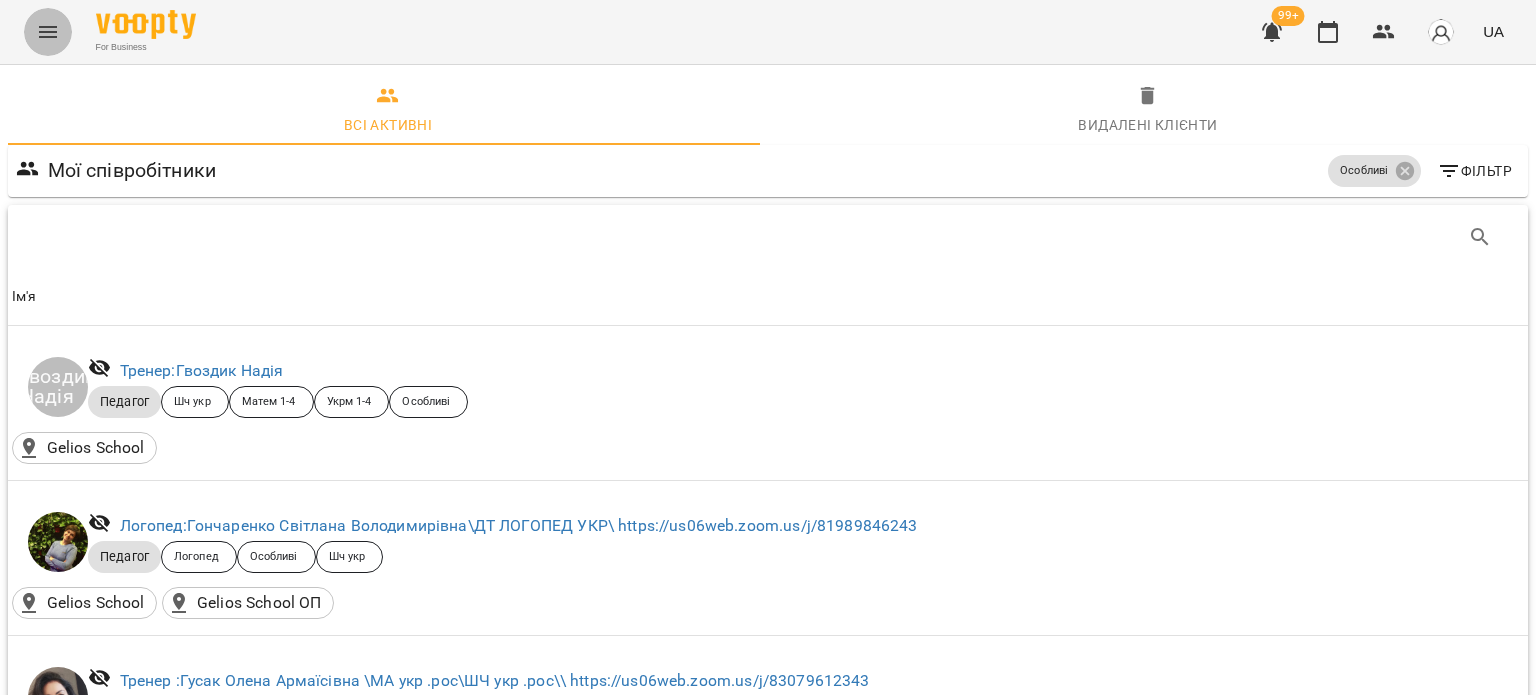 click 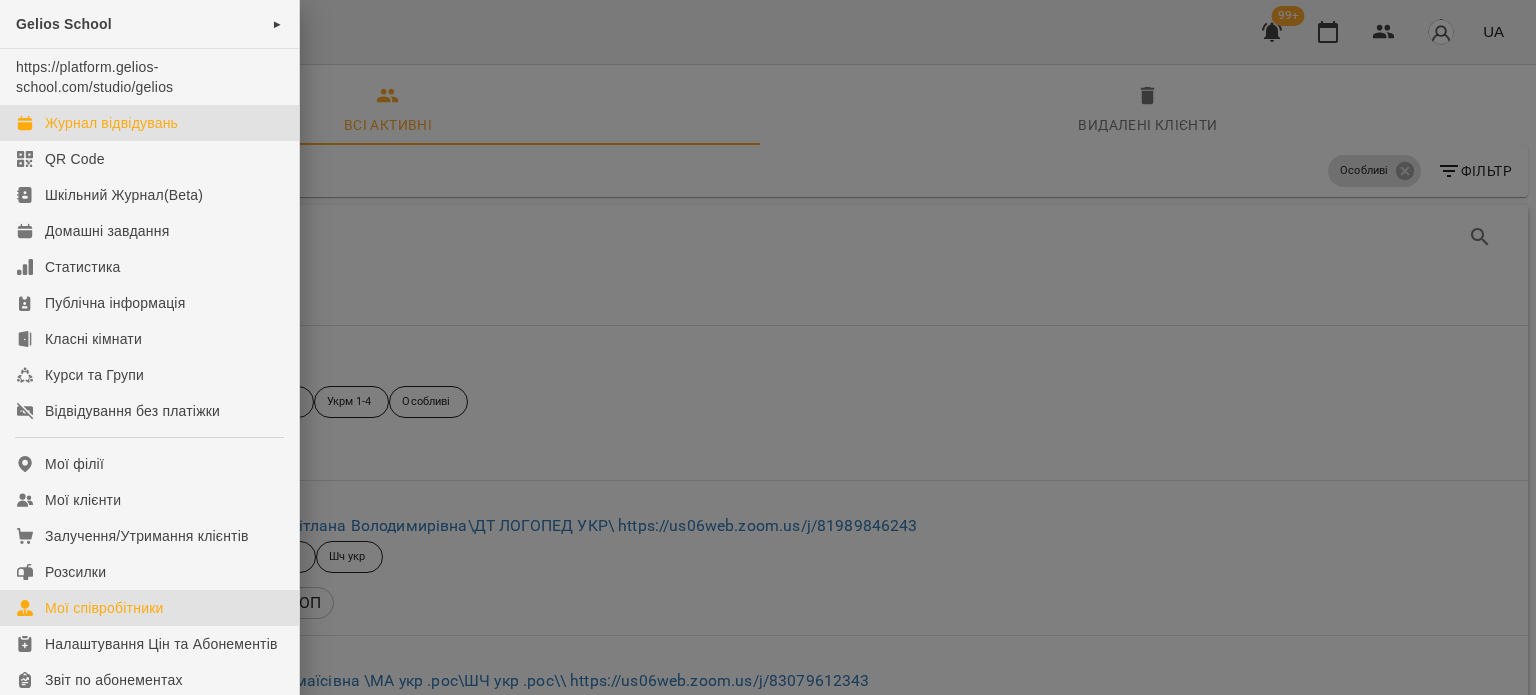 click on "Журнал відвідувань" at bounding box center (111, 123) 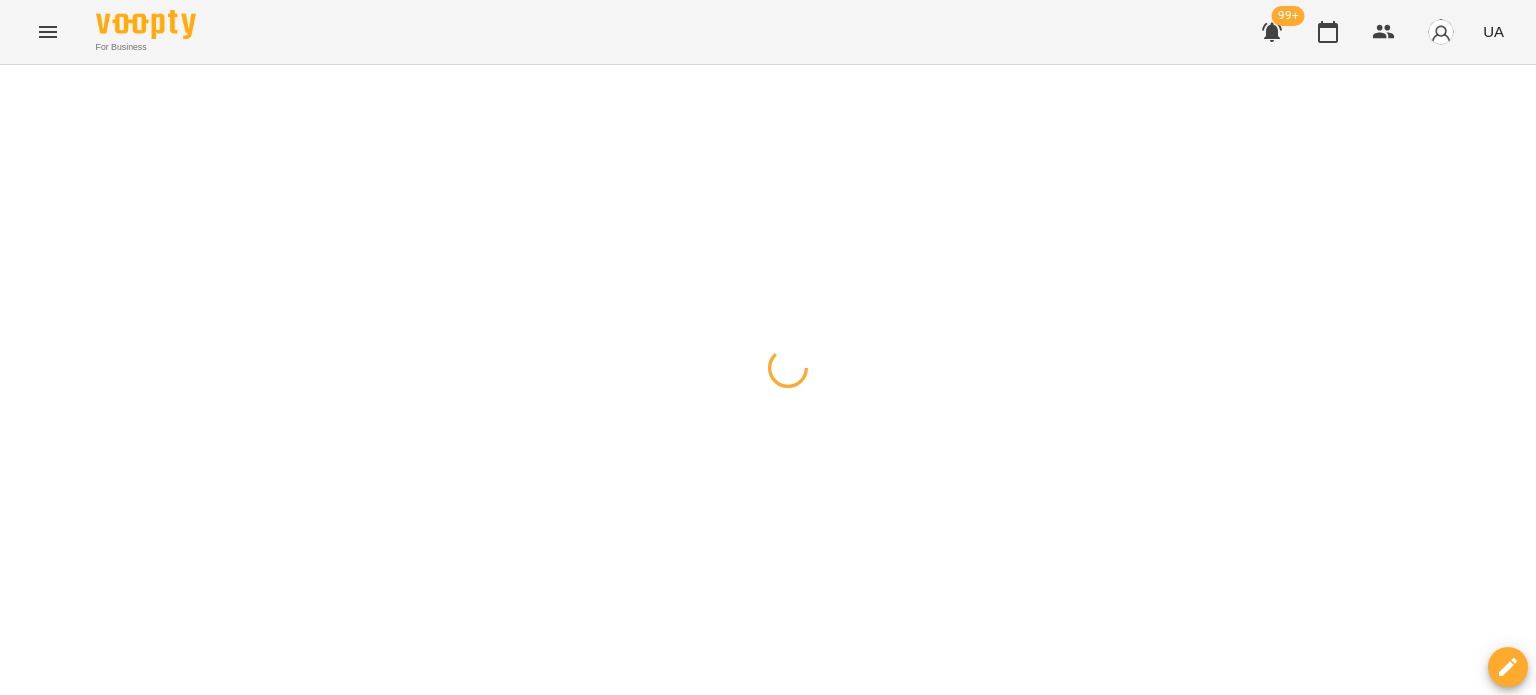 click at bounding box center [20, 89] 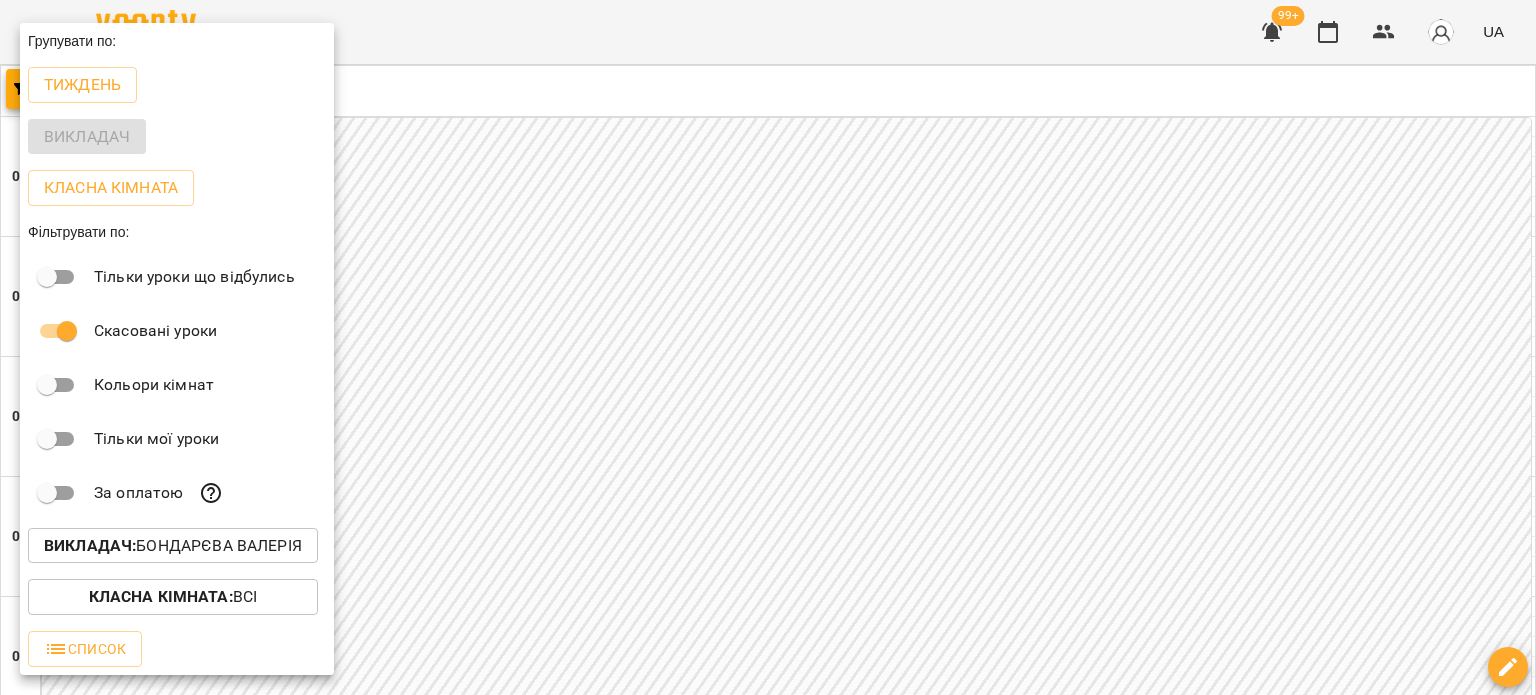 click on "Викладач :  Бондарєва Валерія" at bounding box center [173, 546] 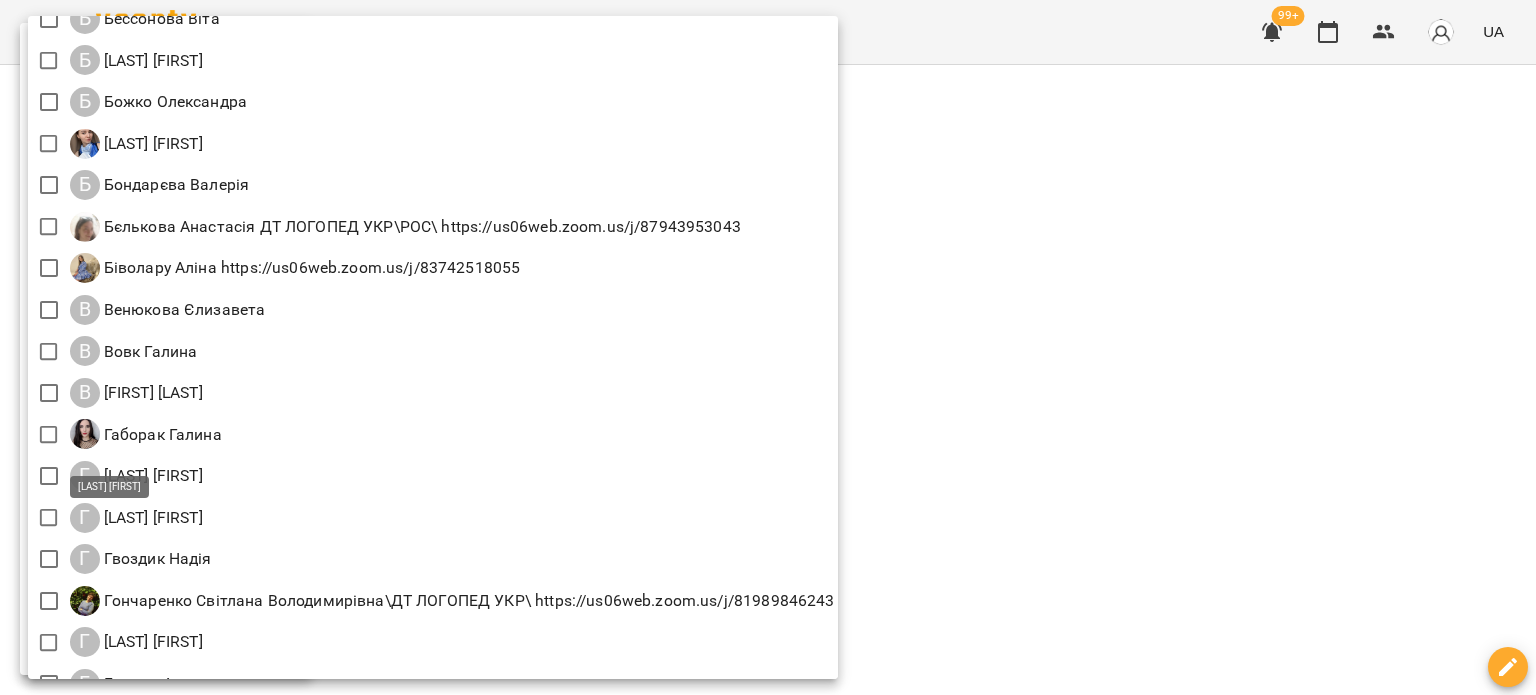 scroll, scrollTop: 400, scrollLeft: 0, axis: vertical 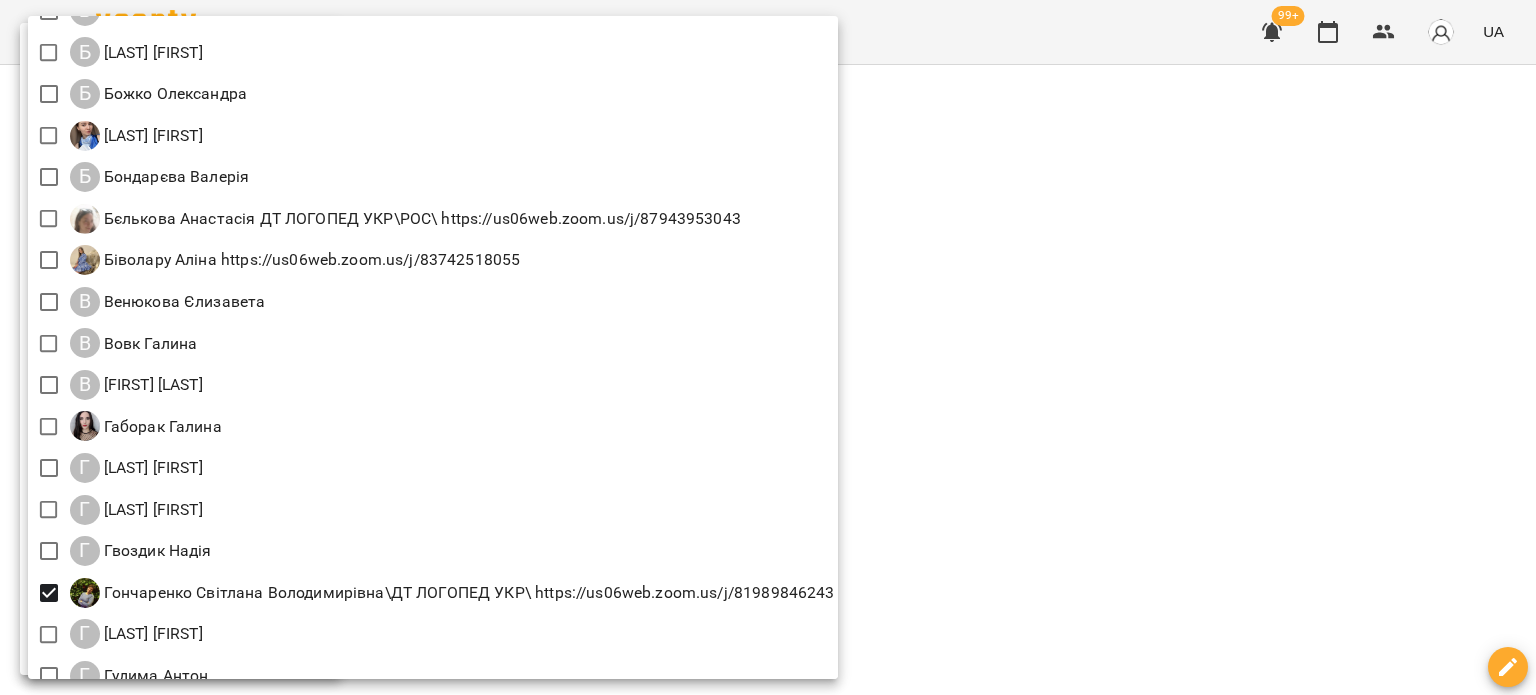 click at bounding box center (768, 347) 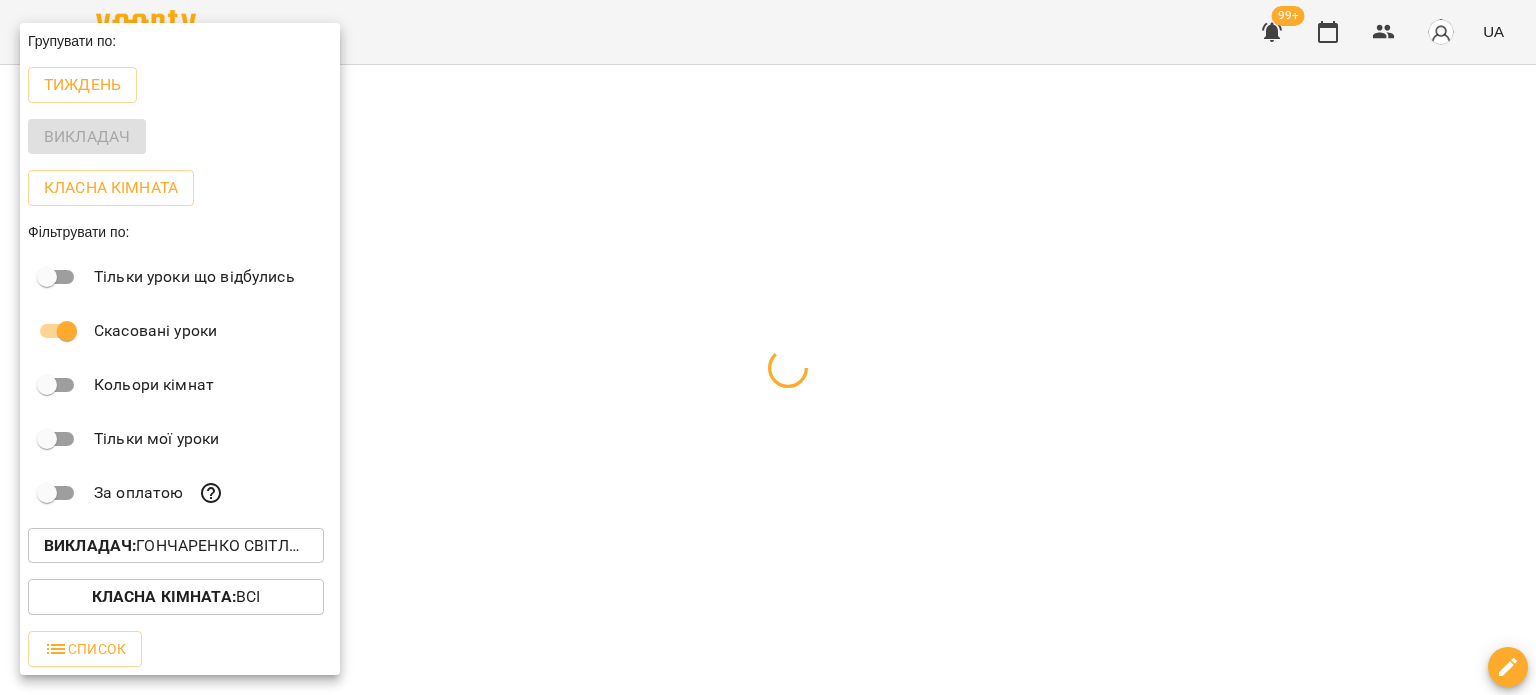 click at bounding box center [768, 347] 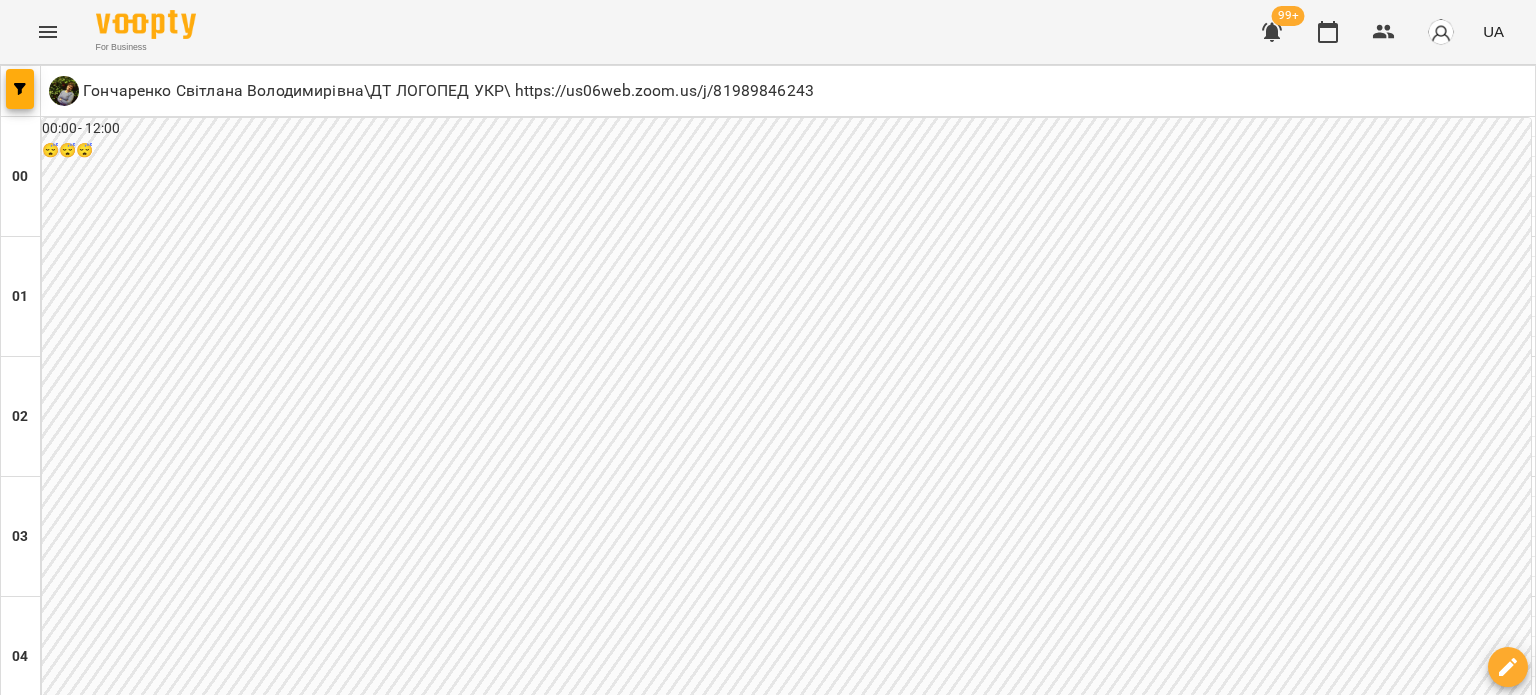 click on "**********" at bounding box center (768, 3088) 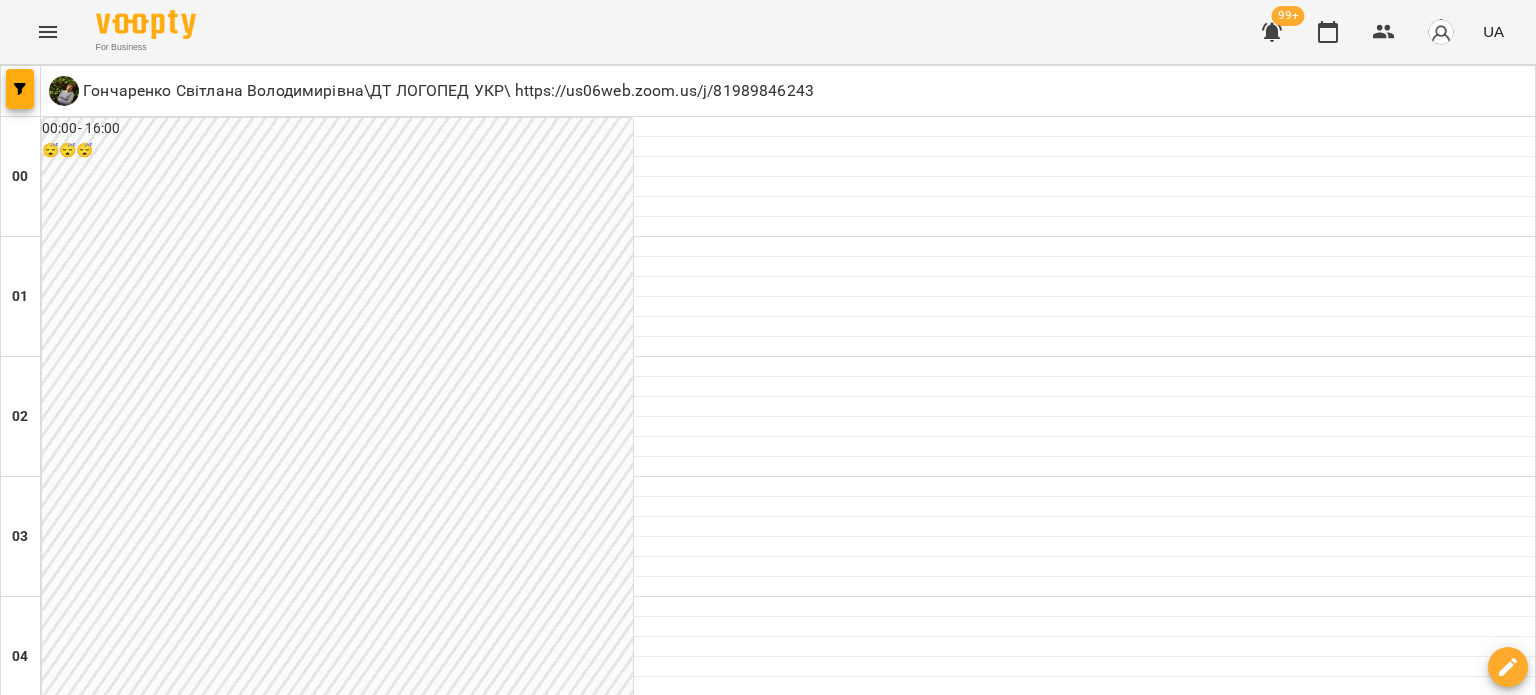 scroll, scrollTop: 900, scrollLeft: 0, axis: vertical 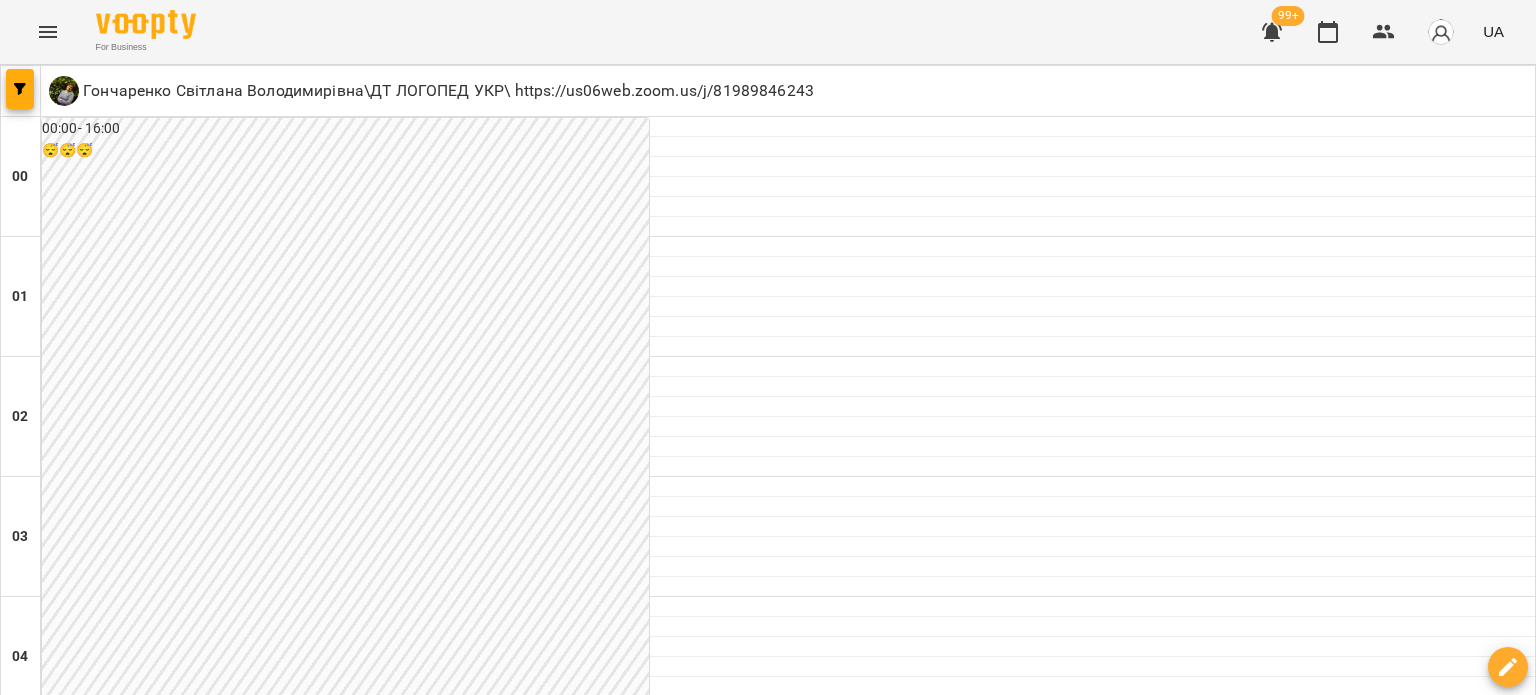 click on "10:00" at bounding box center (1093, 1345) 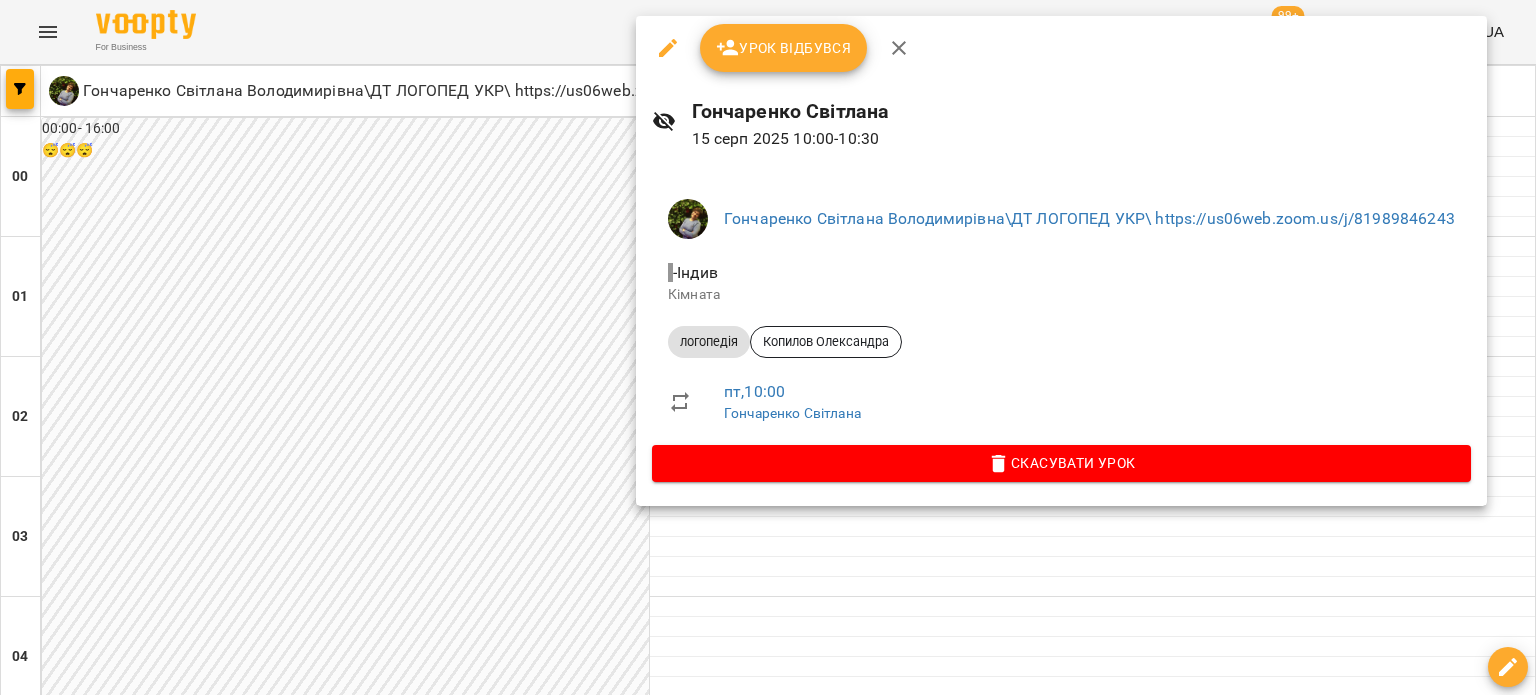 click 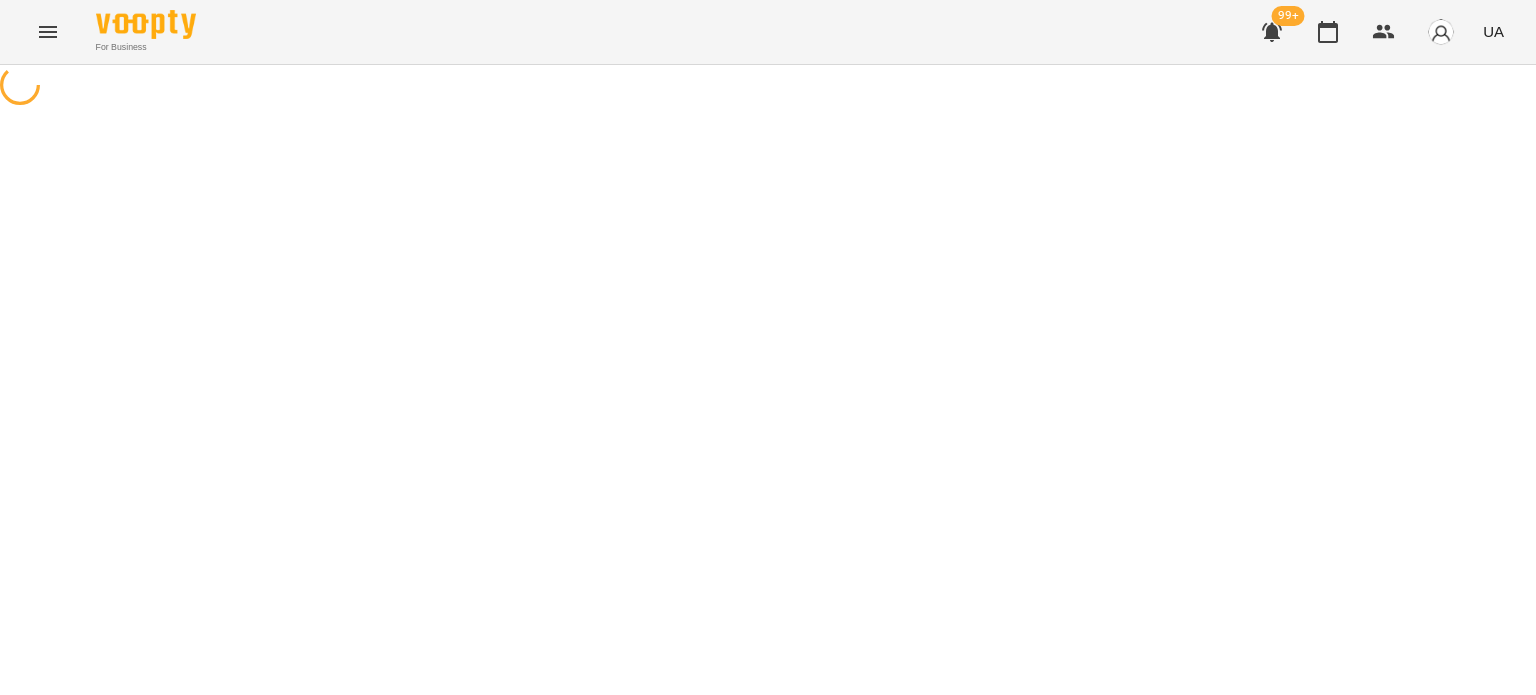 select on "*********" 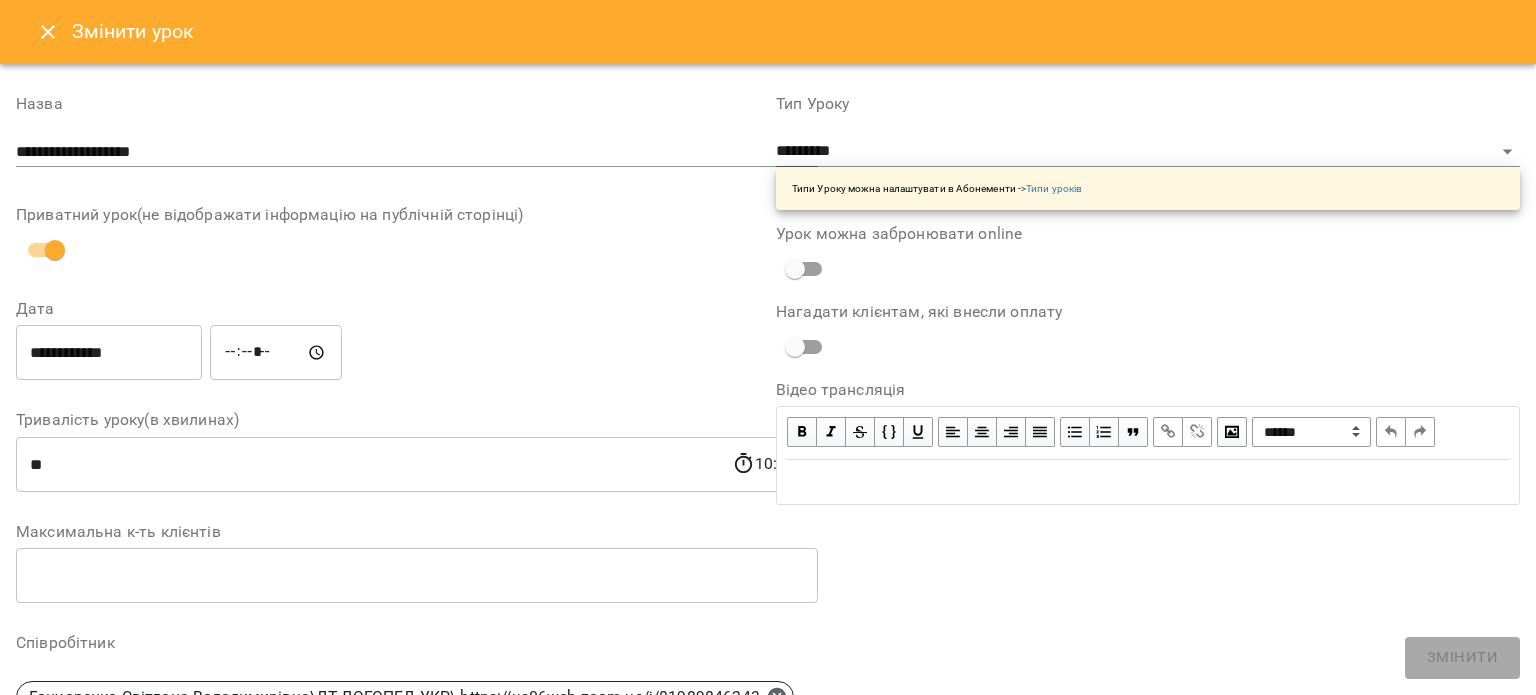 click at bounding box center (48, 32) 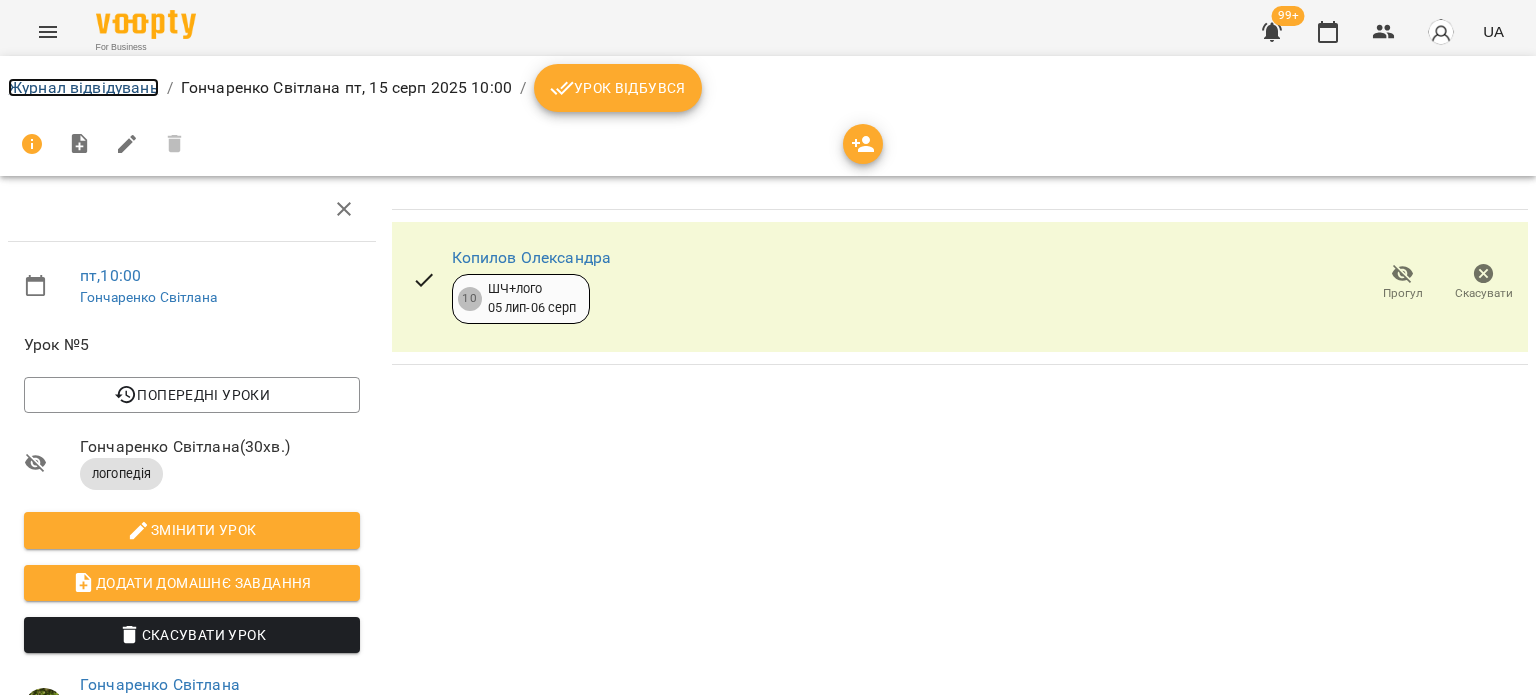 click on "Журнал відвідувань" at bounding box center [83, 87] 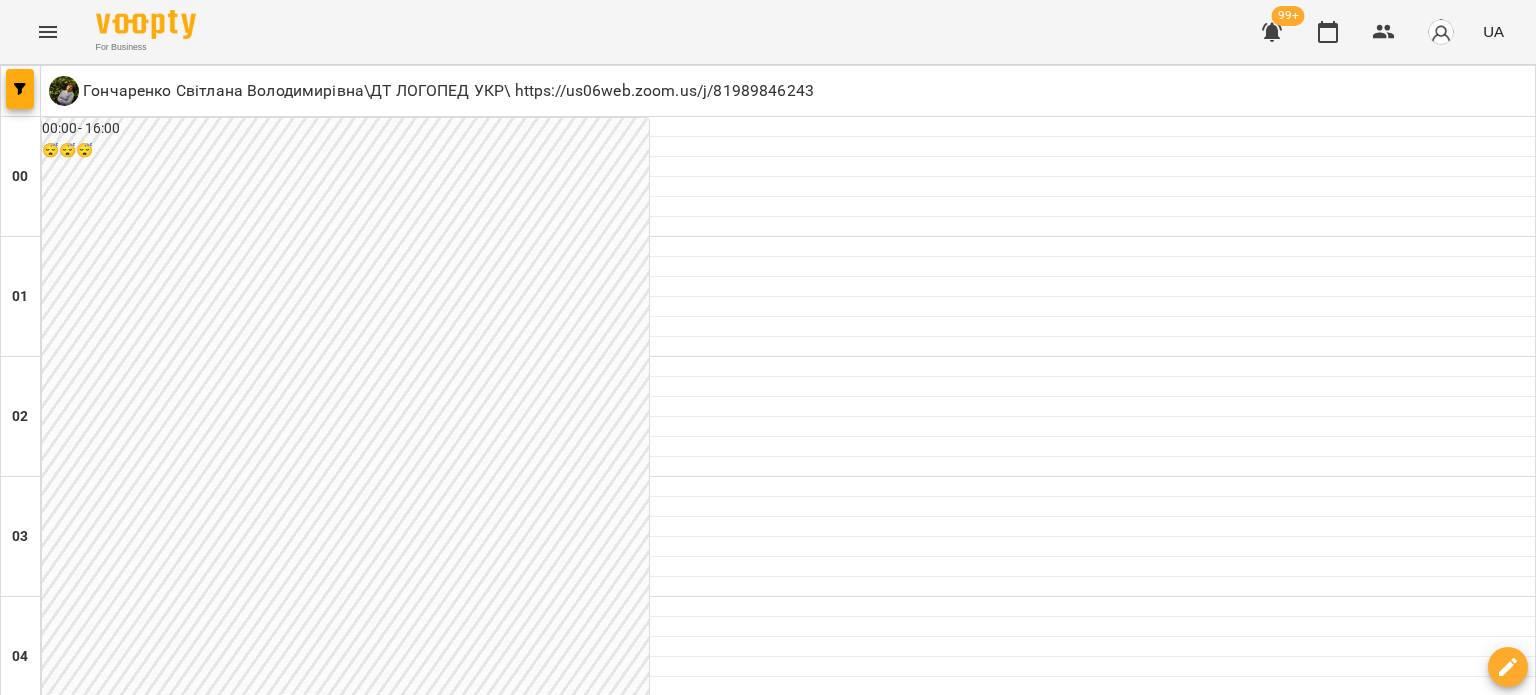 click at bounding box center (668, 3088) 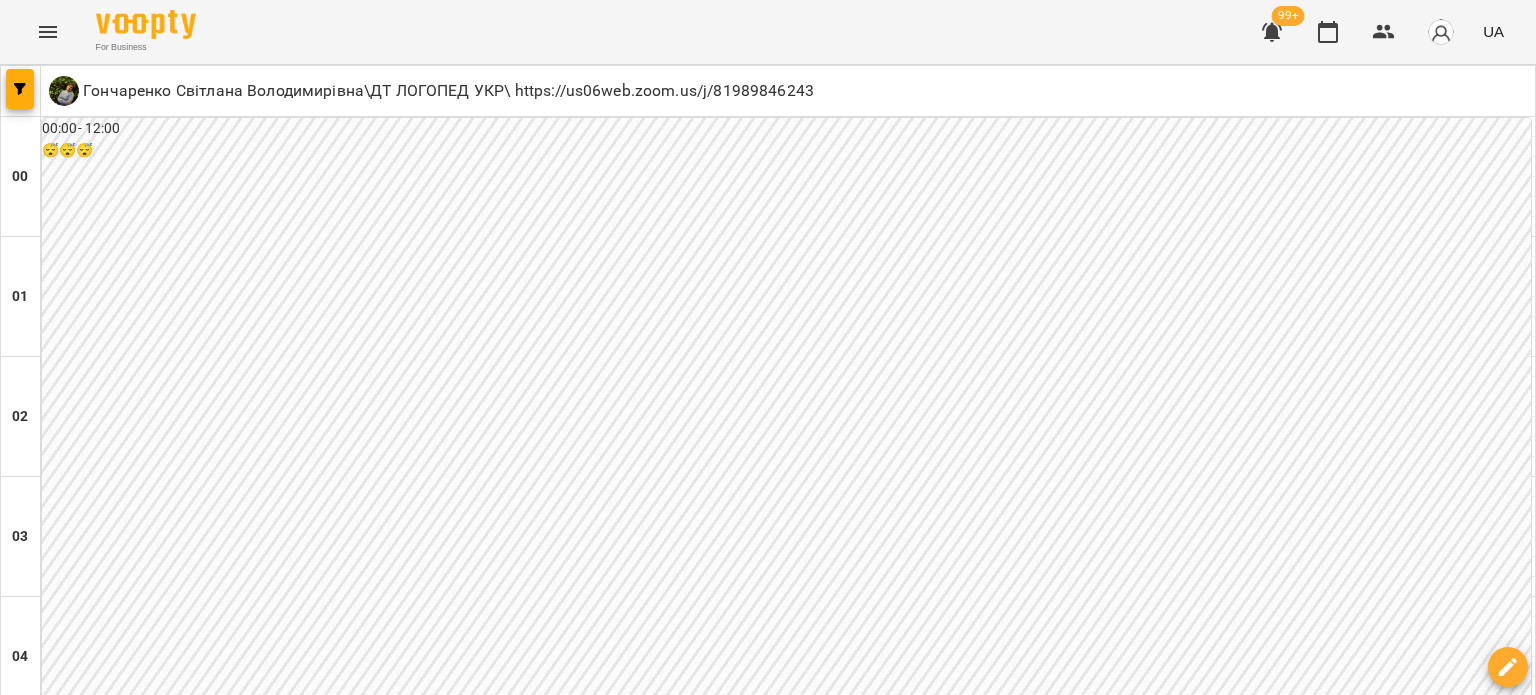 click on "пт" at bounding box center [892, 3023] 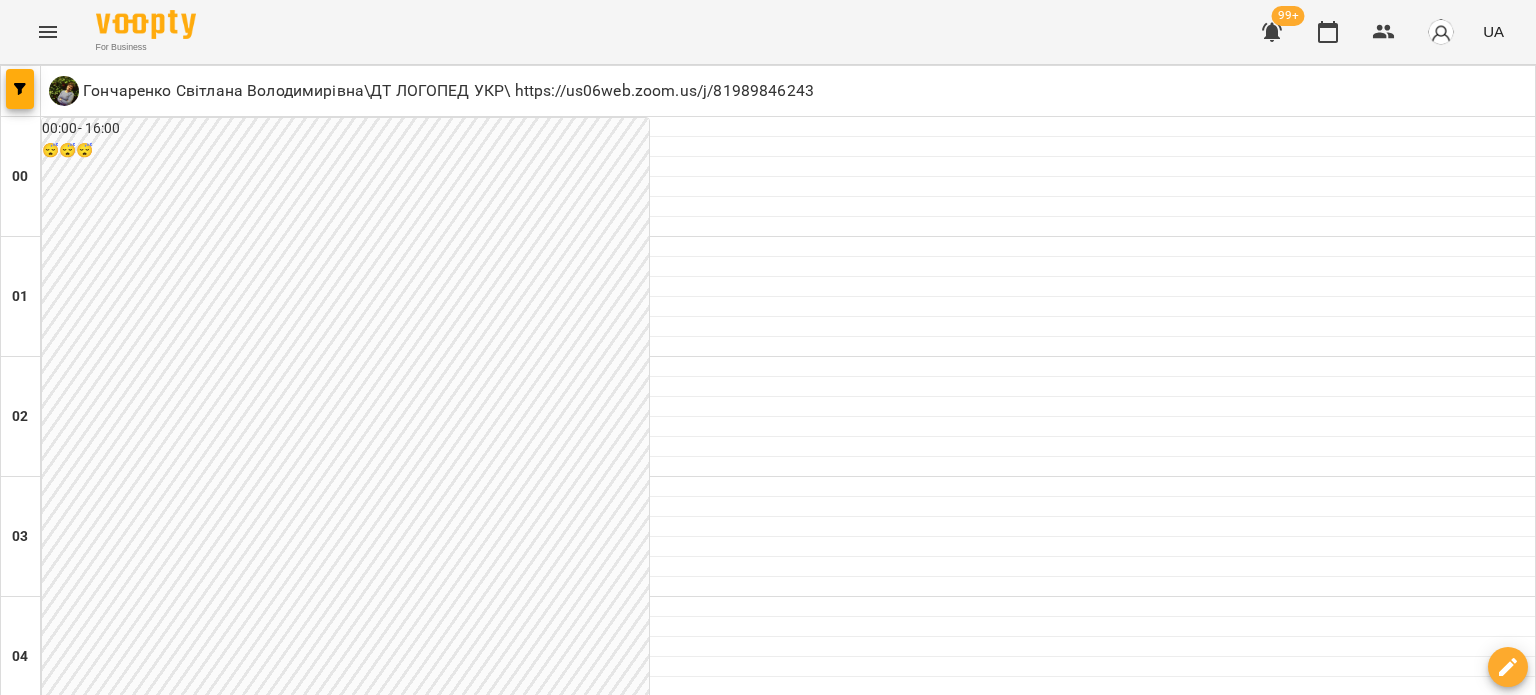 scroll, scrollTop: 1200, scrollLeft: 0, axis: vertical 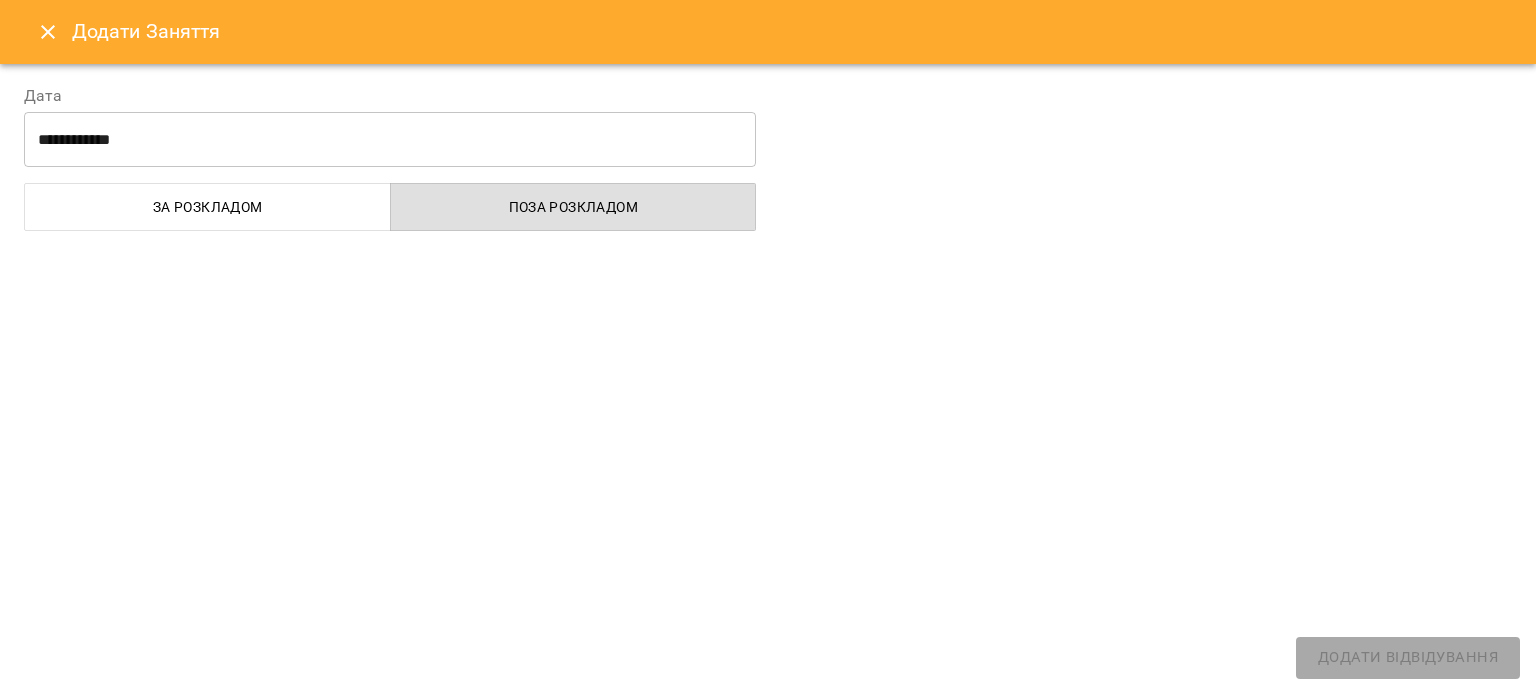 select 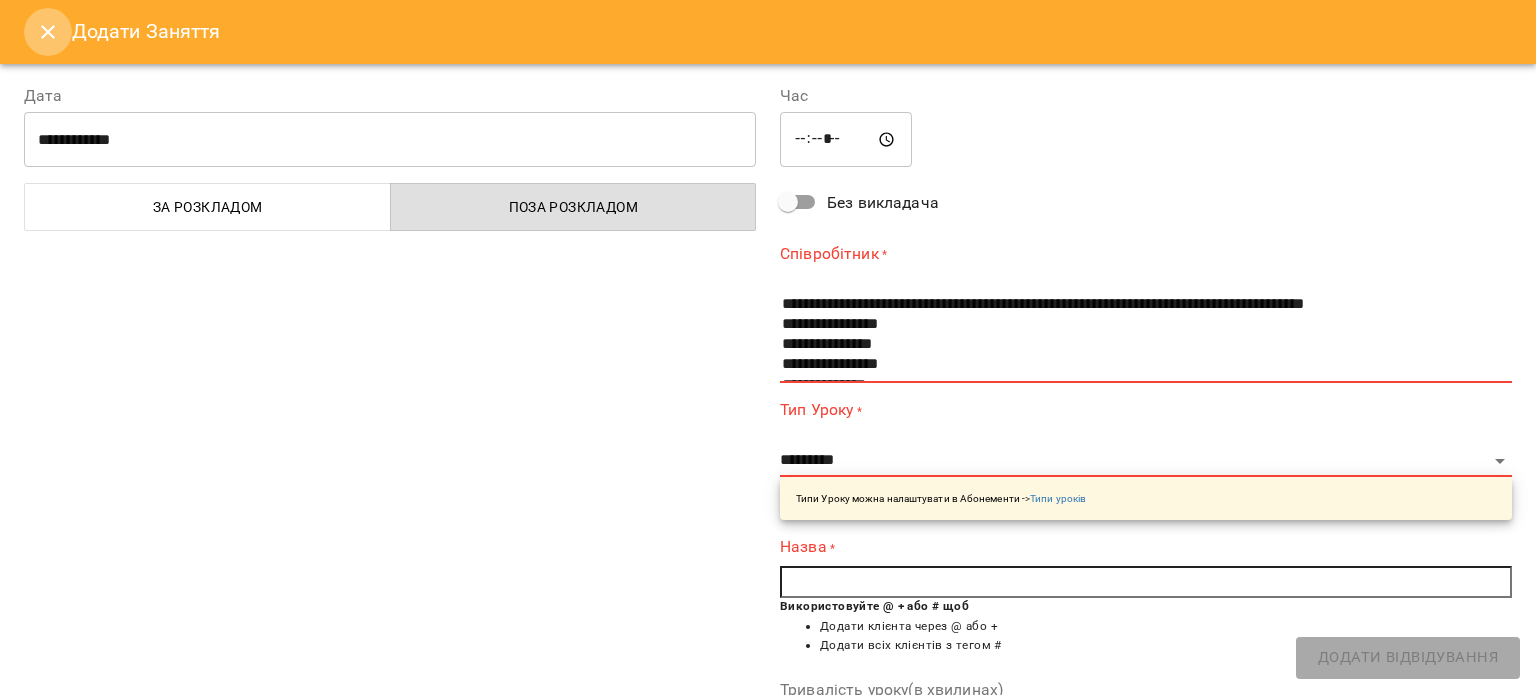 click 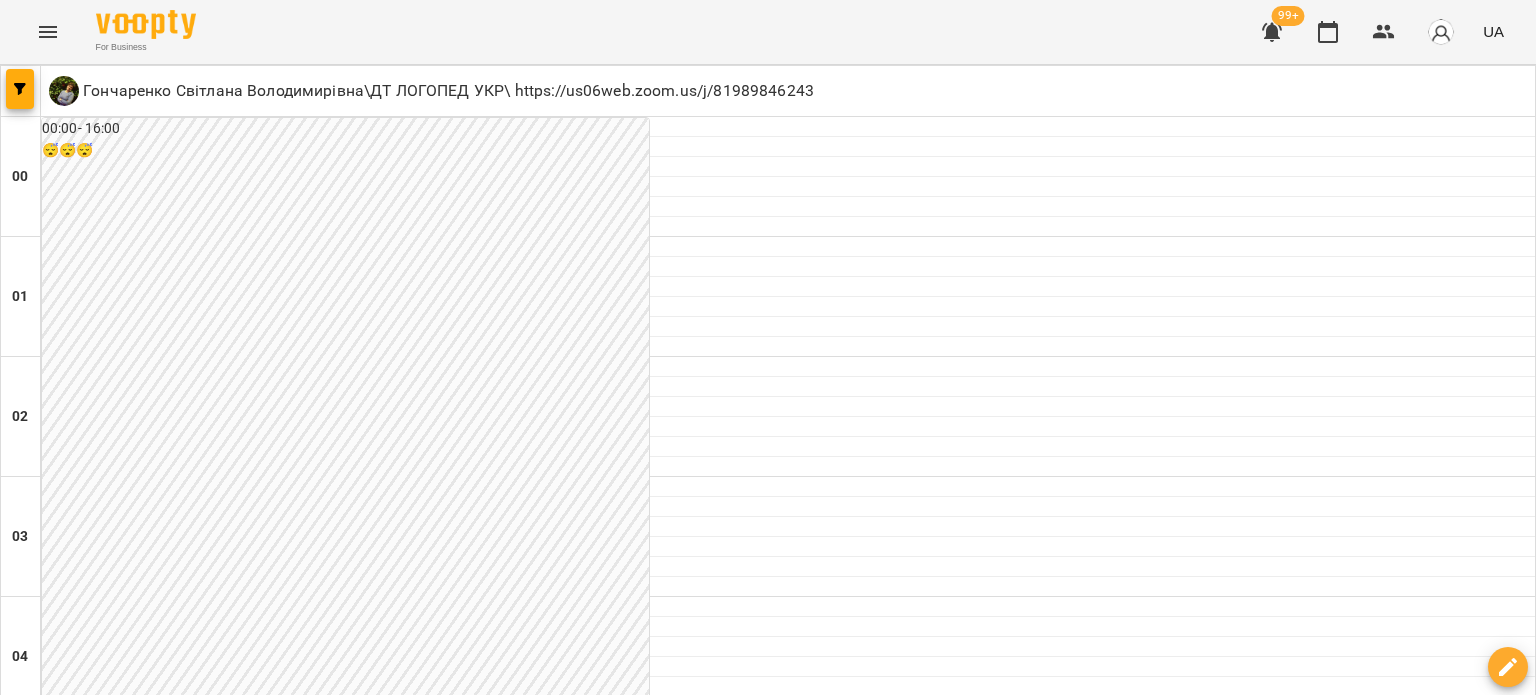 click on "12:00" at bounding box center [1093, 1585] 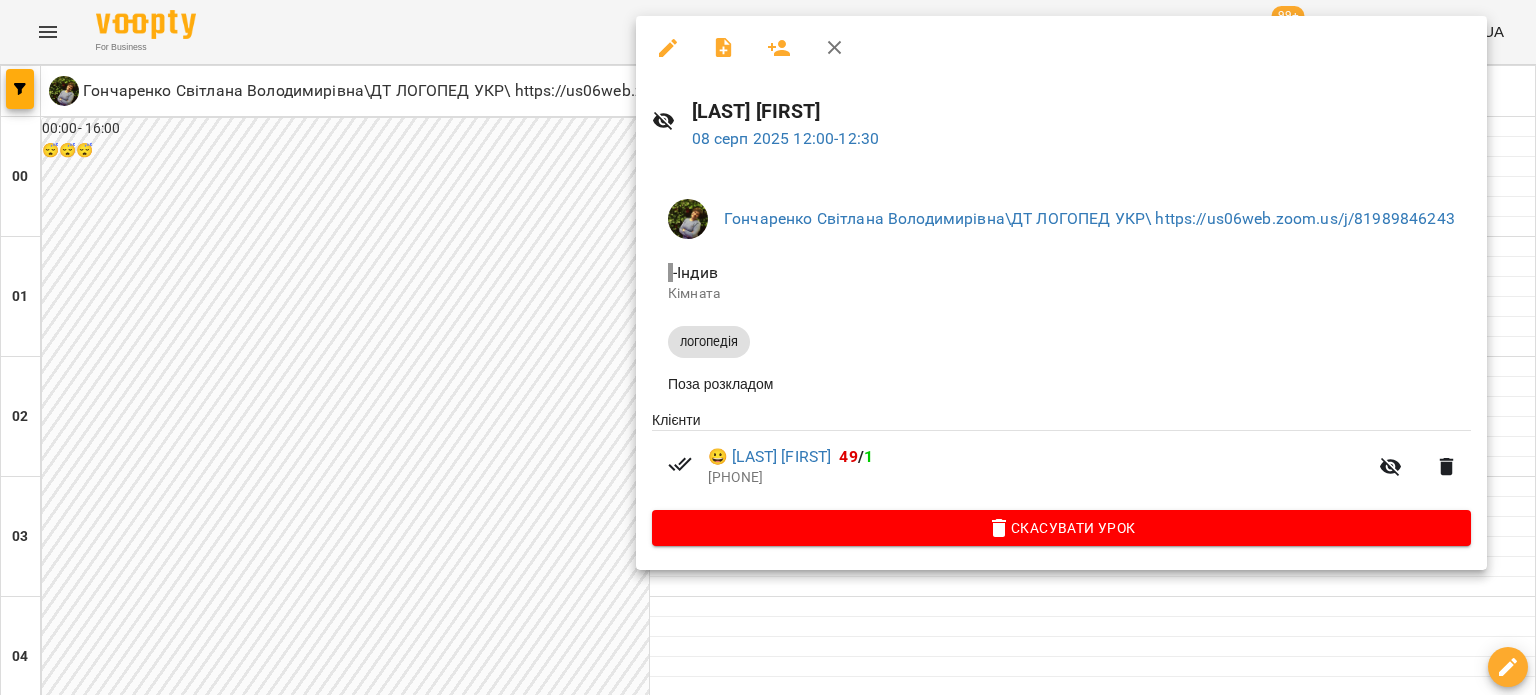 click 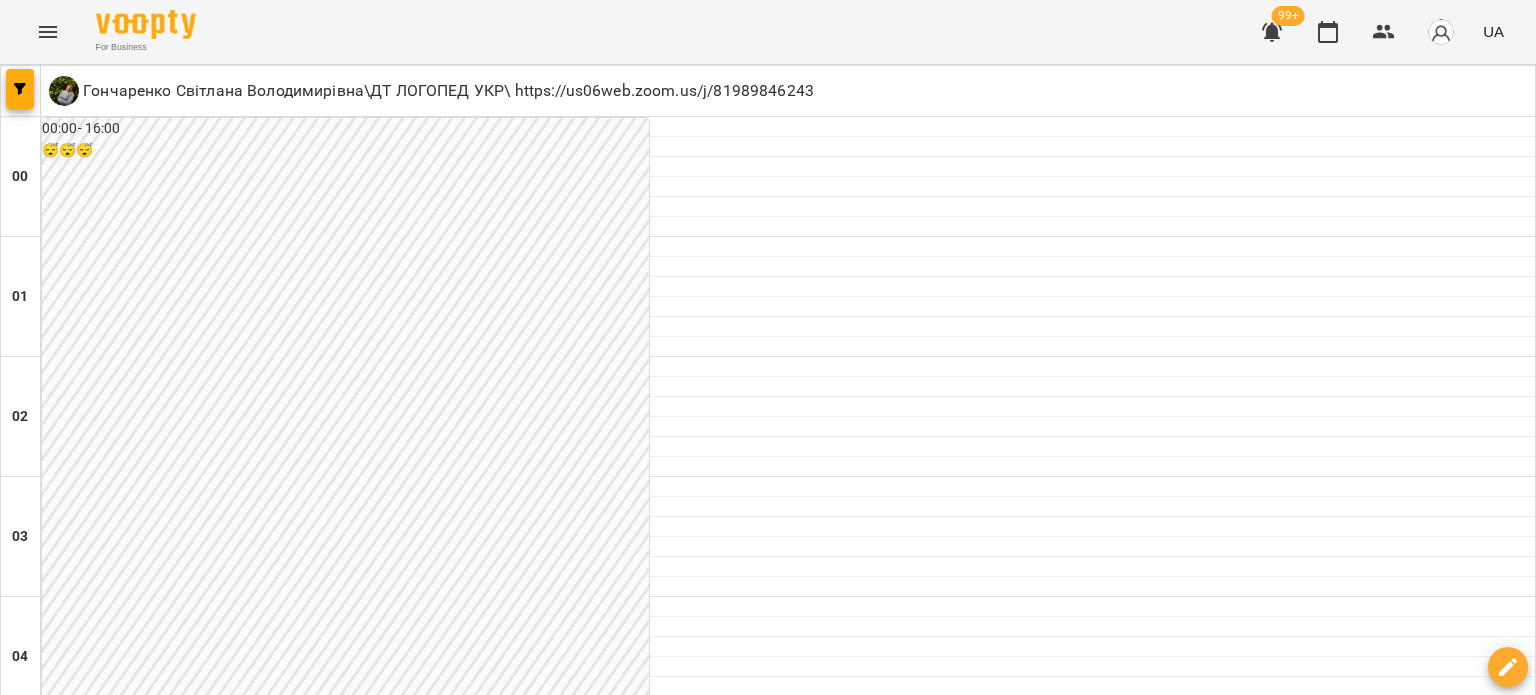 scroll, scrollTop: 1900, scrollLeft: 0, axis: vertical 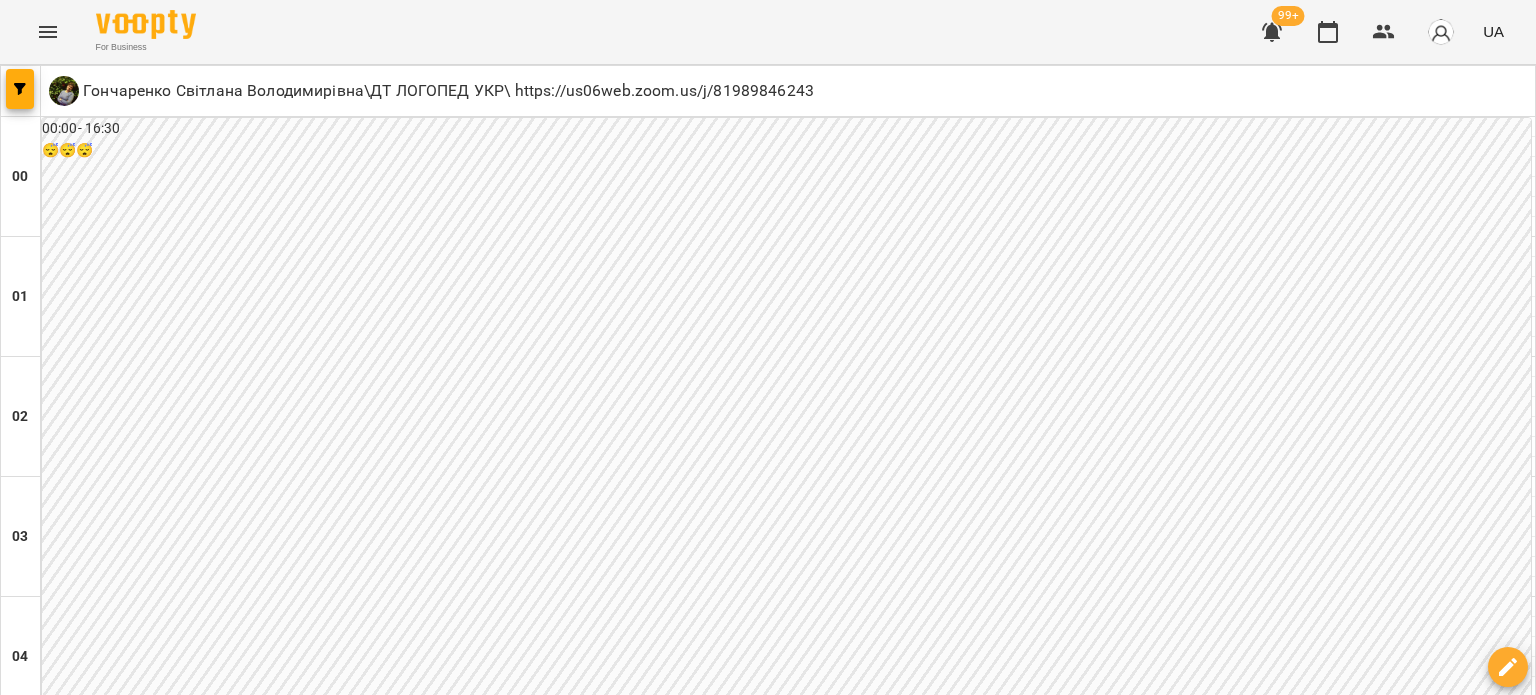 click on "12 серп" at bounding box center (430, 3042) 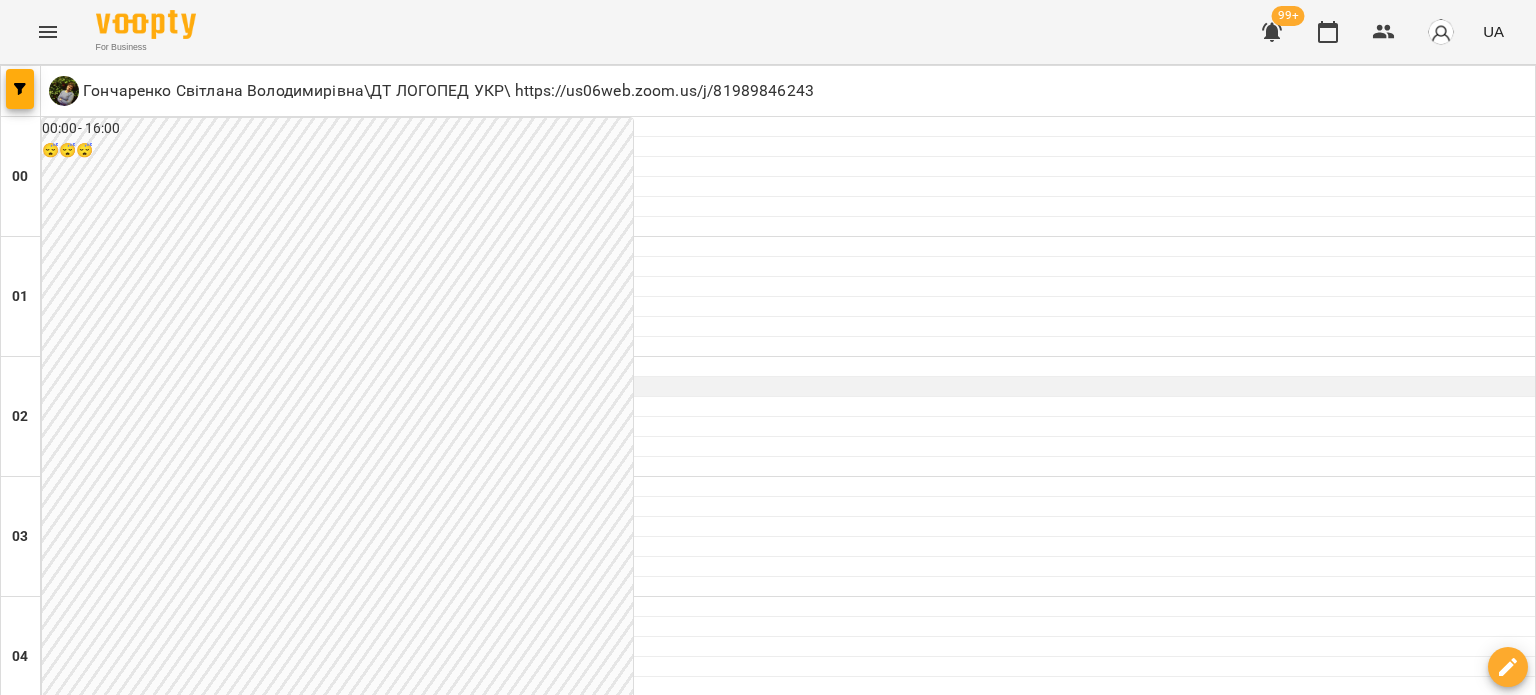 scroll, scrollTop: 900, scrollLeft: 0, axis: vertical 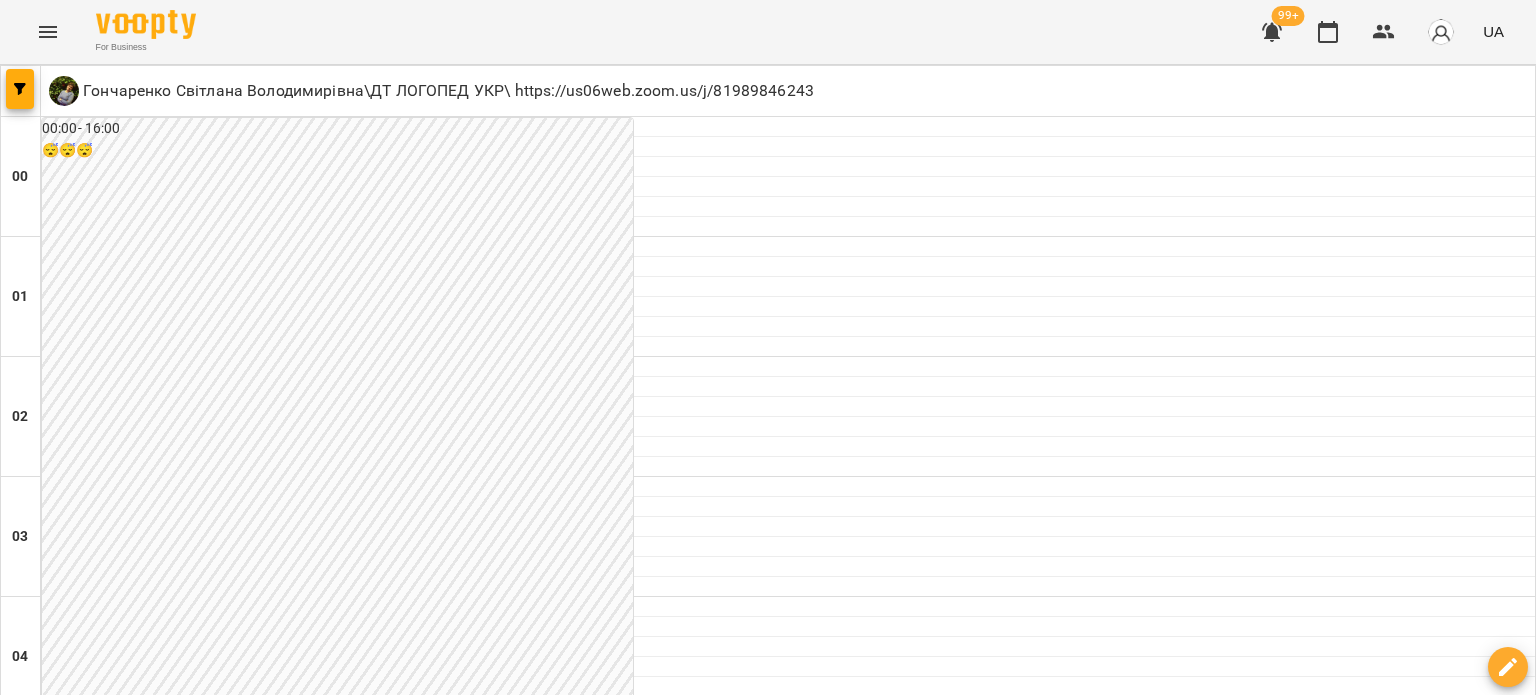 click on "пт" at bounding box center (1069, 3023) 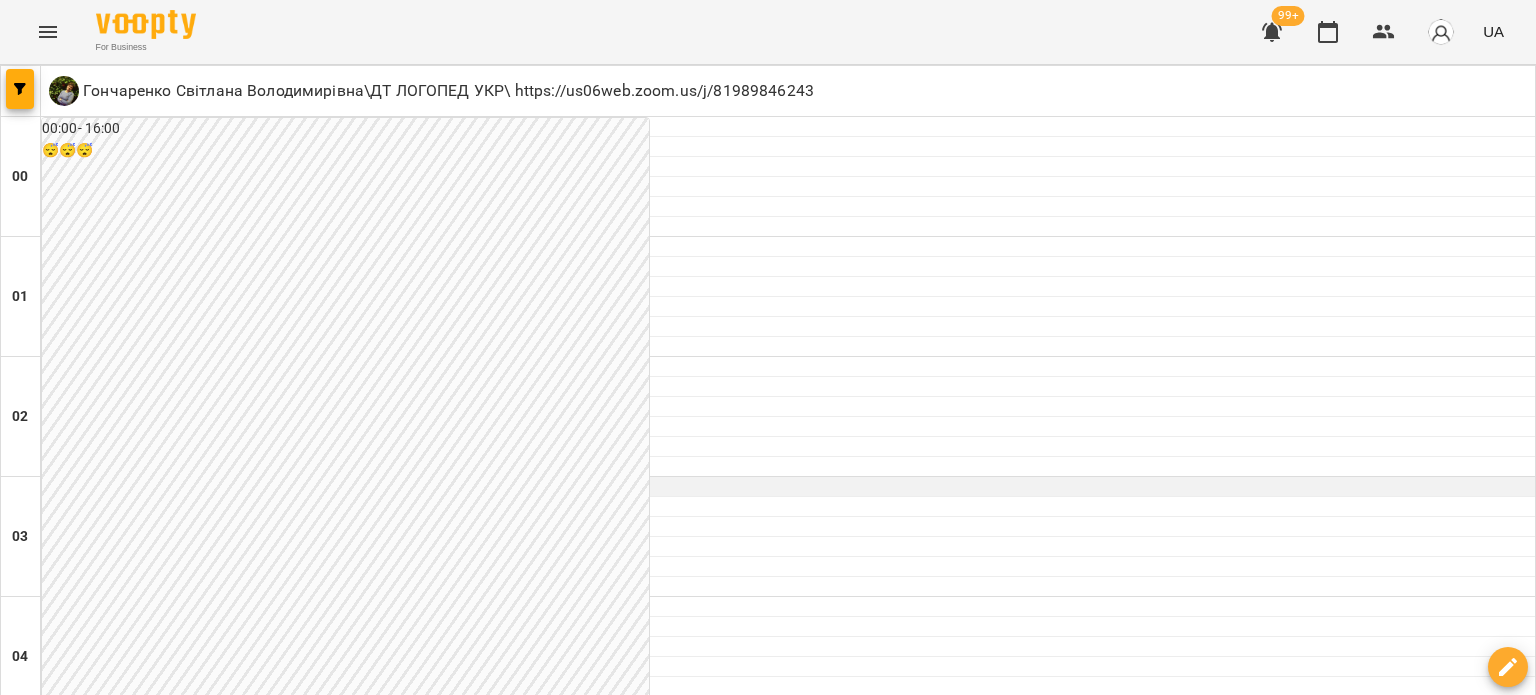 scroll, scrollTop: 900, scrollLeft: 0, axis: vertical 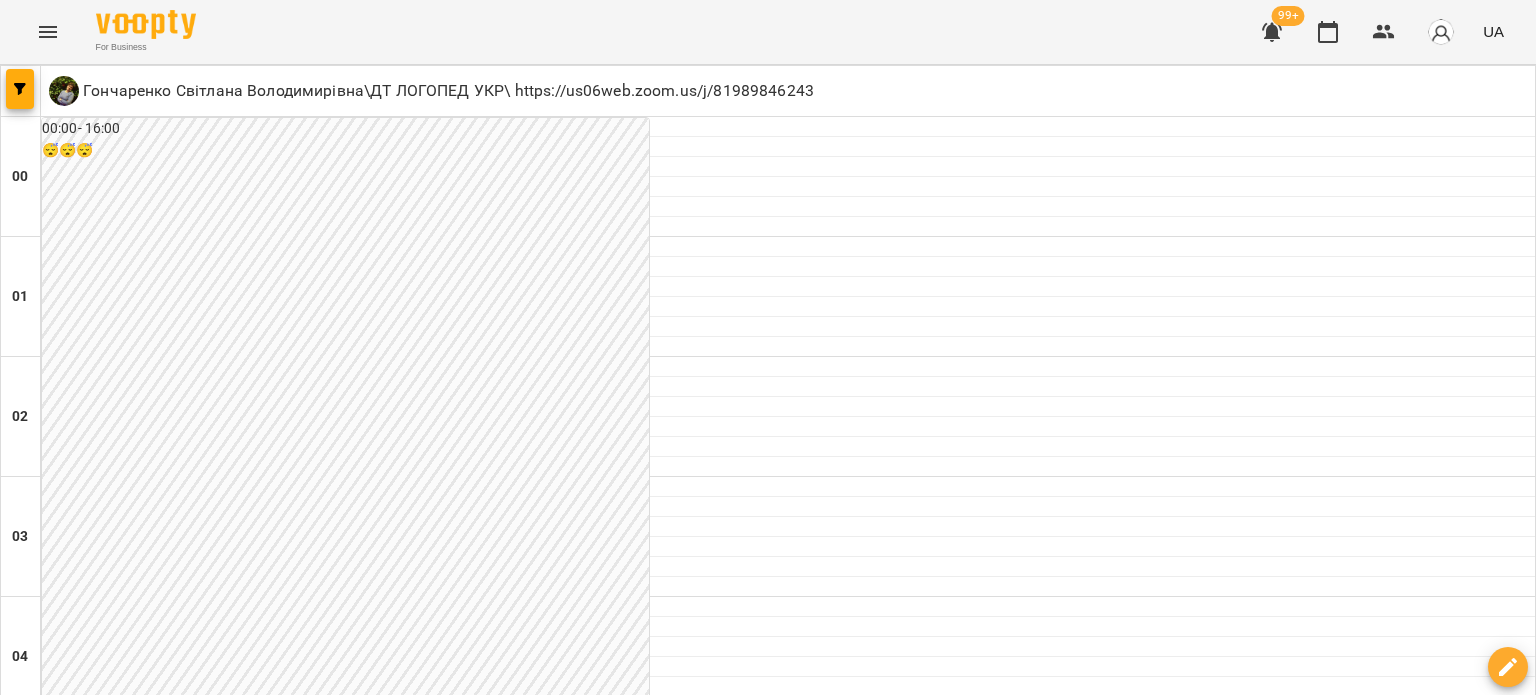 click on "09:00" at bounding box center [1093, 1225] 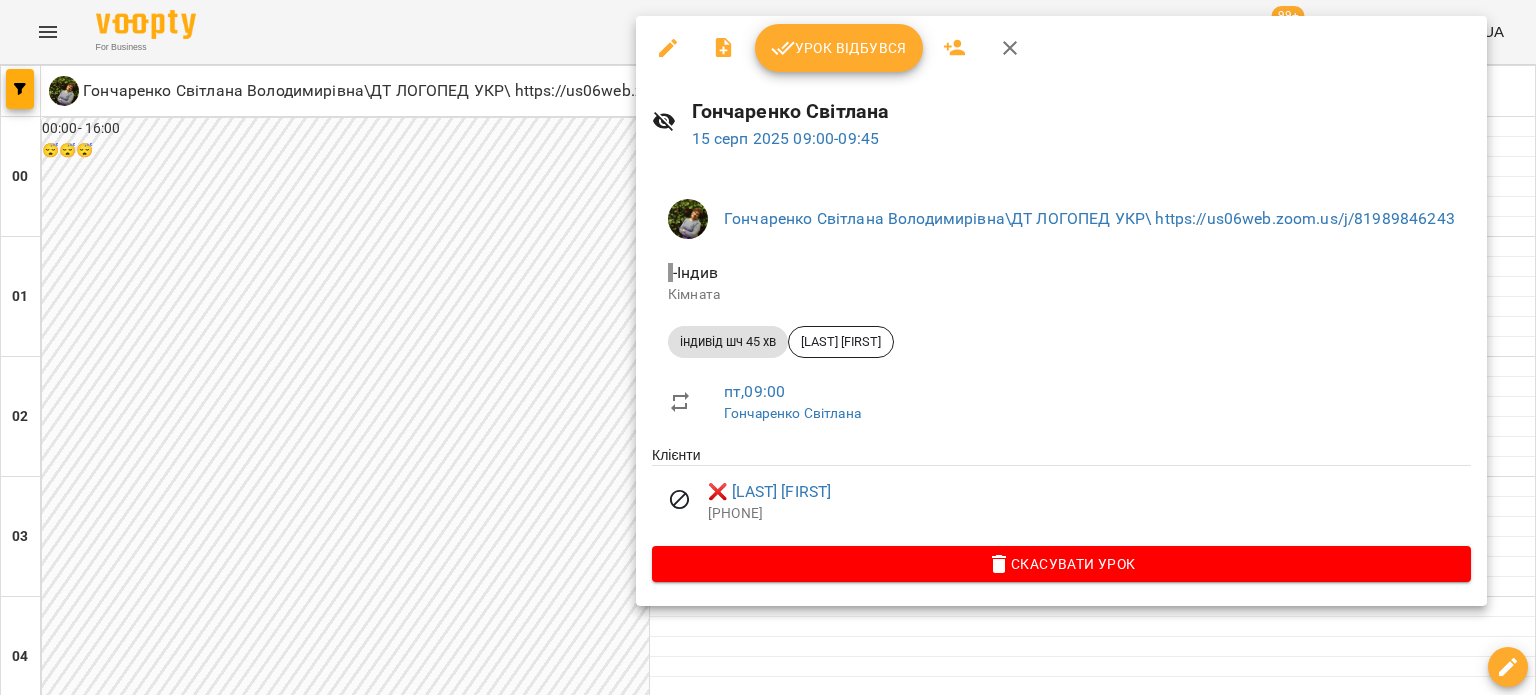 click at bounding box center (768, 347) 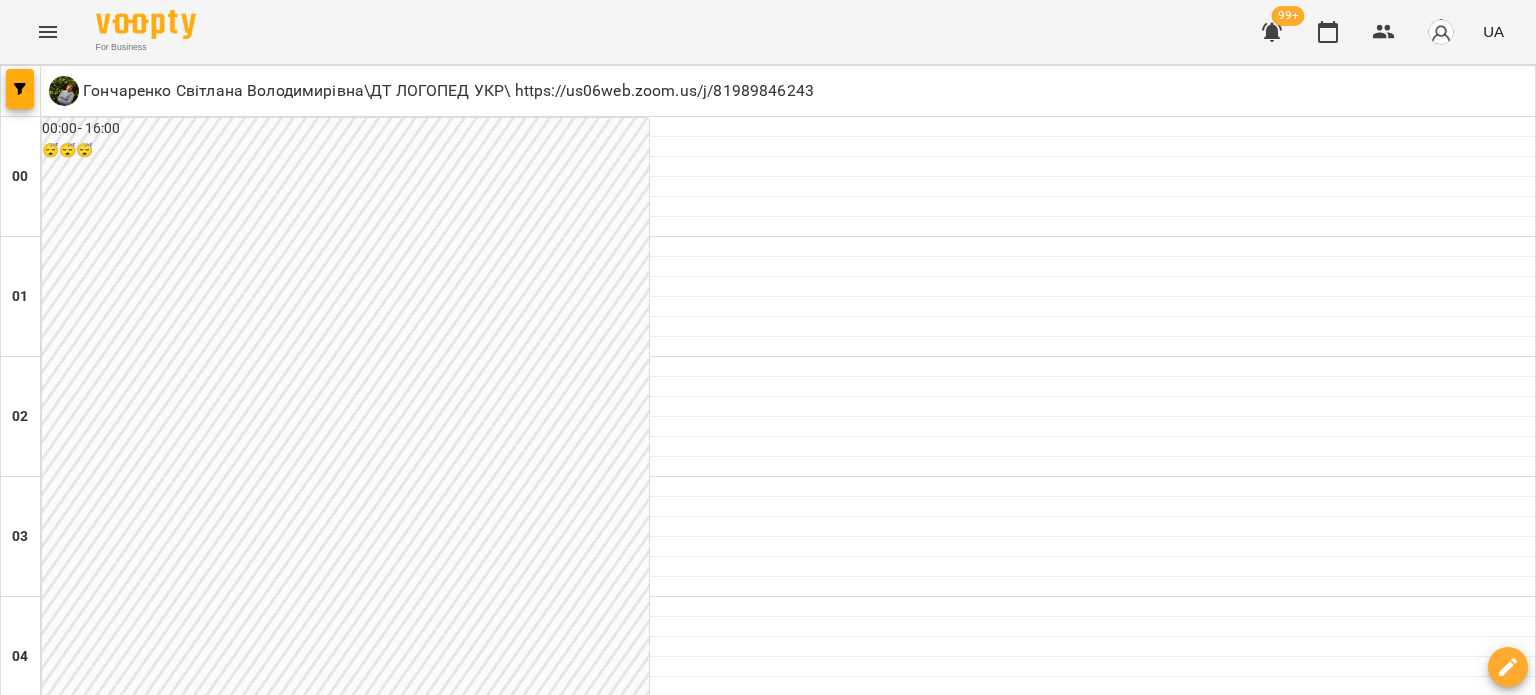 click on "вт" at bounding box center [253, 3023] 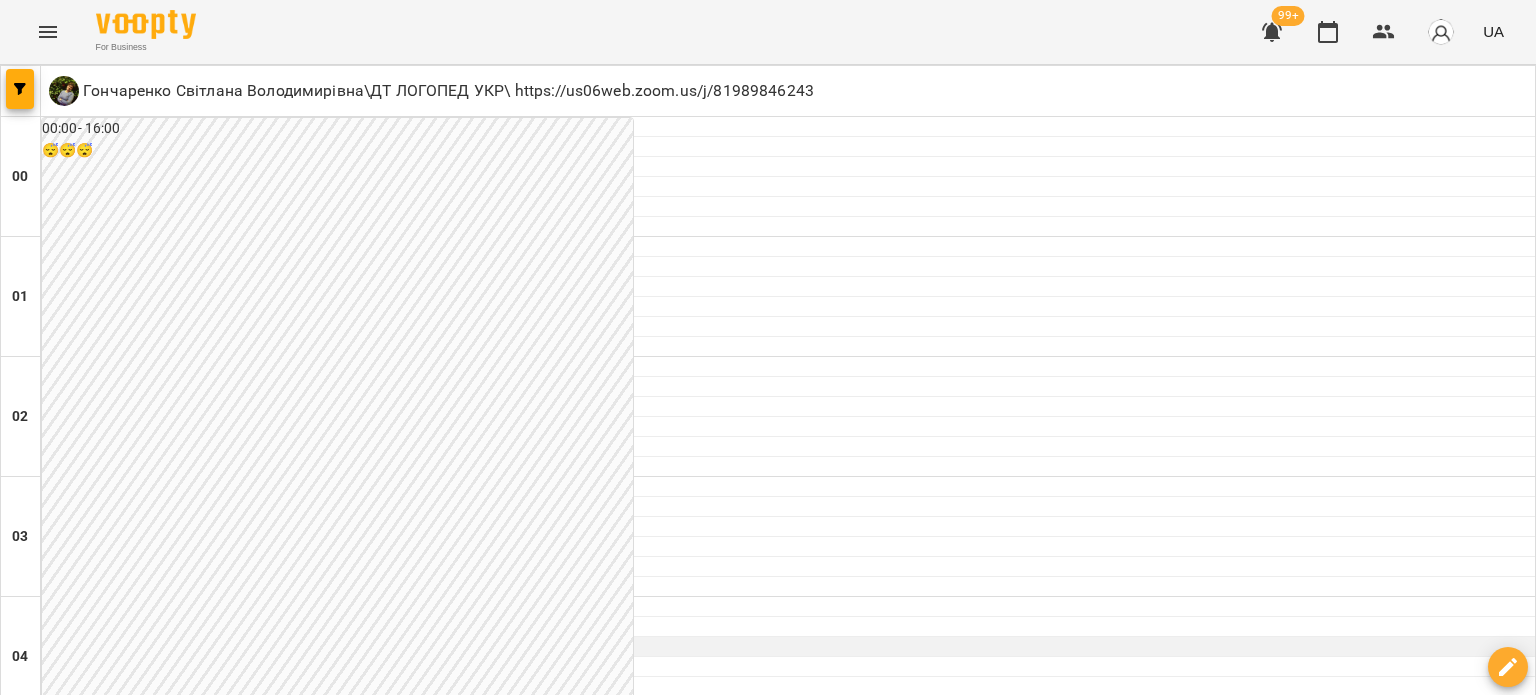 scroll, scrollTop: 1000, scrollLeft: 0, axis: vertical 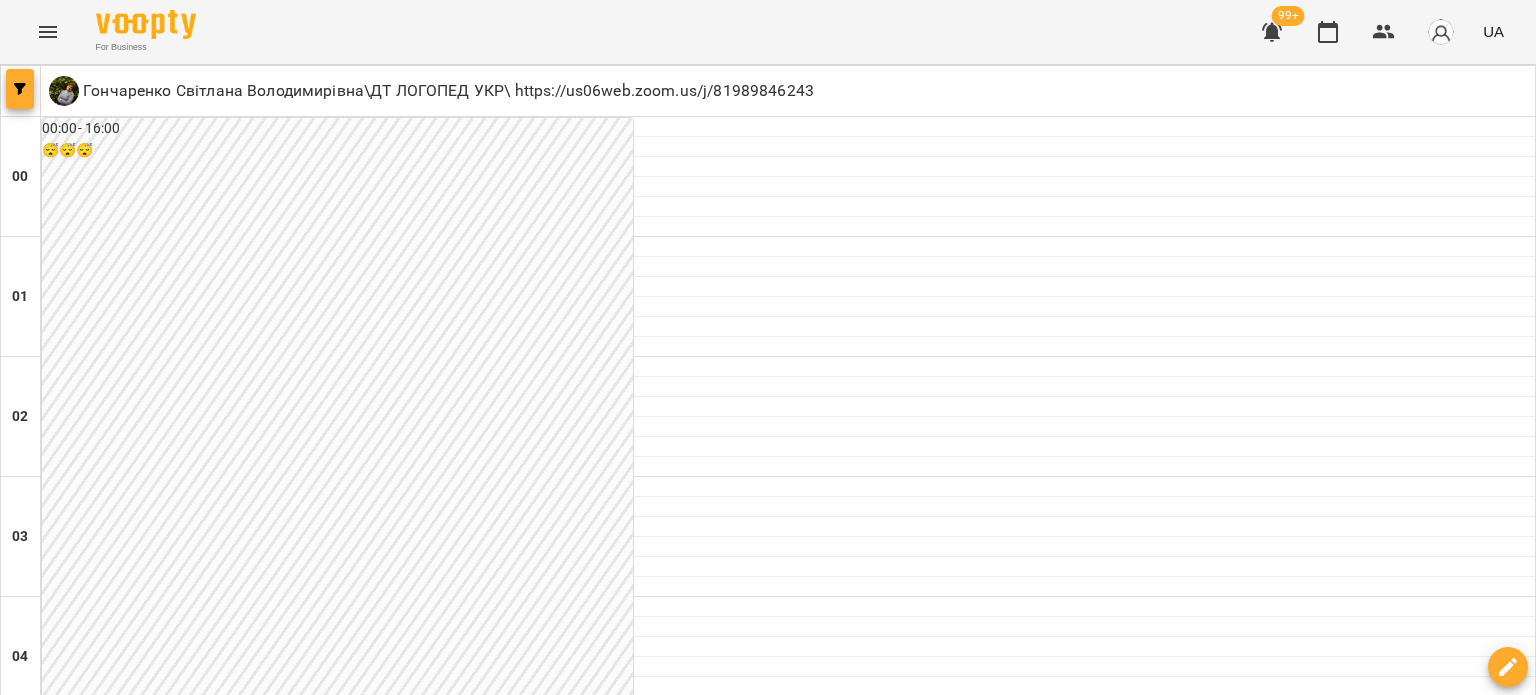 click 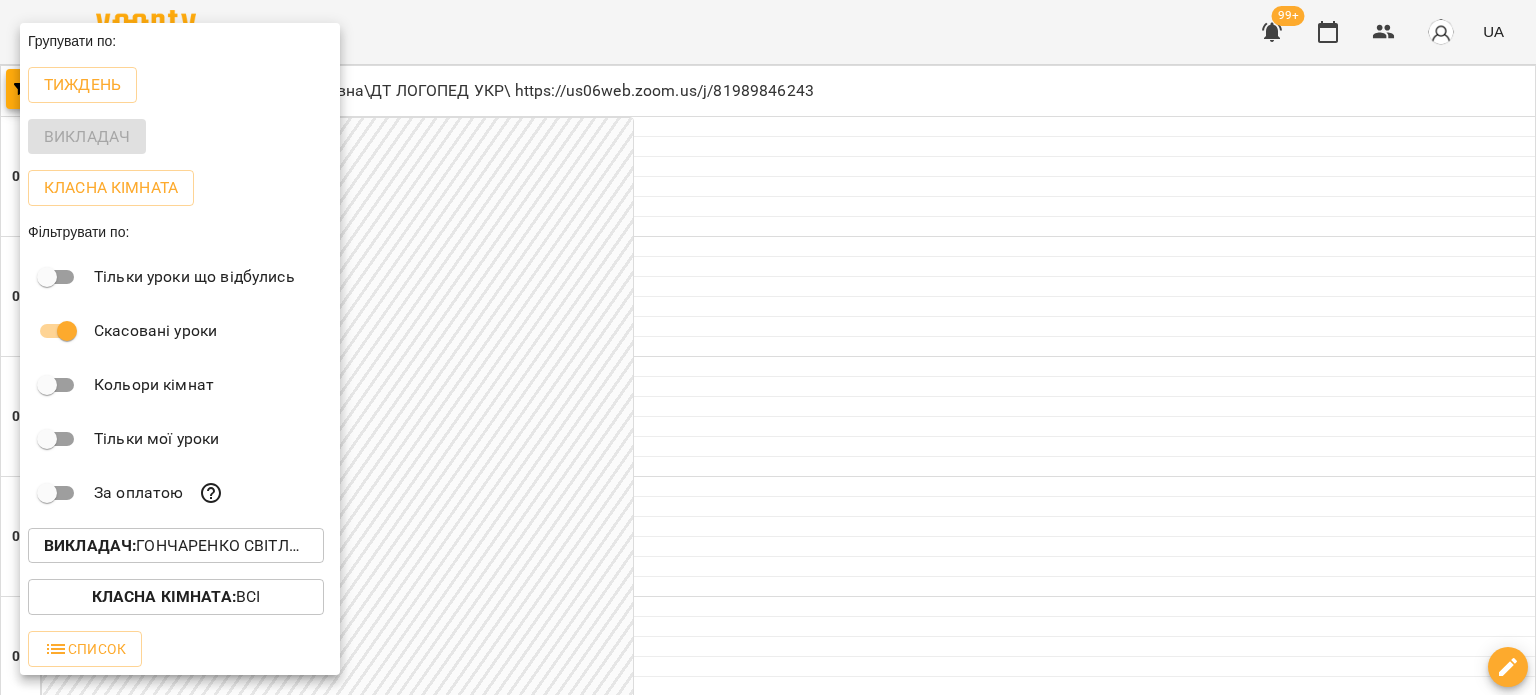click on "Викладач :  Гончаренко Світлана Володимирівна\ДТ ЛОГОПЕД УКР\ https://us06web.zoom.us/j/81989846243" at bounding box center (176, 546) 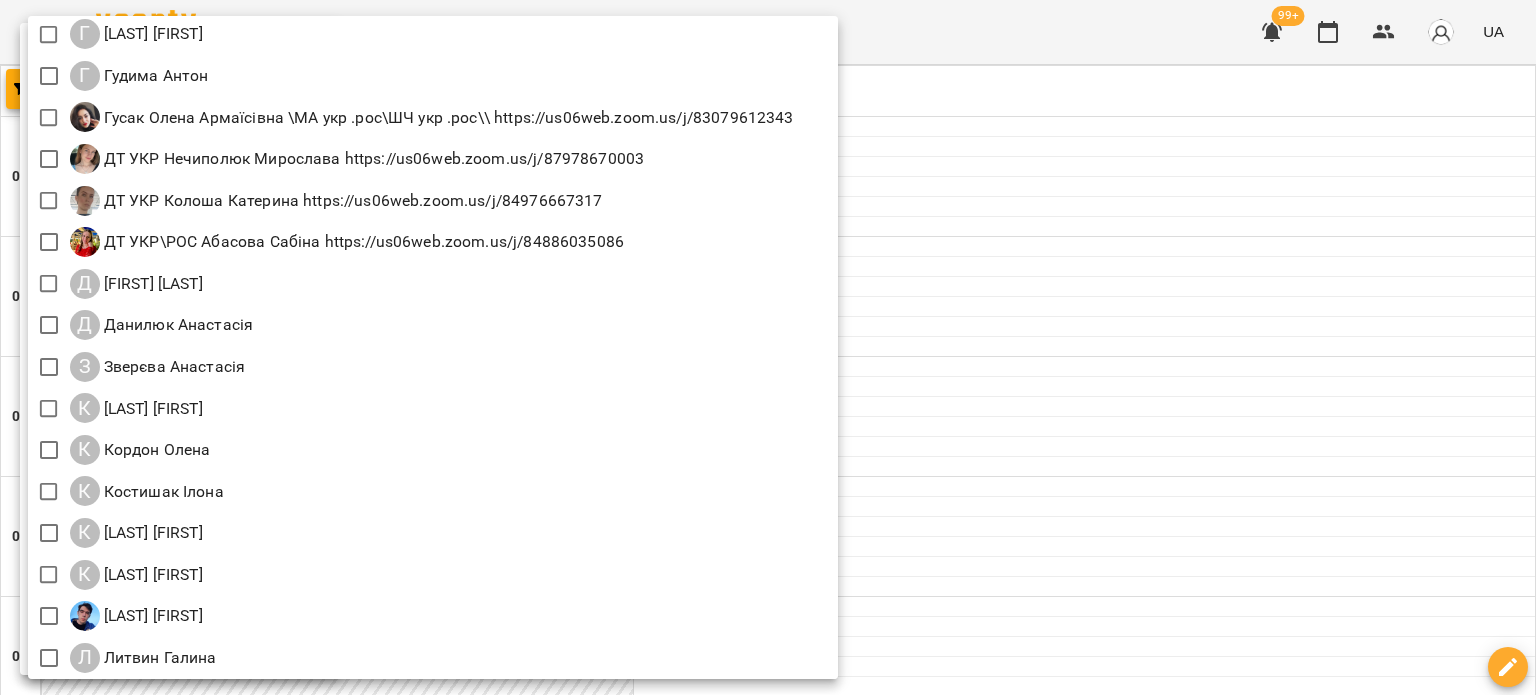 scroll, scrollTop: 700, scrollLeft: 0, axis: vertical 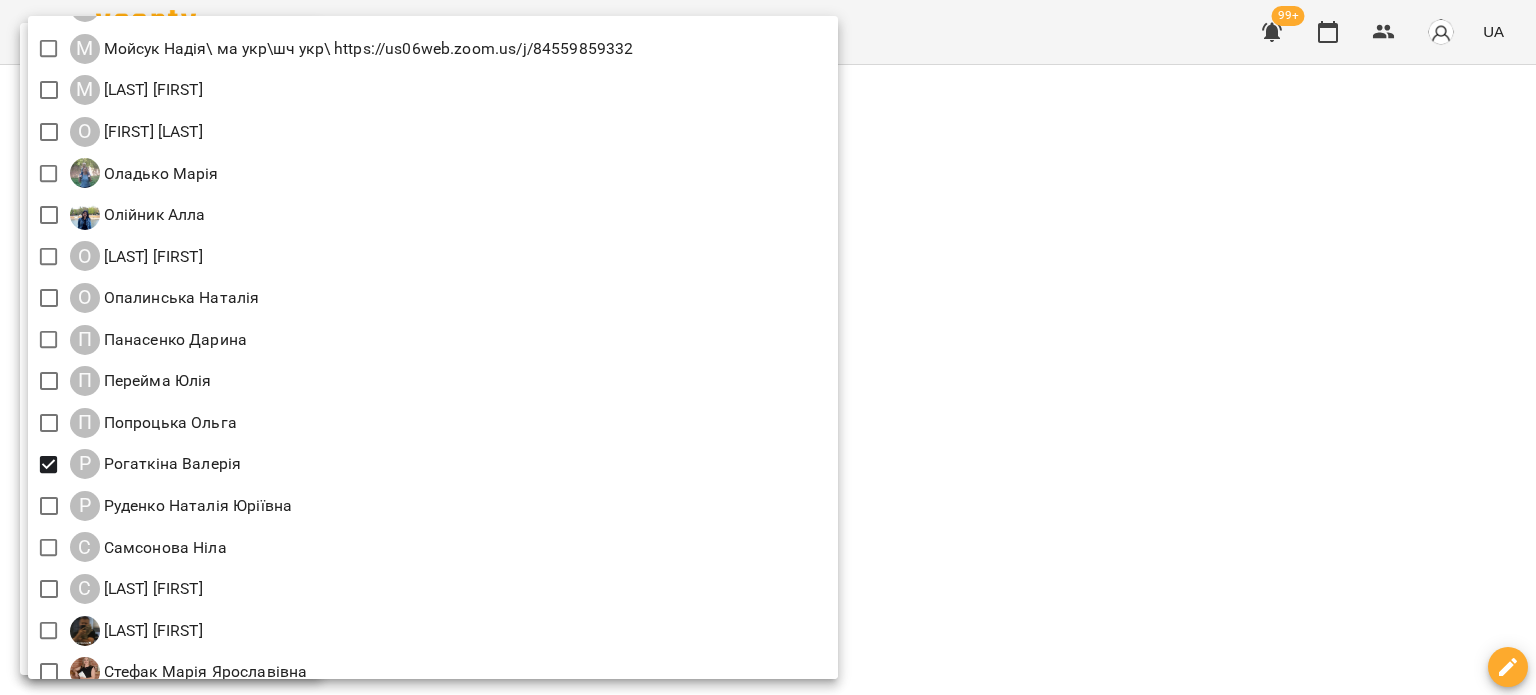 click at bounding box center (768, 347) 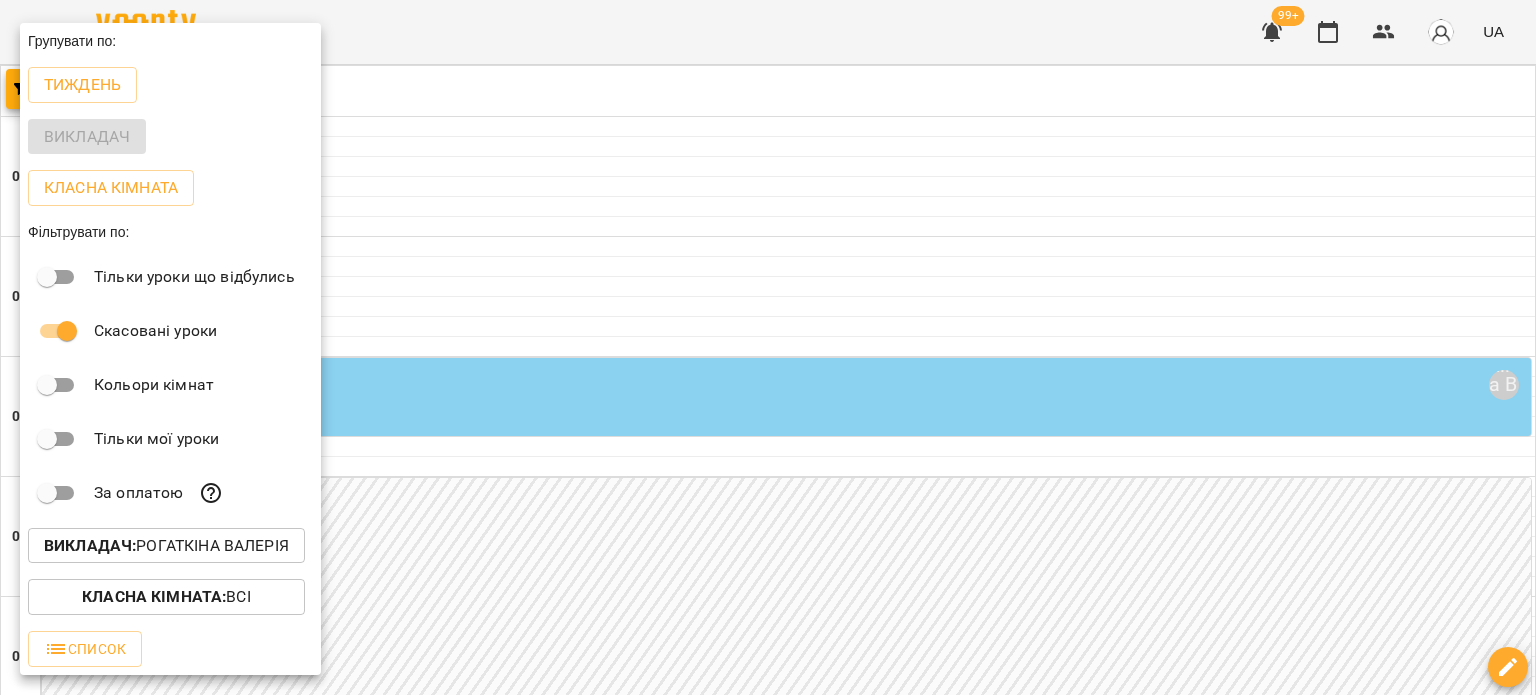 click at bounding box center [768, 347] 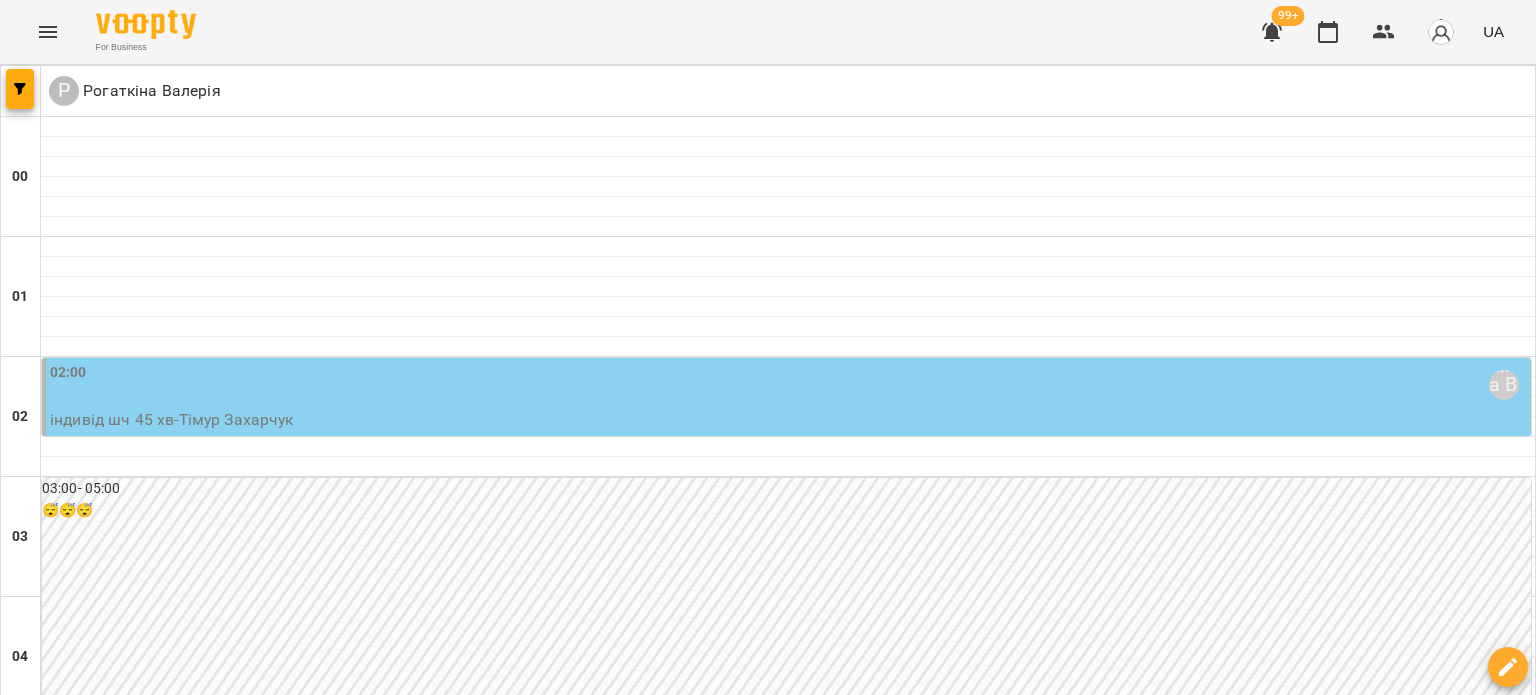click on "пт" at bounding box center (1069, 3023) 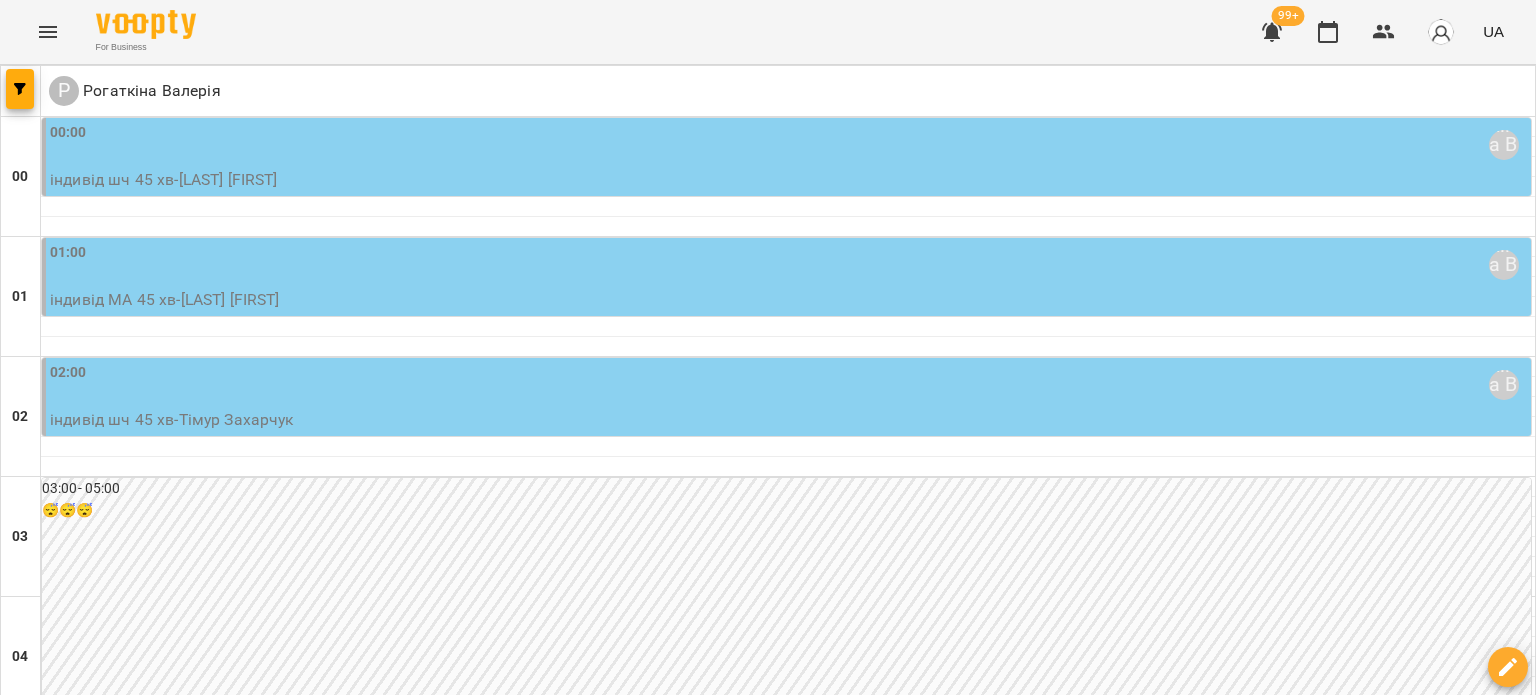 scroll, scrollTop: 2300, scrollLeft: 0, axis: vertical 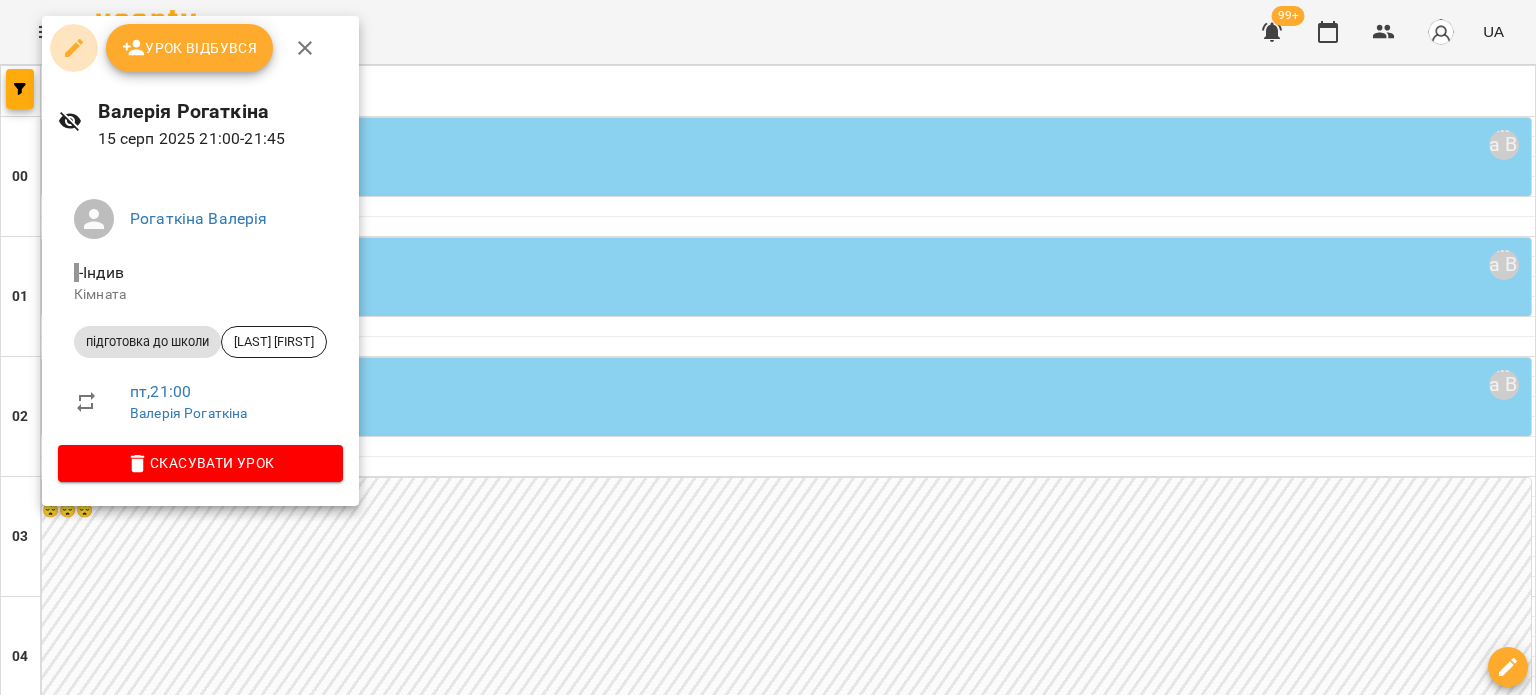 click 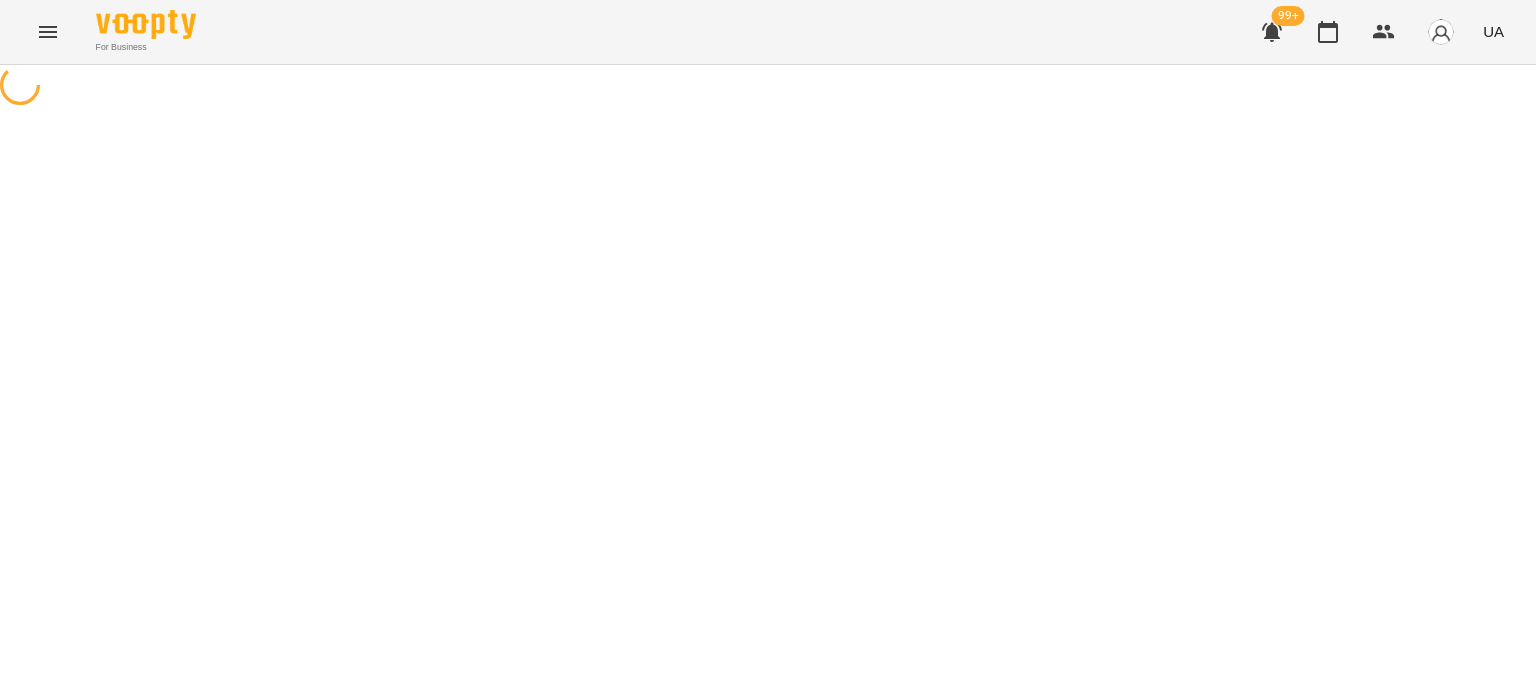 select on "**********" 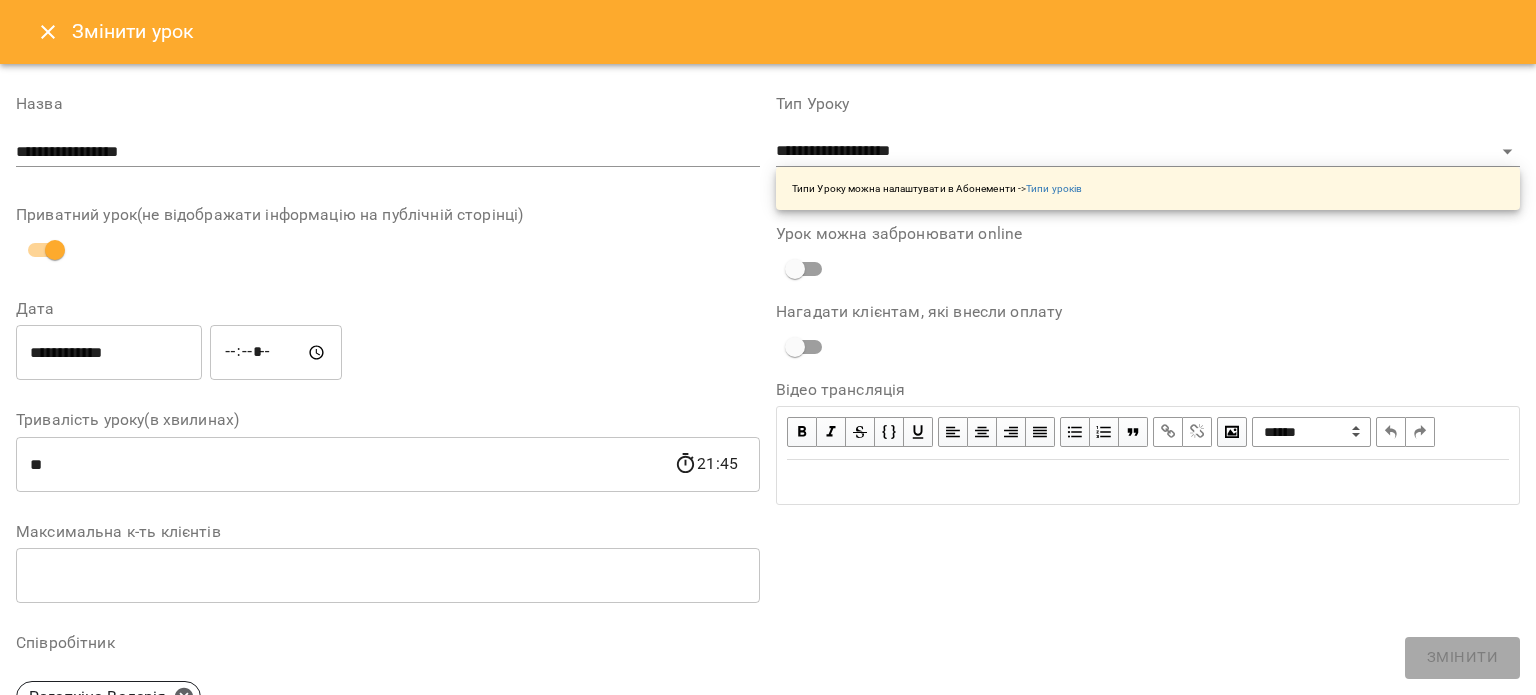 click 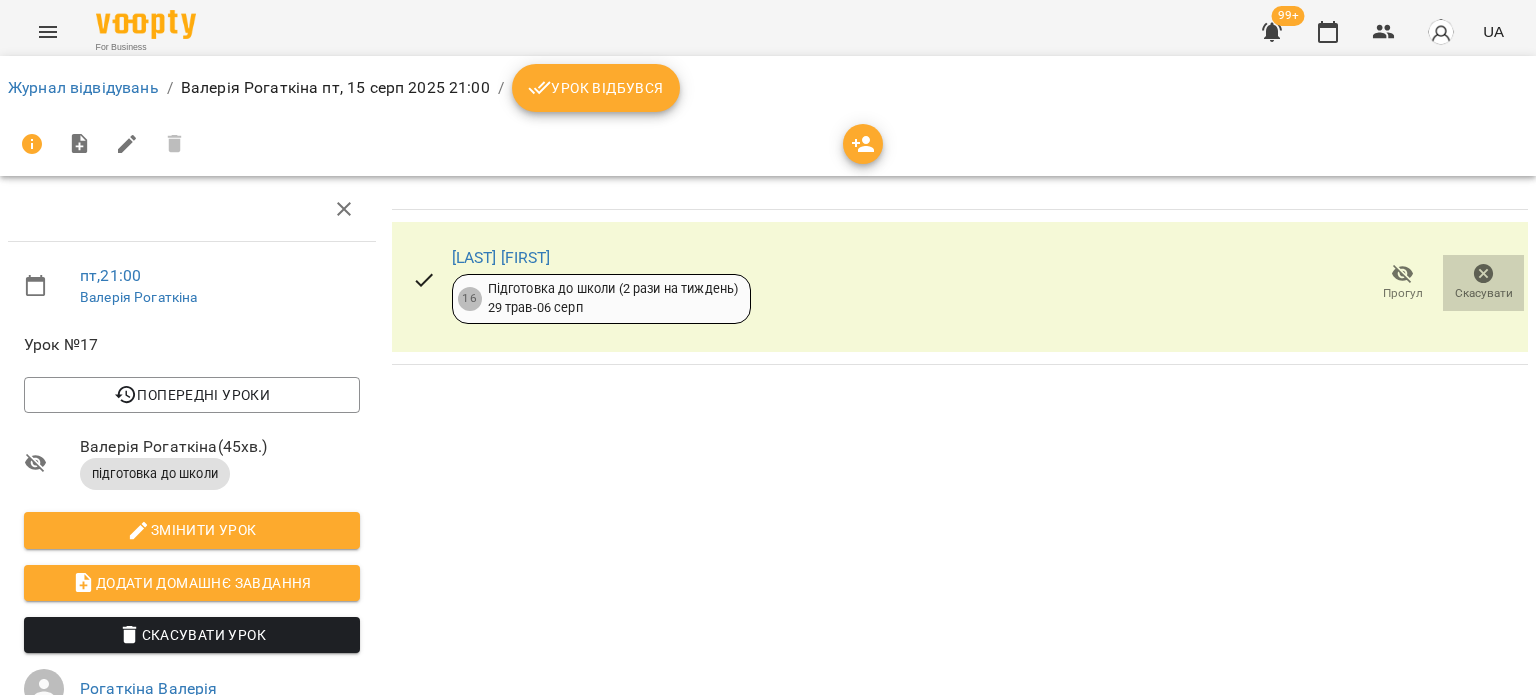 click 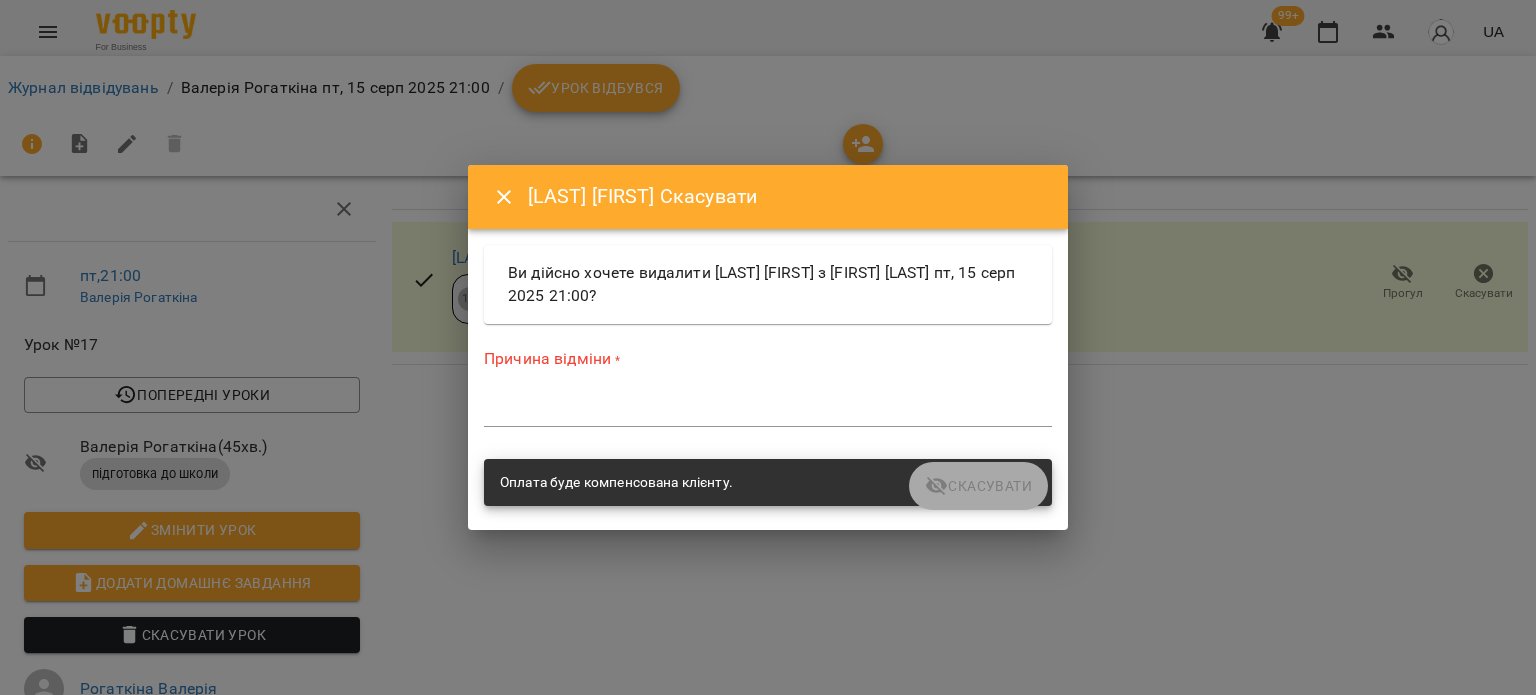 click at bounding box center (768, 410) 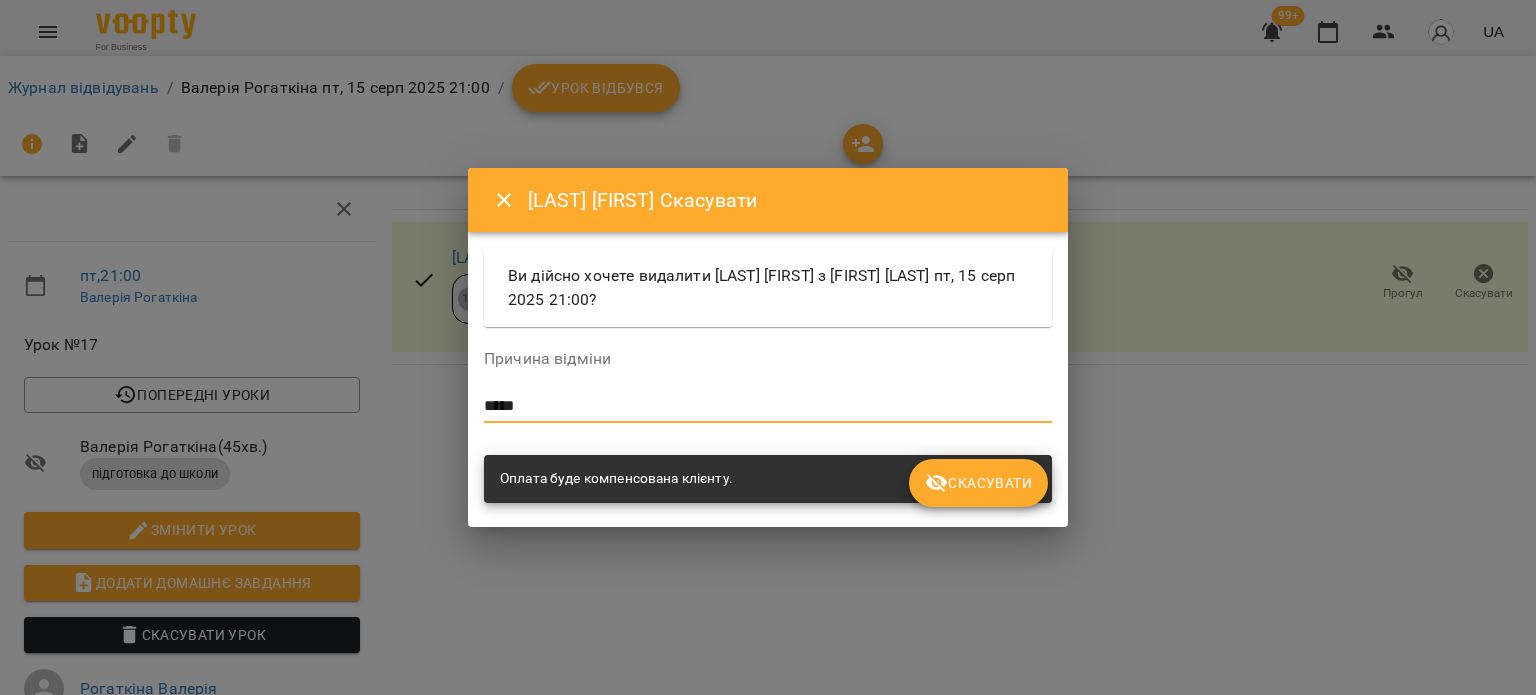 type on "*****" 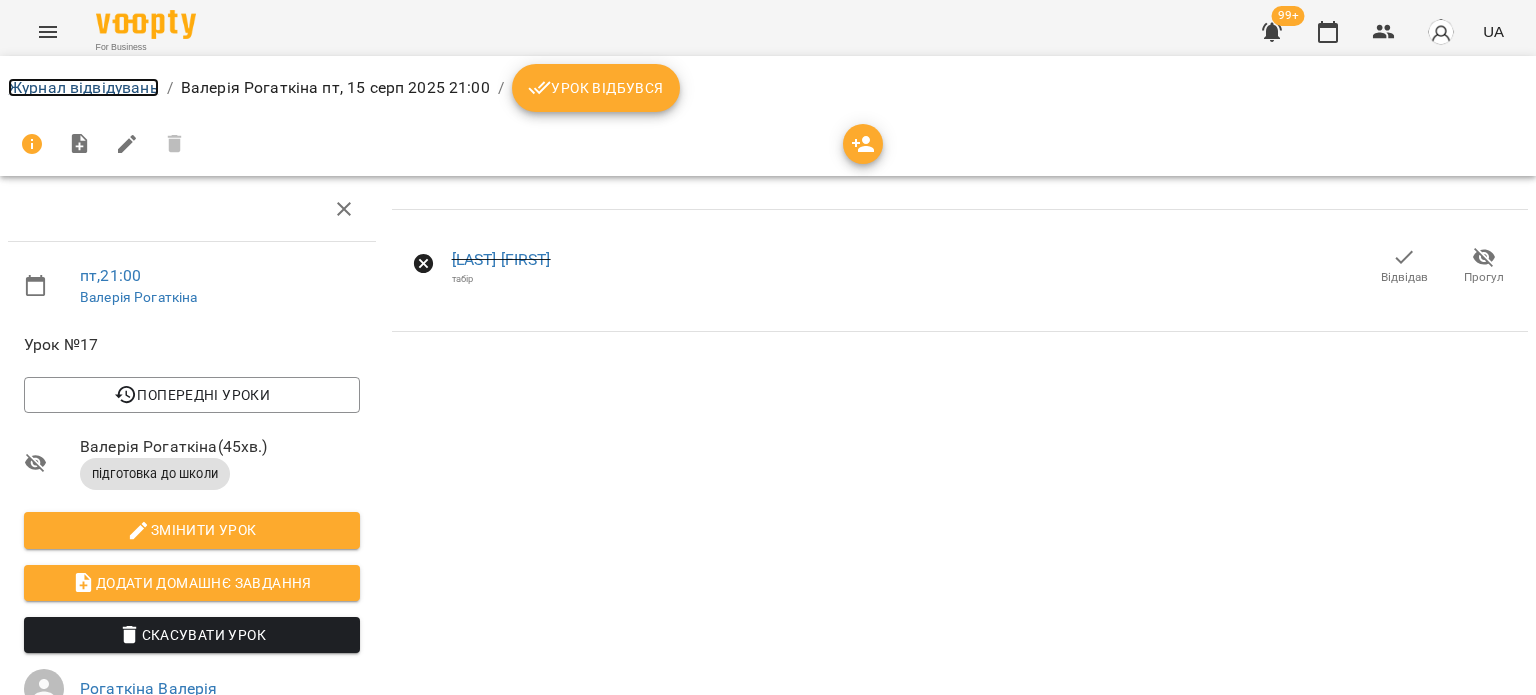 click on "Журнал відвідувань" at bounding box center (83, 87) 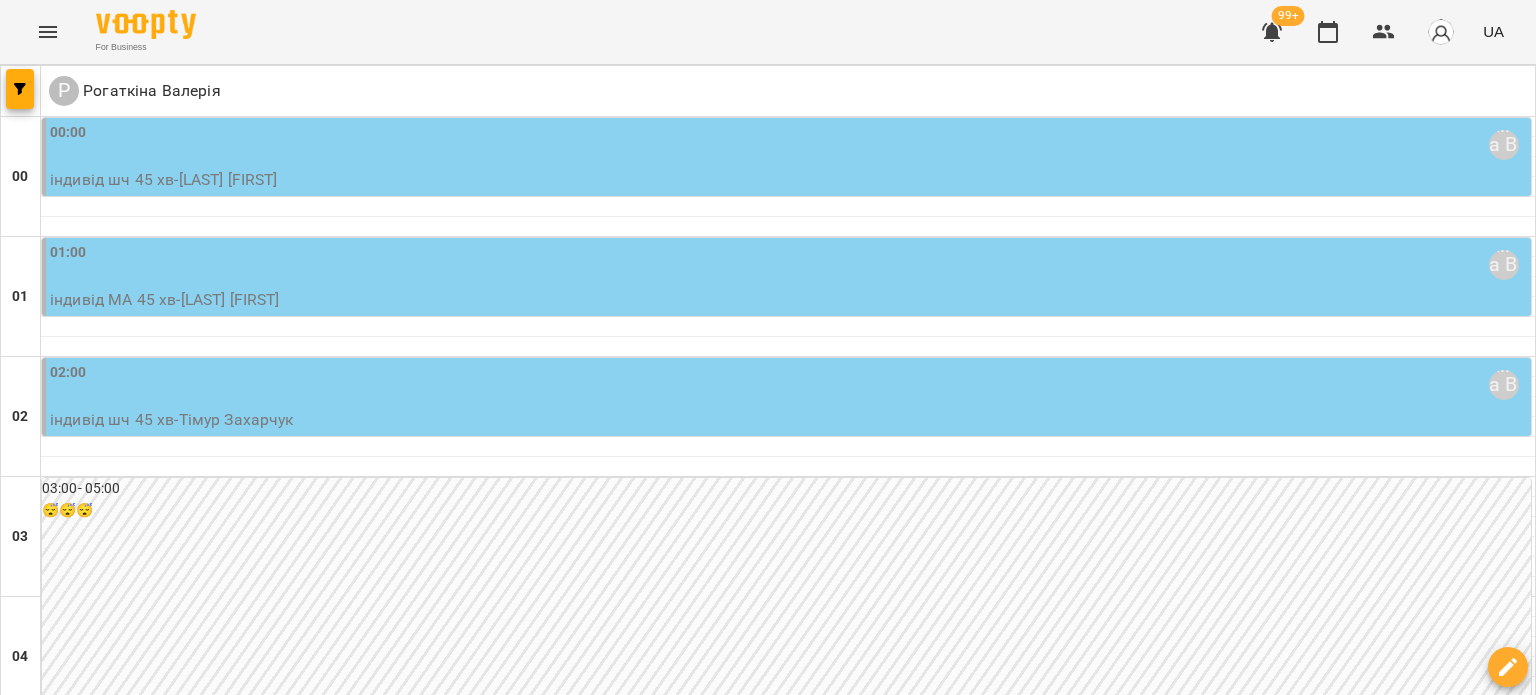 click 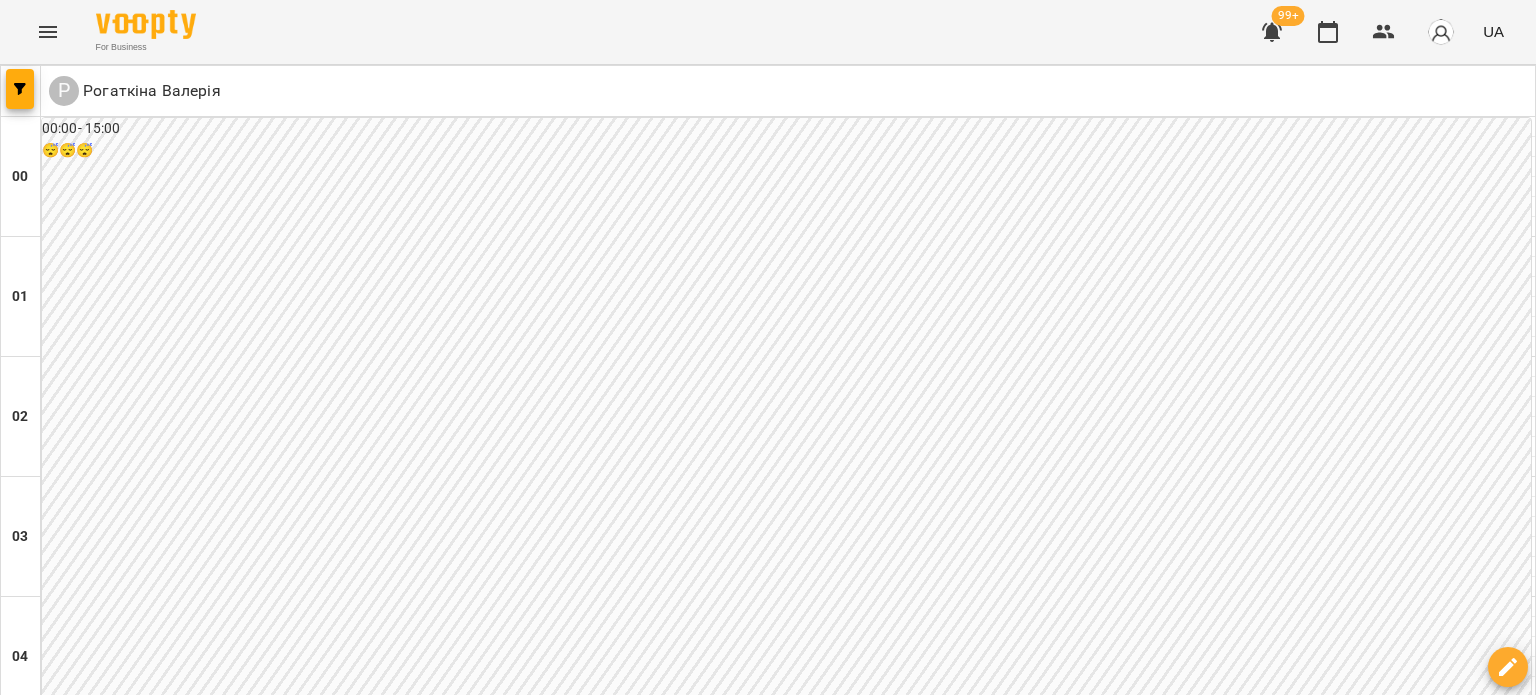 click on "пт" at bounding box center (892, 3023) 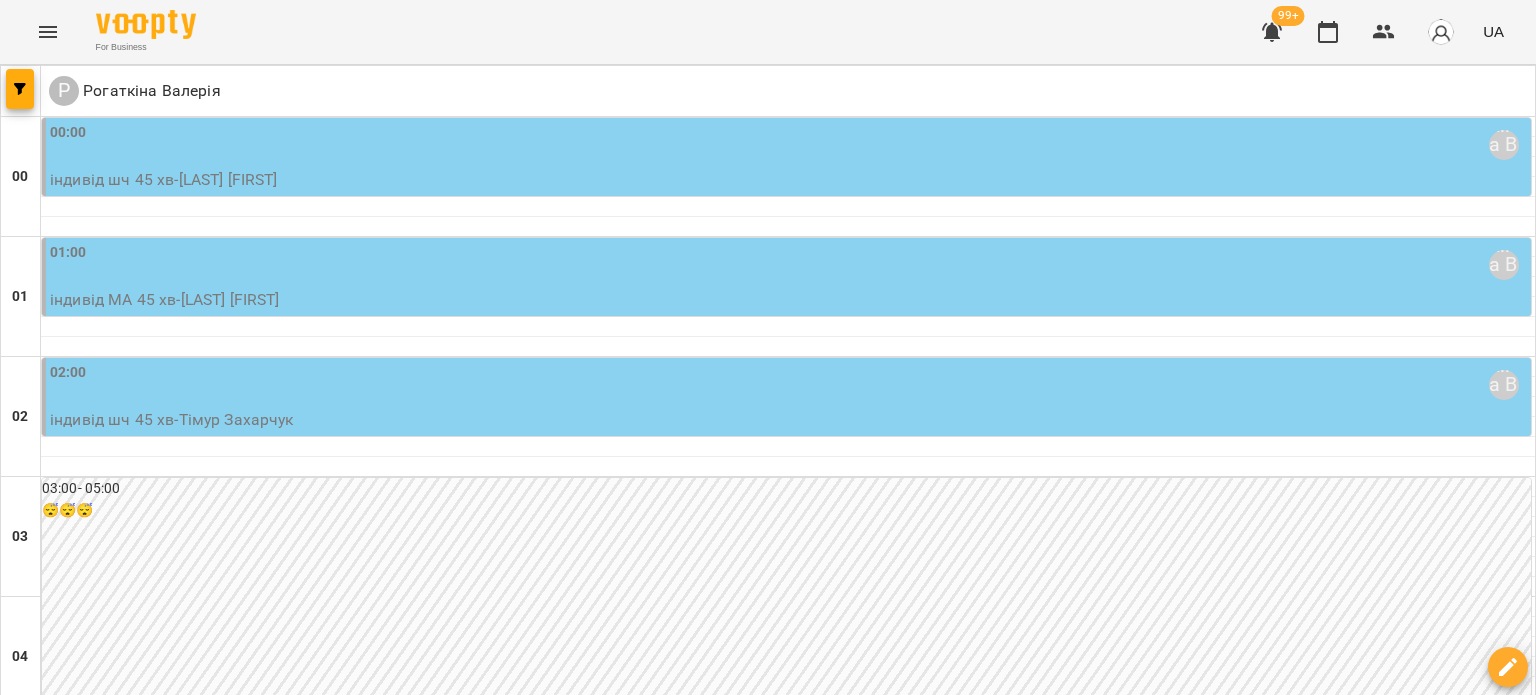 scroll, scrollTop: 2300, scrollLeft: 0, axis: vertical 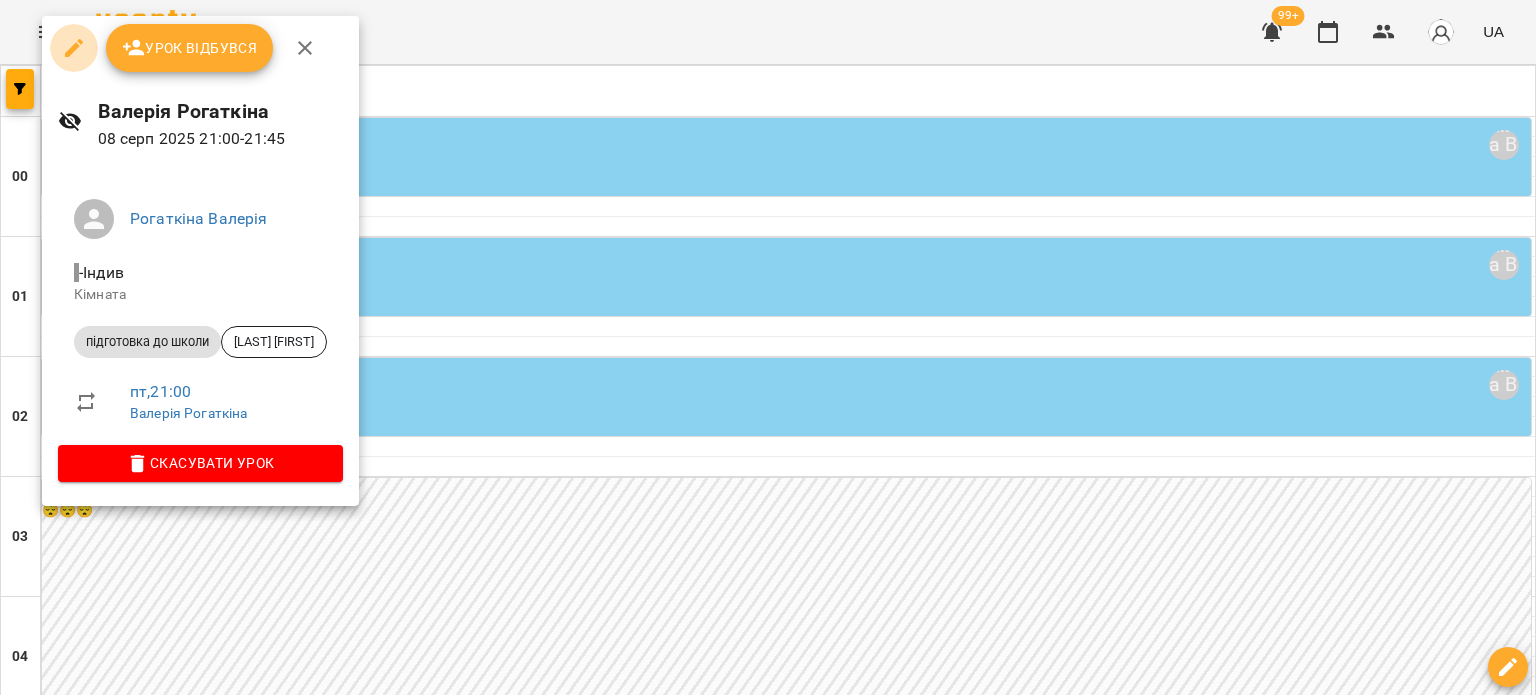click 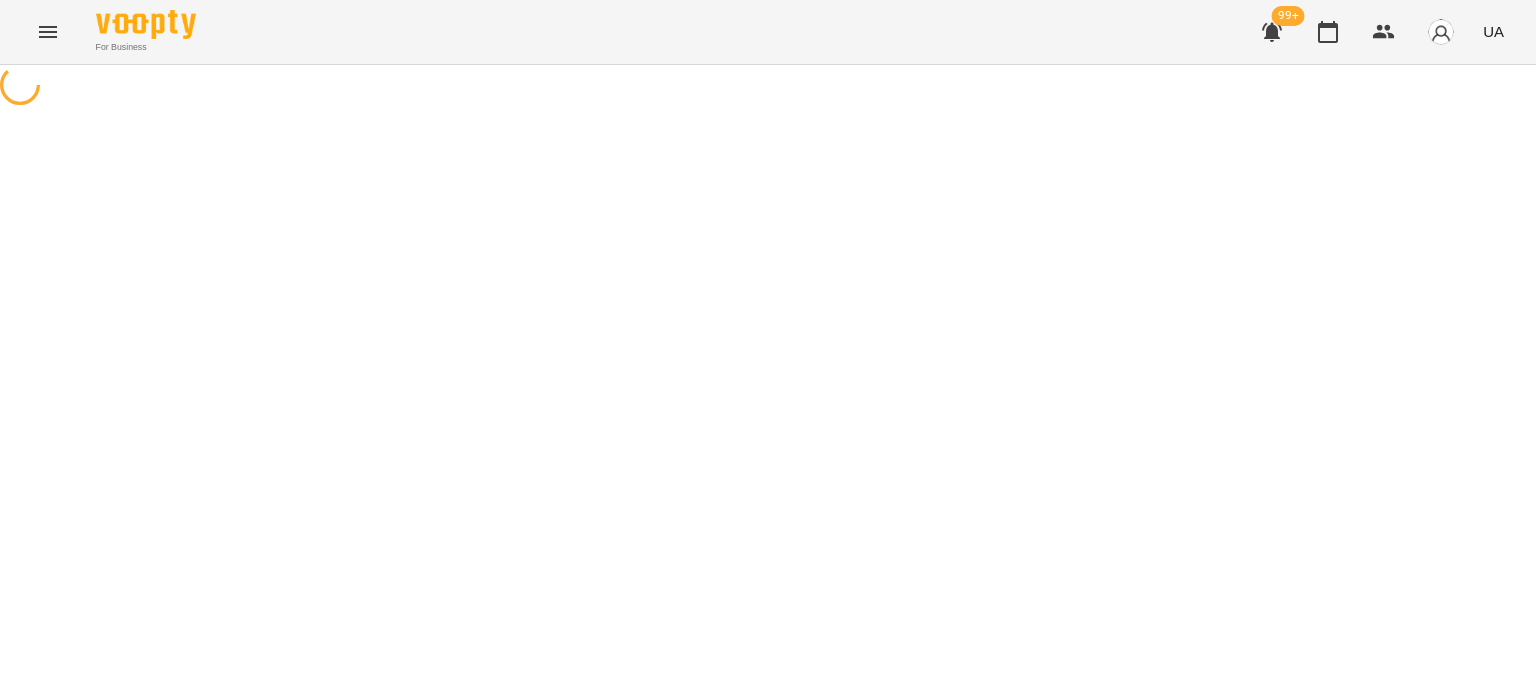 select on "**********" 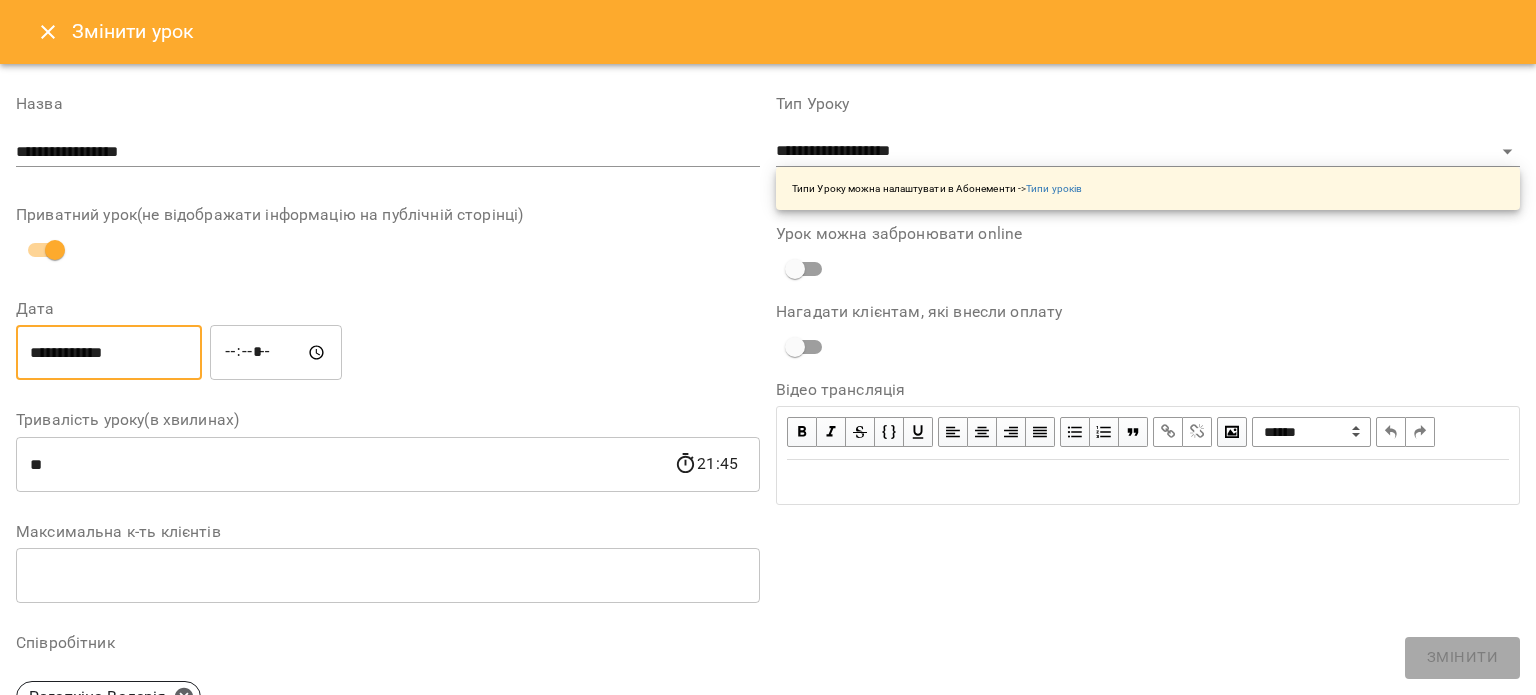 click on "**********" at bounding box center [109, 353] 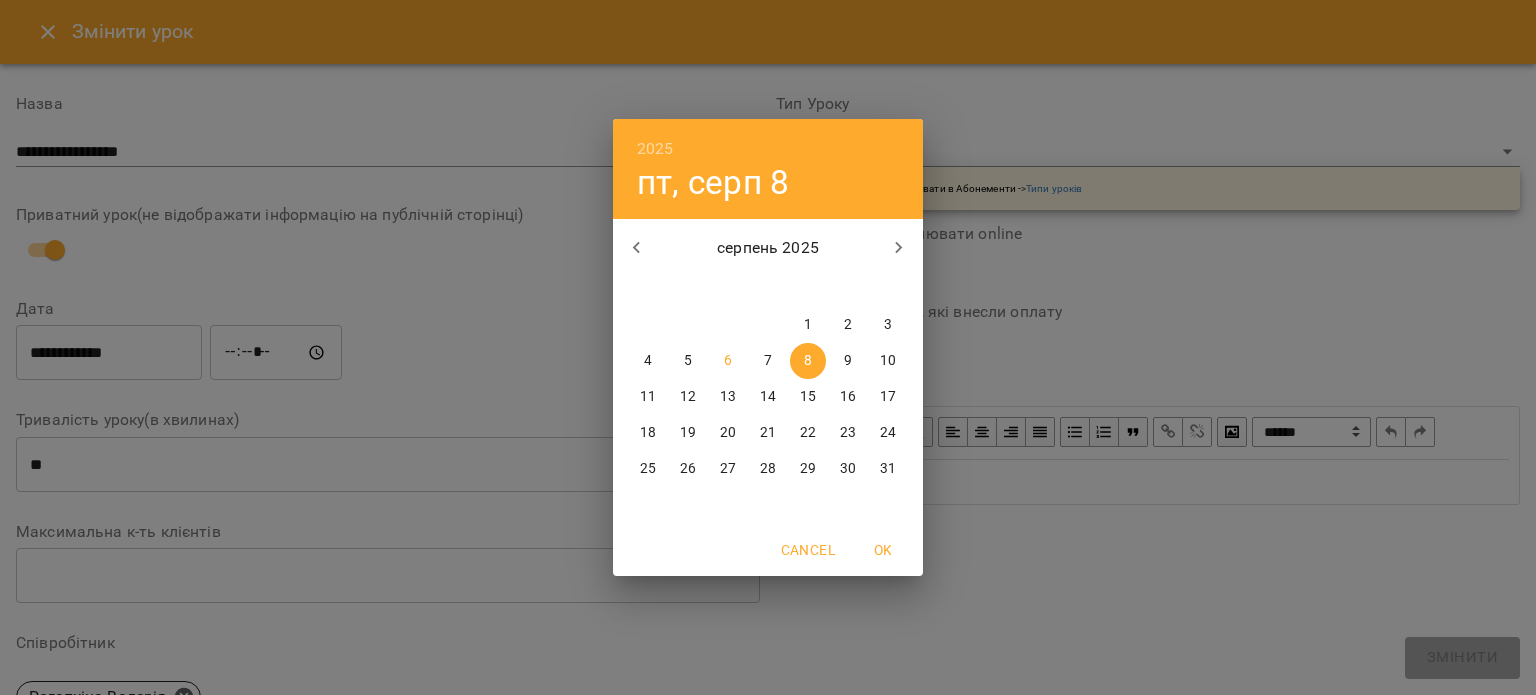 click on "15" at bounding box center (808, 397) 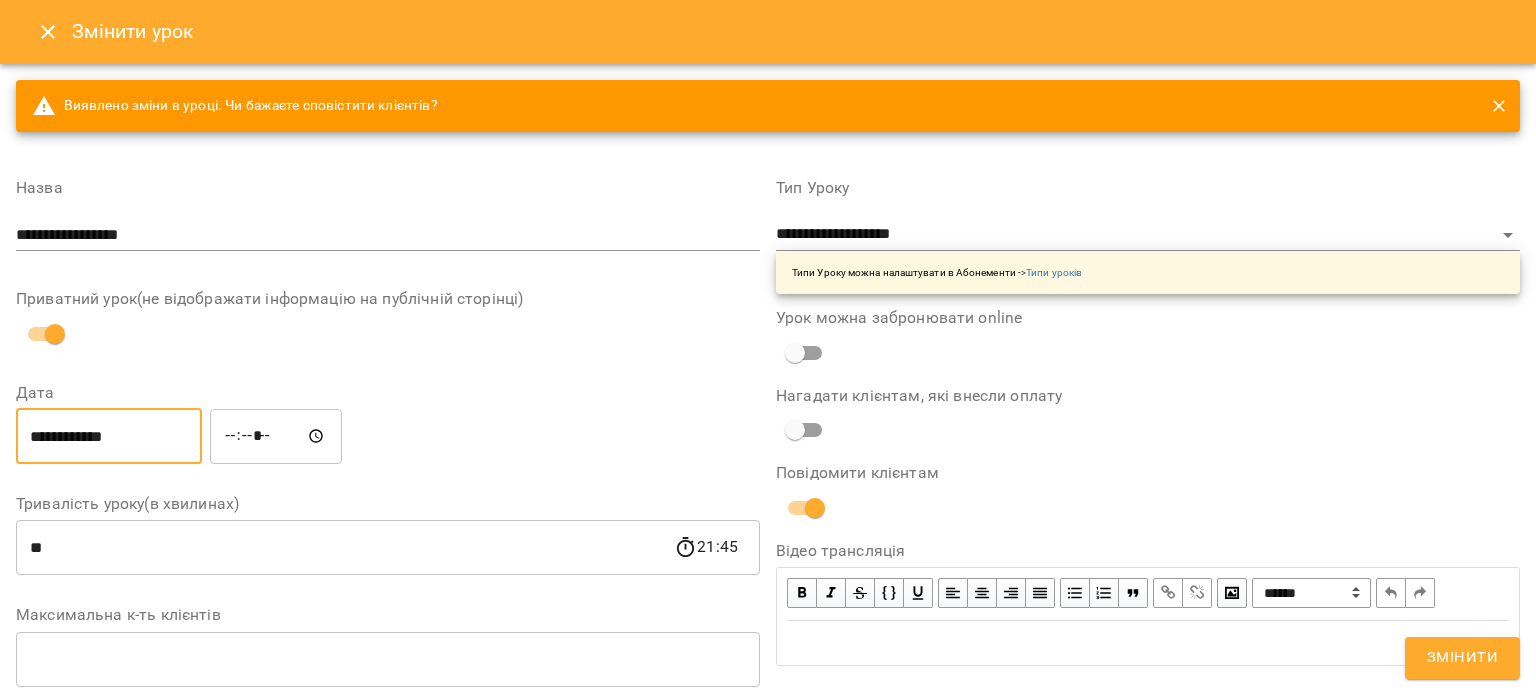 scroll, scrollTop: 400, scrollLeft: 0, axis: vertical 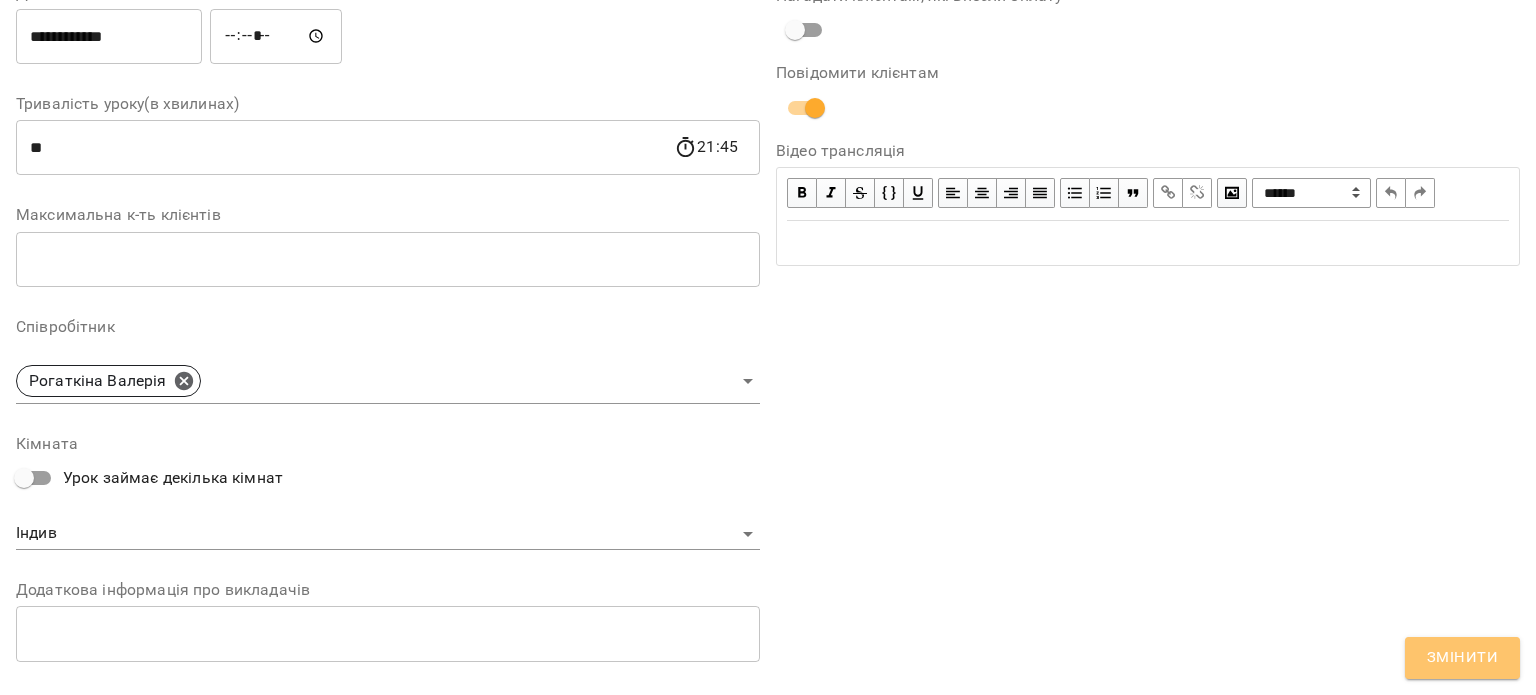click on "Змінити" at bounding box center [1462, 658] 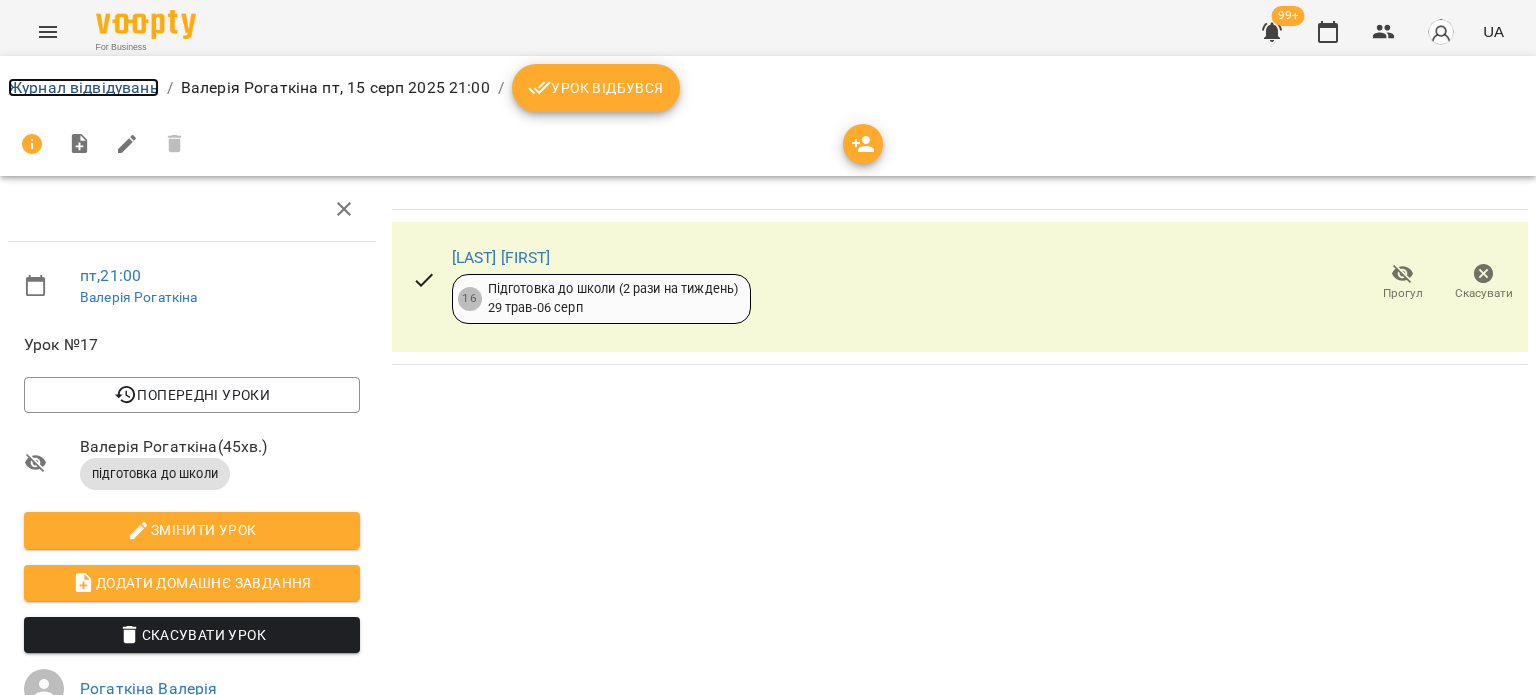 click on "Журнал відвідувань" at bounding box center (83, 87) 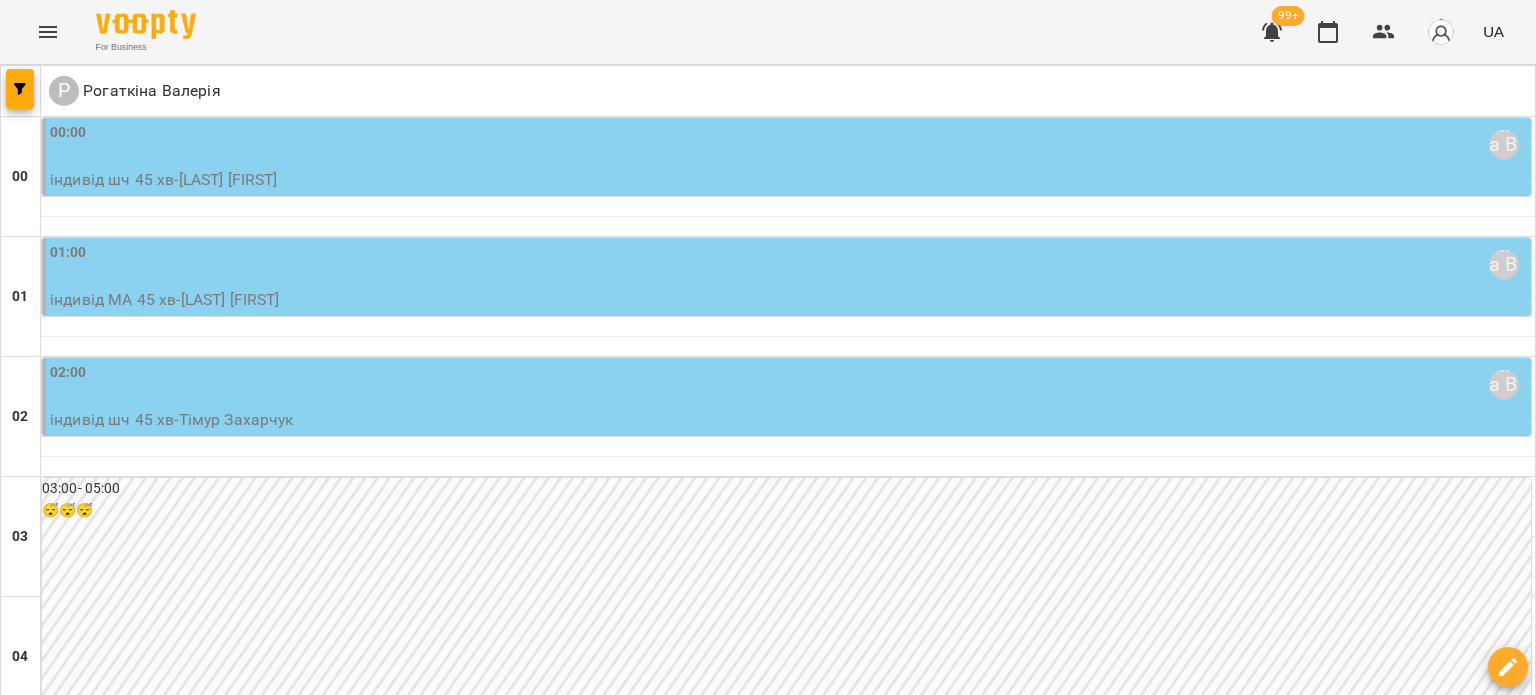 scroll, scrollTop: 2434, scrollLeft: 0, axis: vertical 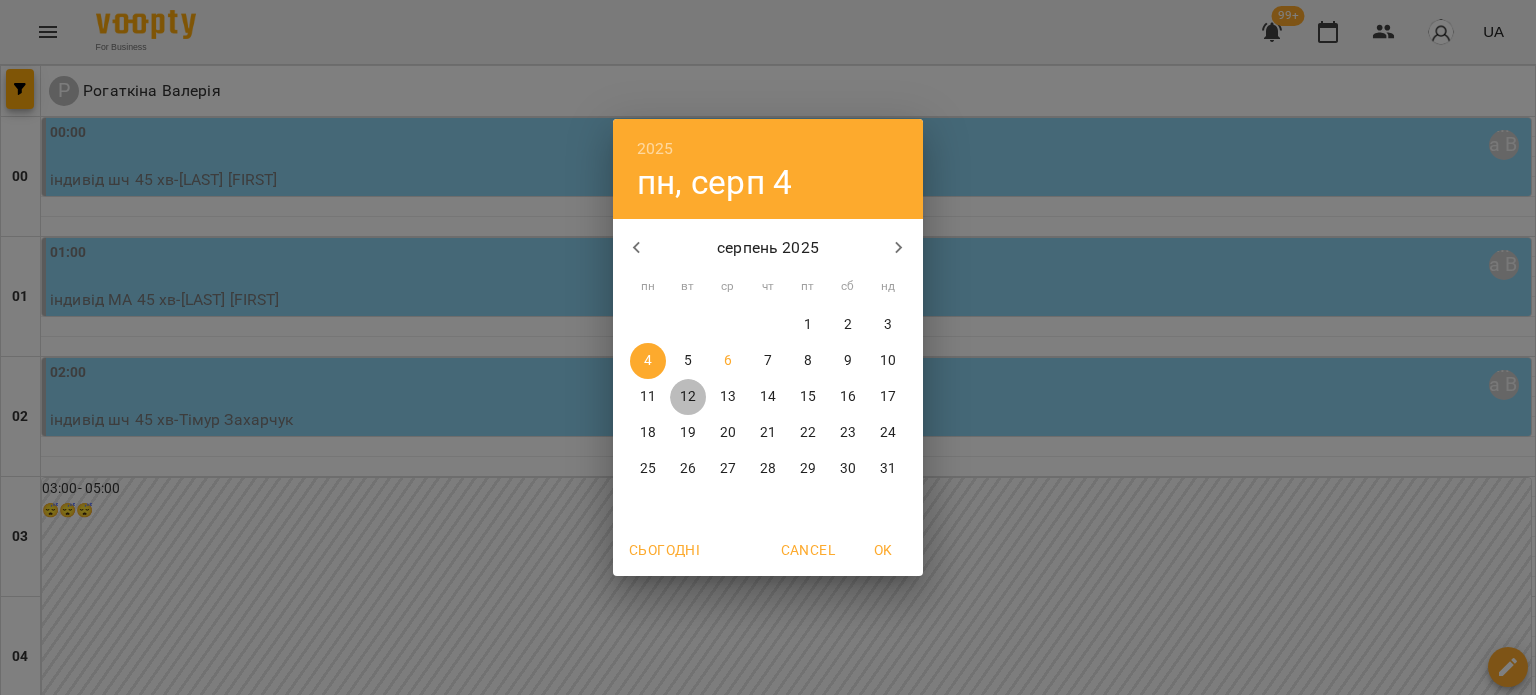 click on "12" at bounding box center (688, 397) 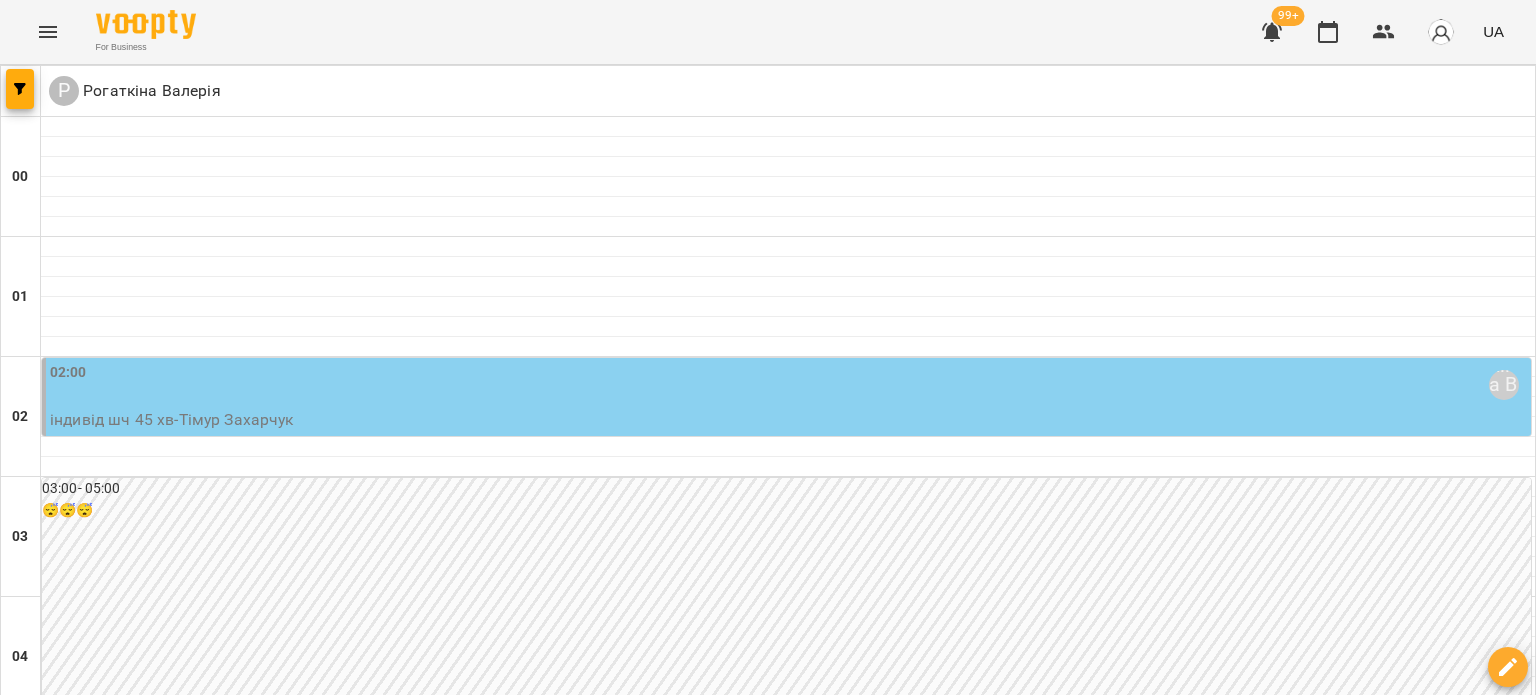 scroll, scrollTop: 2434, scrollLeft: 0, axis: vertical 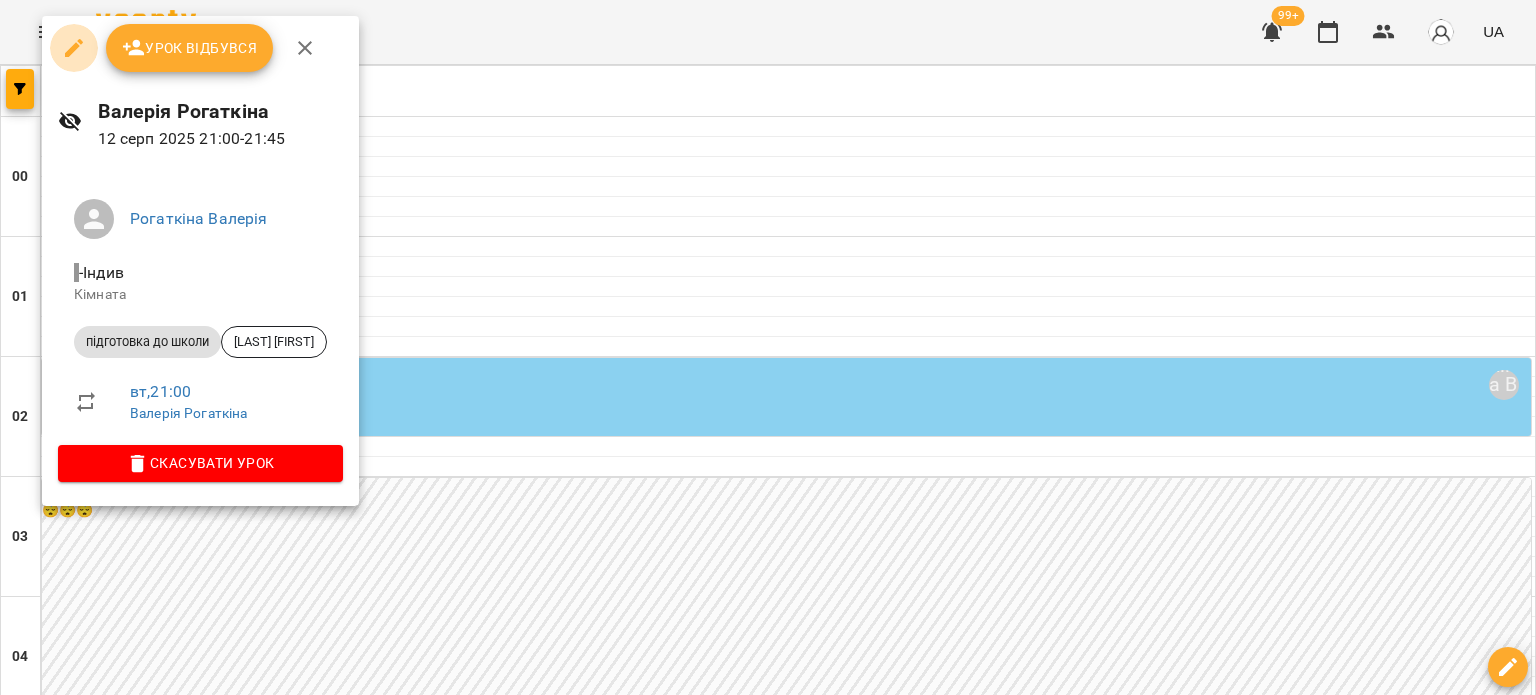 click 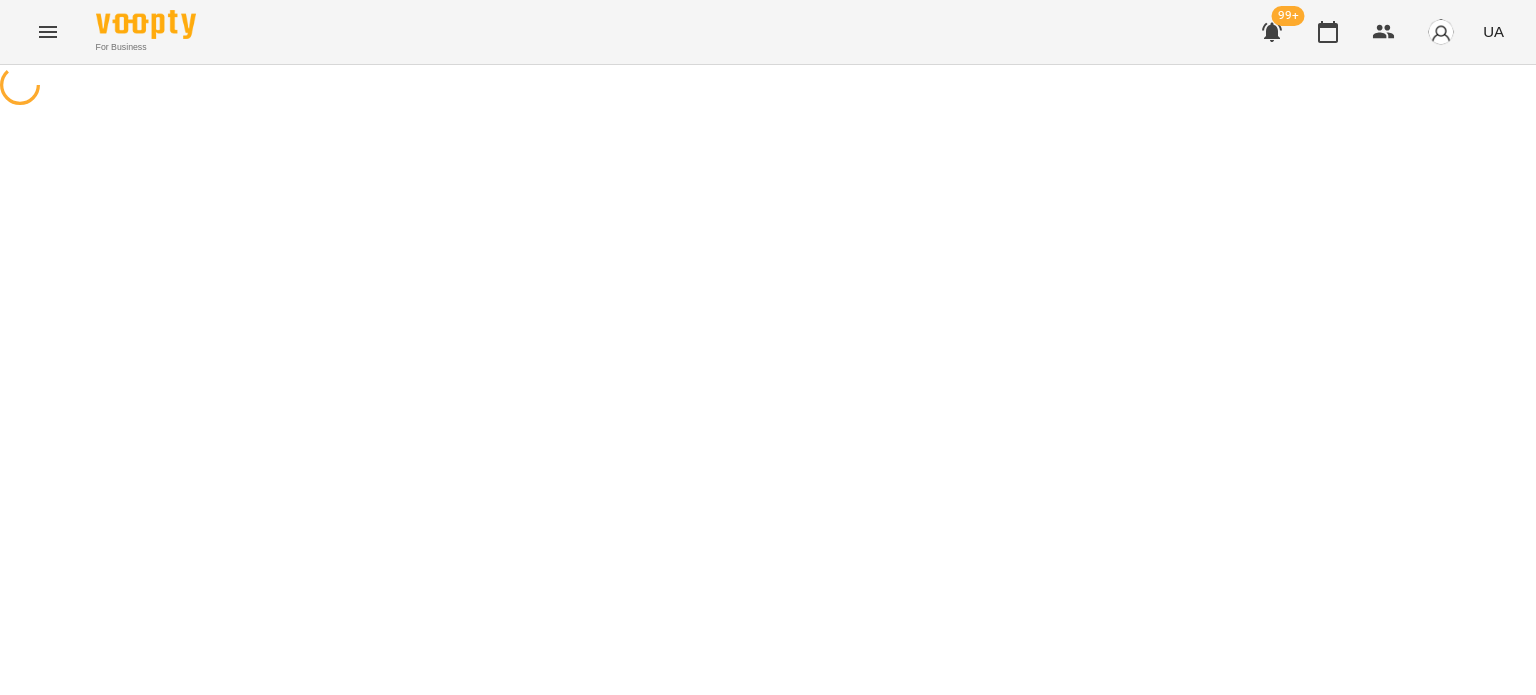 select on "**********" 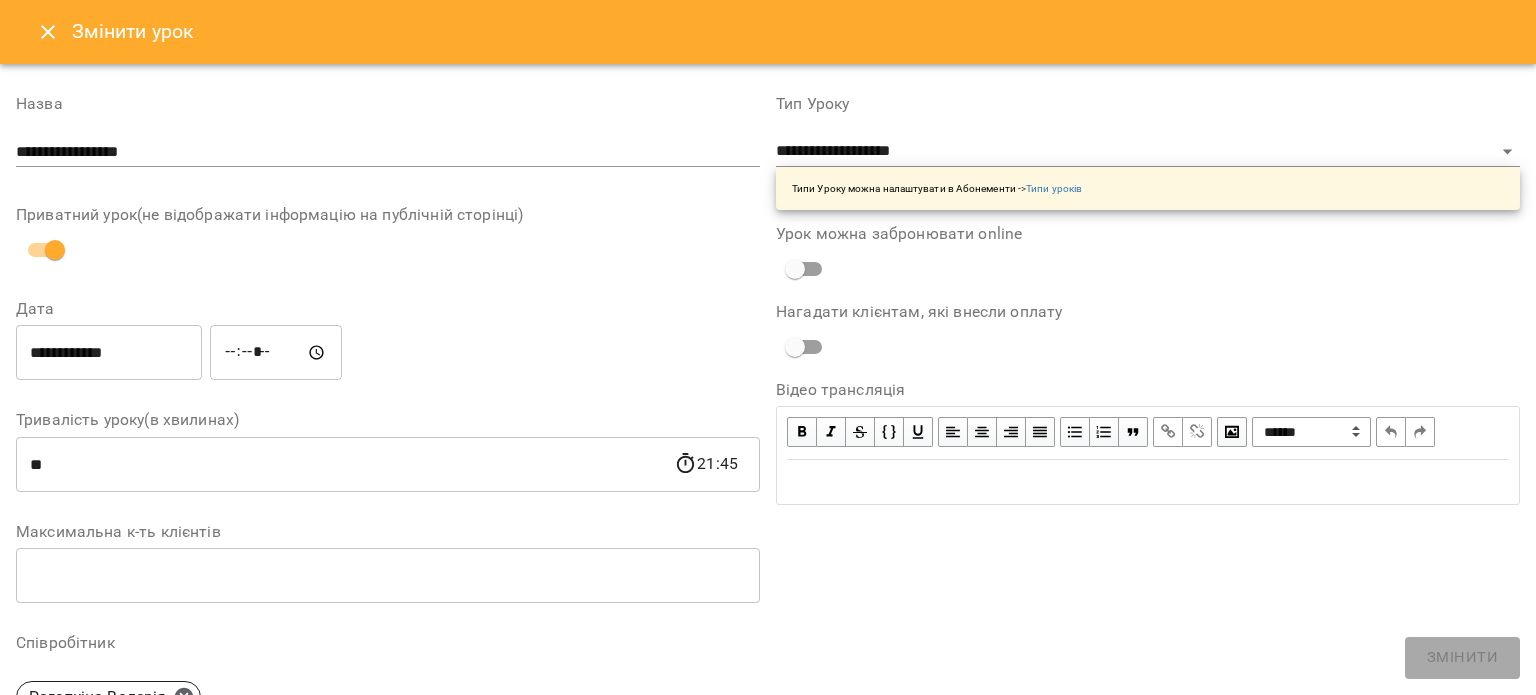 click 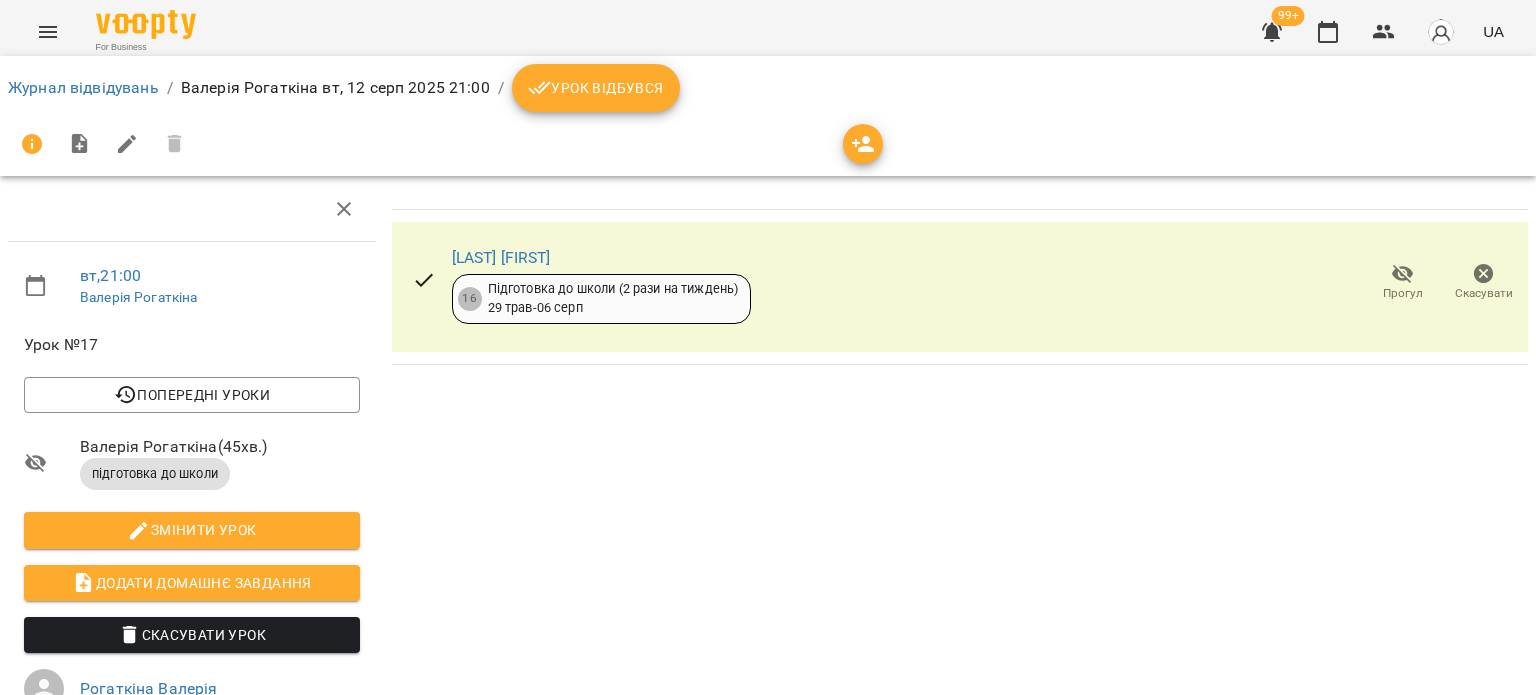 click 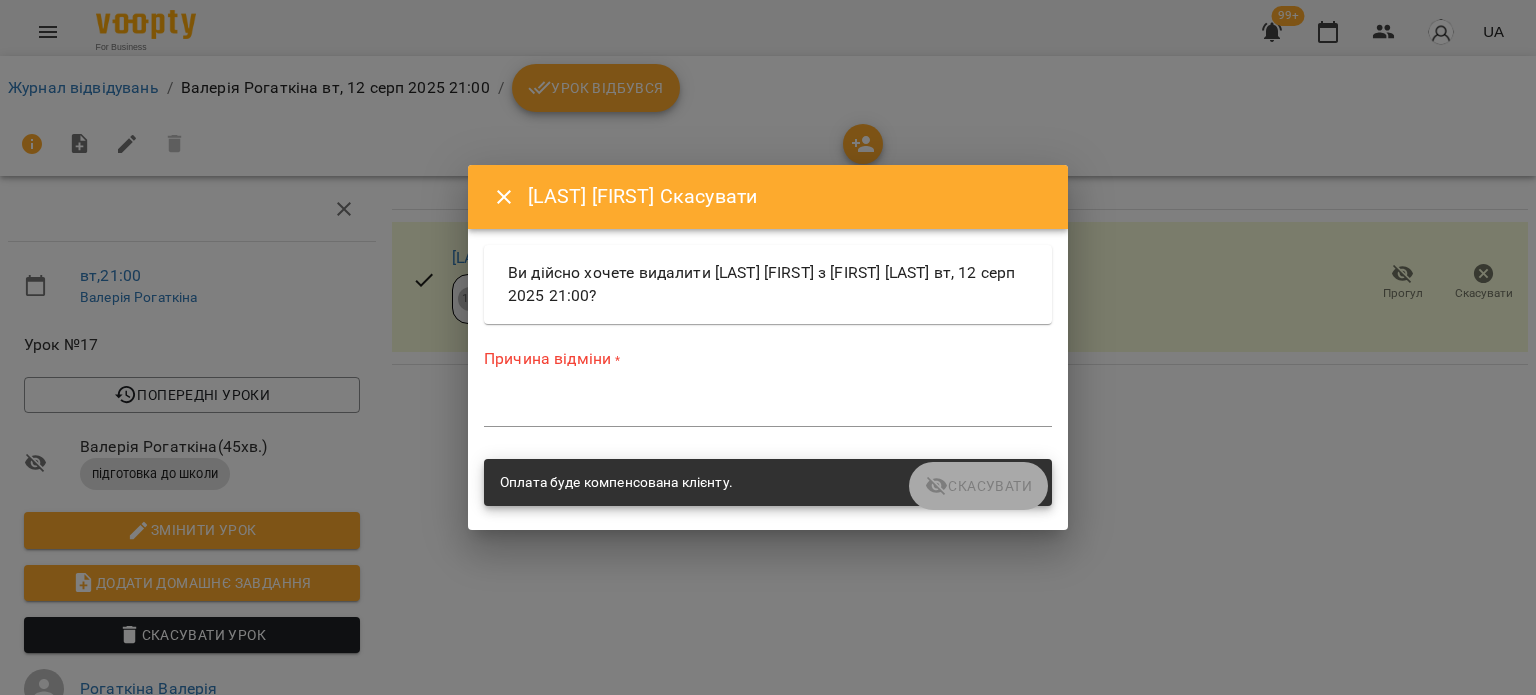 click at bounding box center [768, 410] 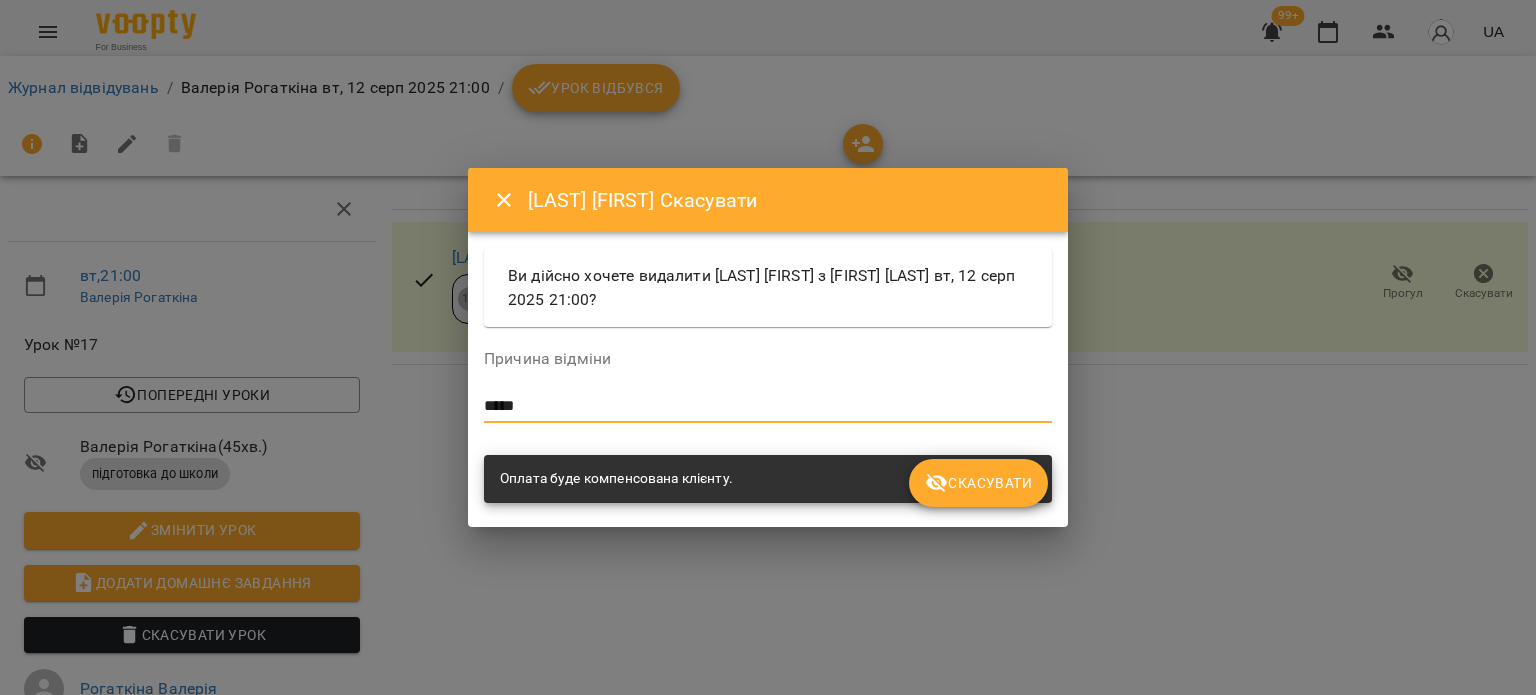 type on "*****" 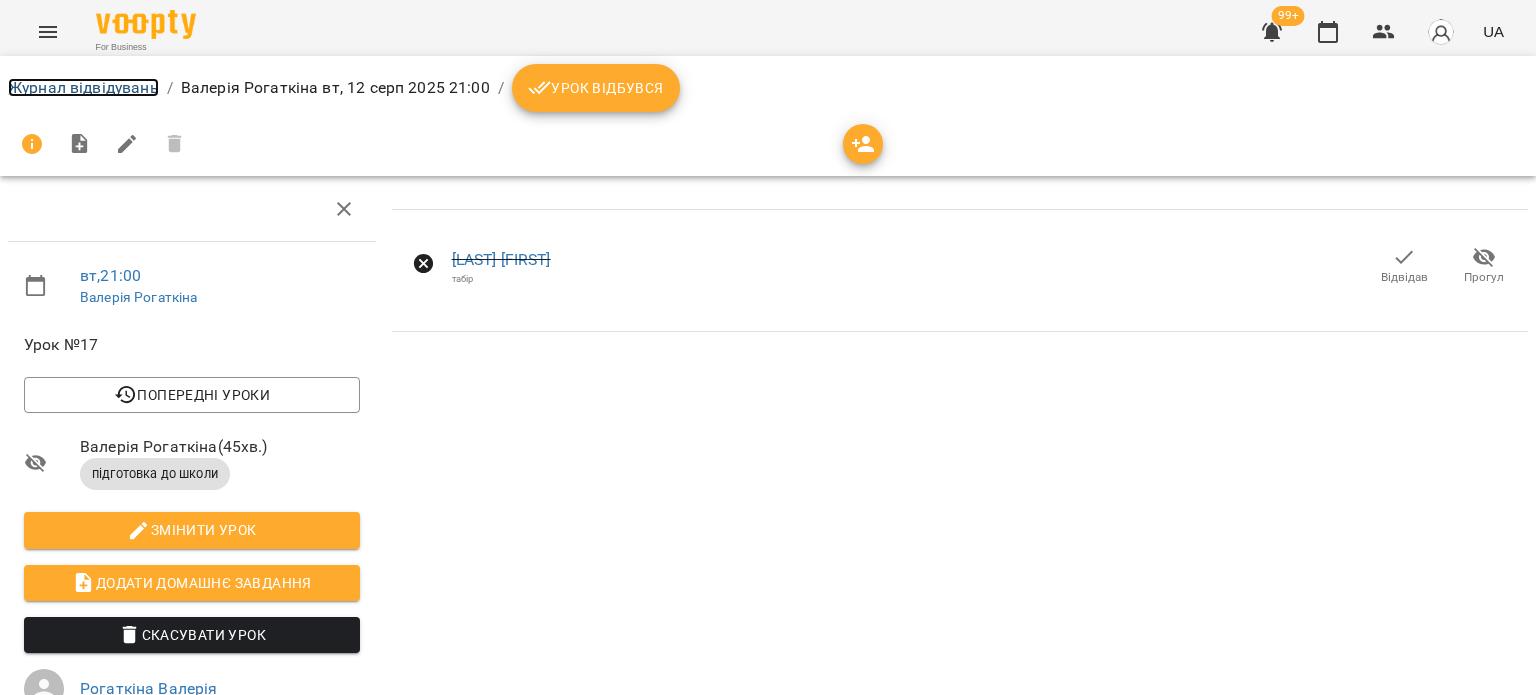 click on "Журнал відвідувань" at bounding box center [83, 87] 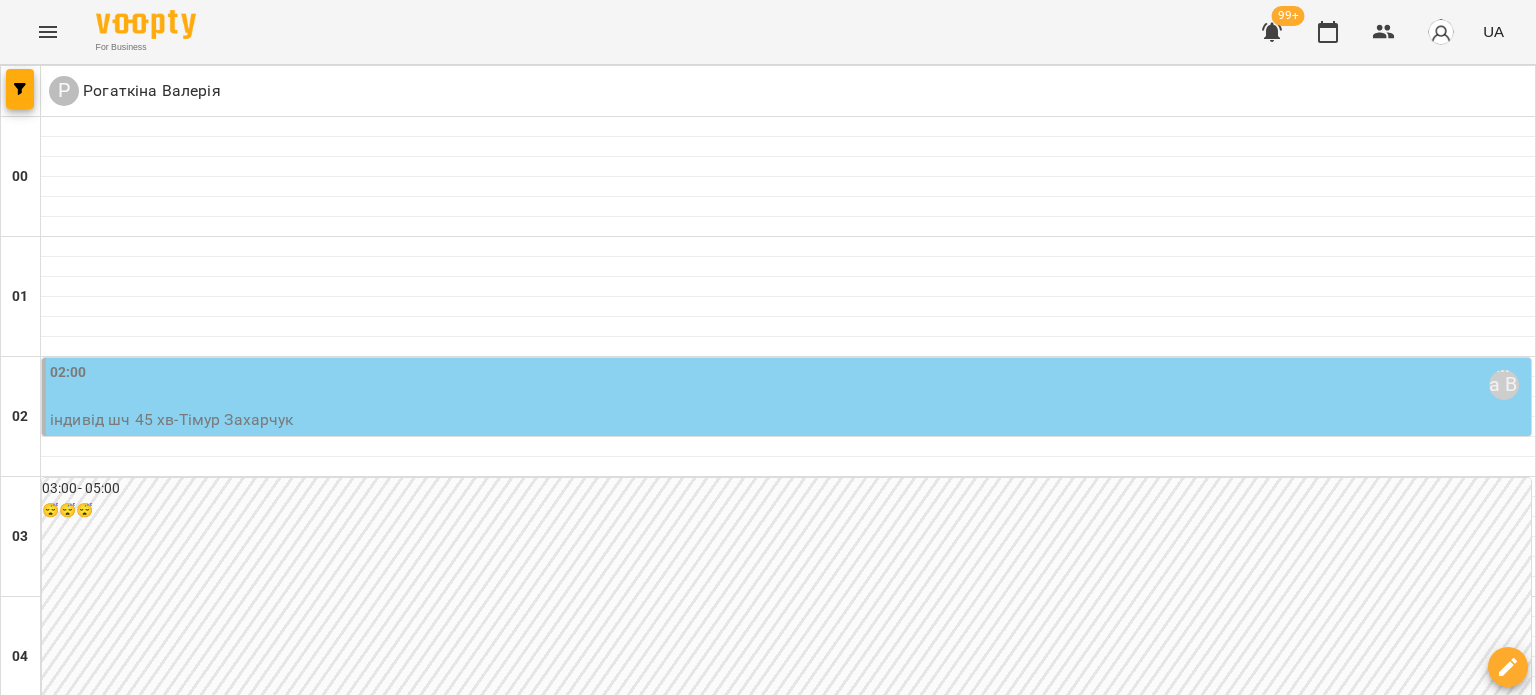 click on "пт" at bounding box center [1069, 3023] 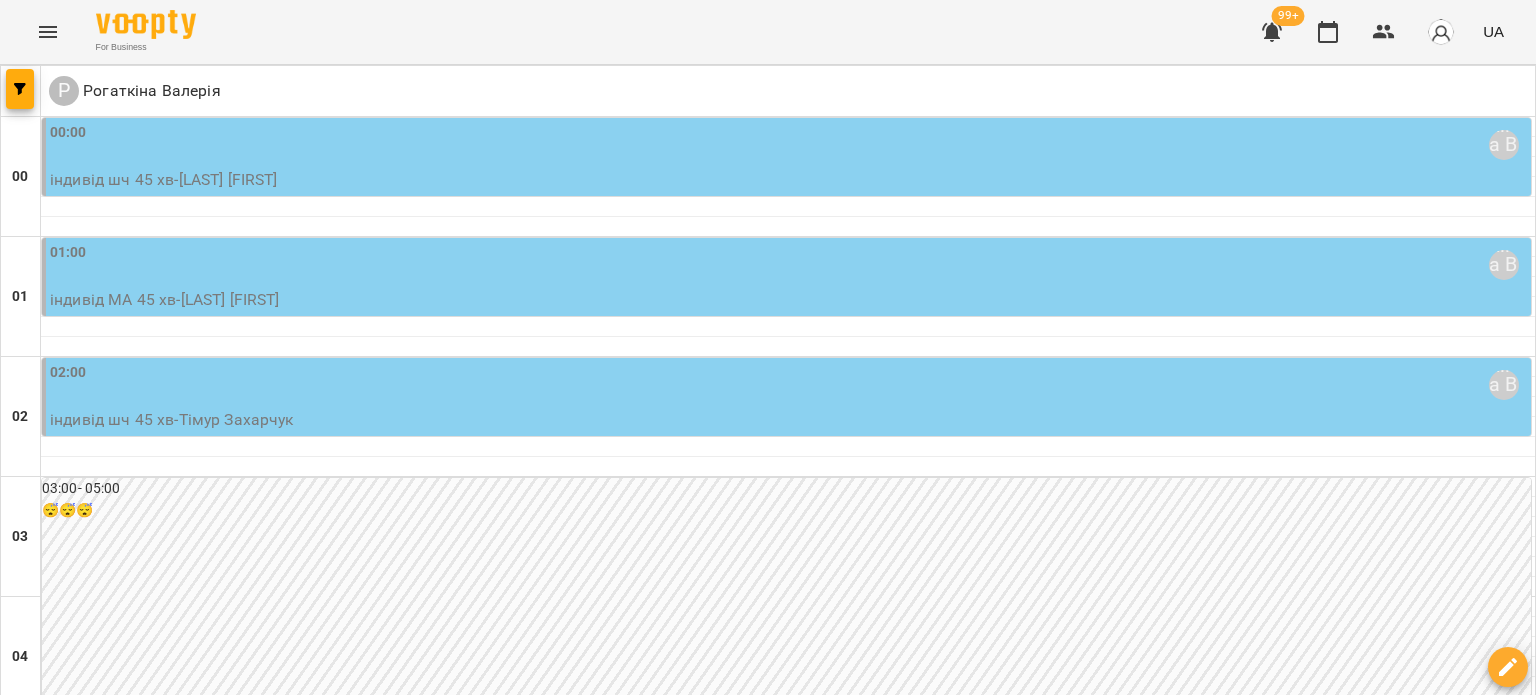 scroll, scrollTop: 2434, scrollLeft: 0, axis: vertical 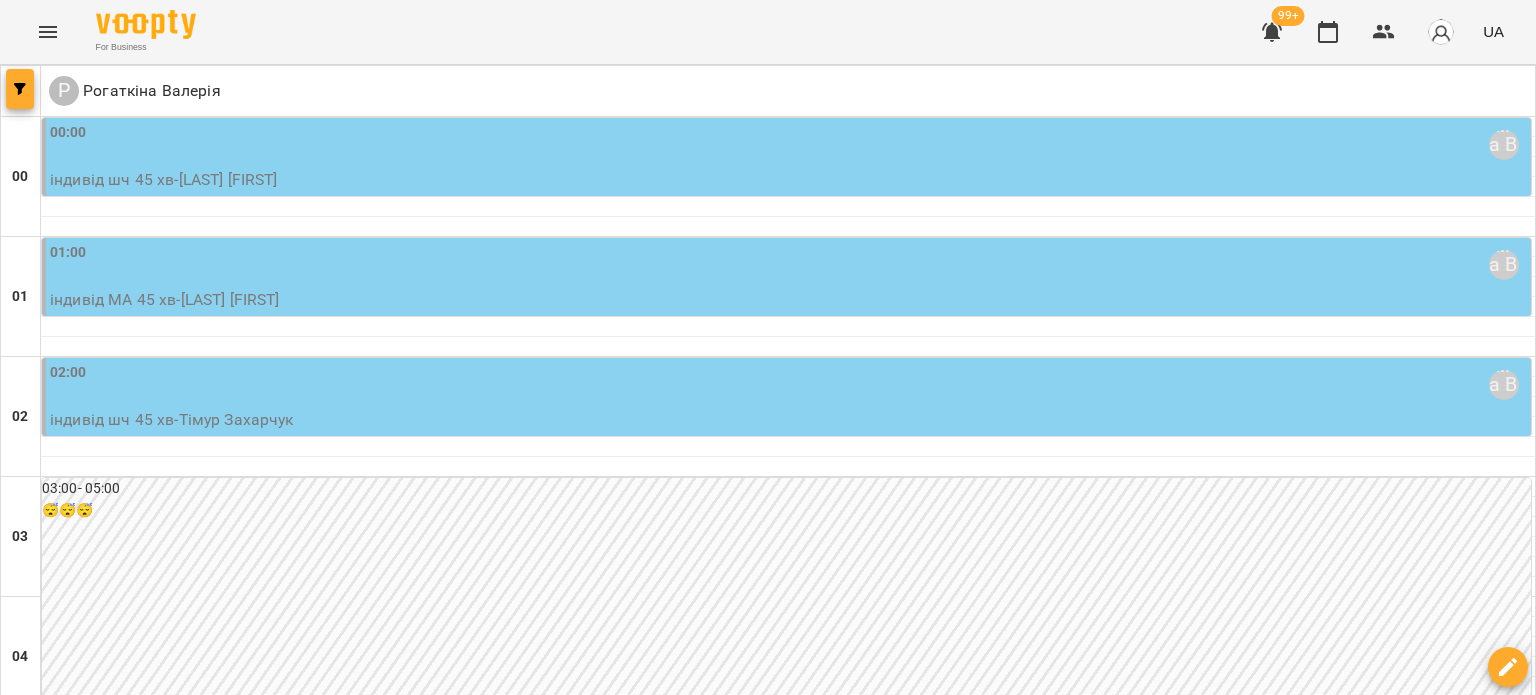 click at bounding box center (20, 89) 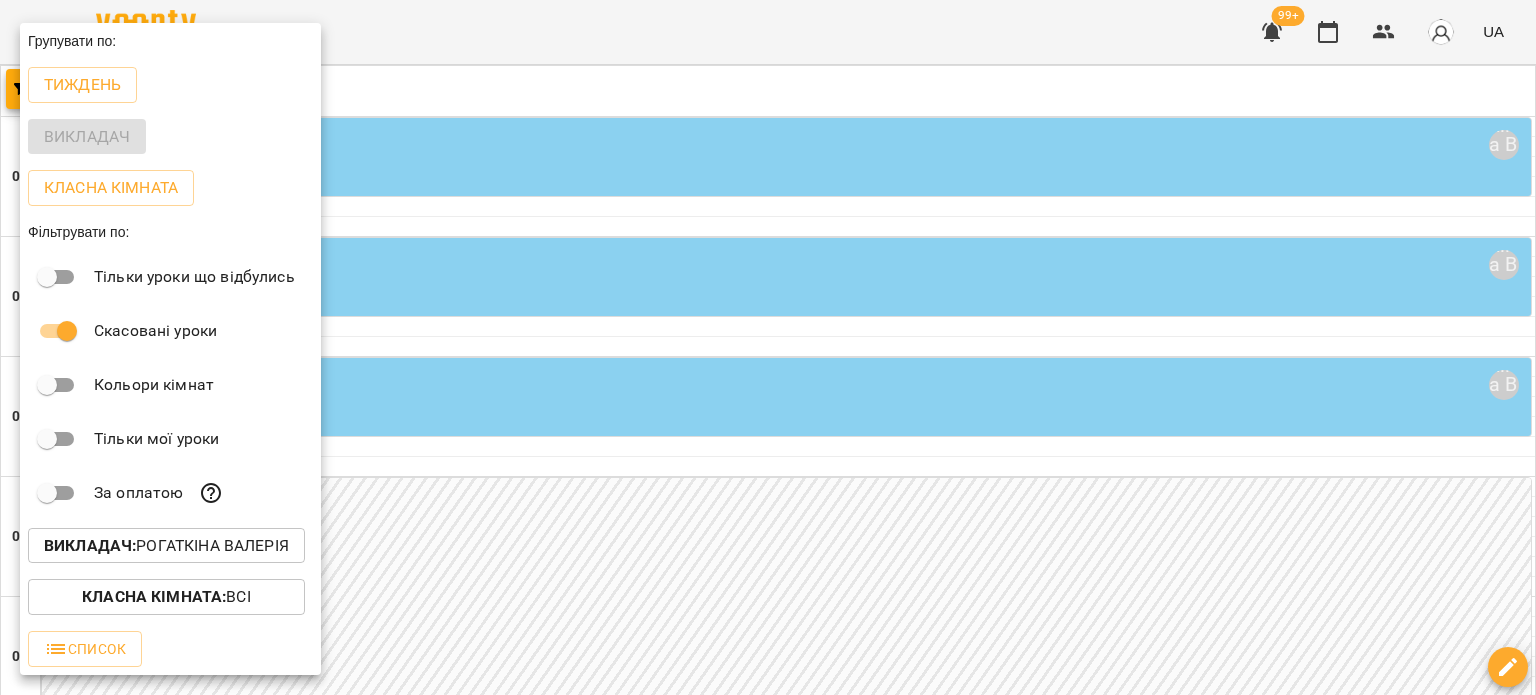 click on "Викладач :  Рогаткіна Валерія" at bounding box center (166, 546) 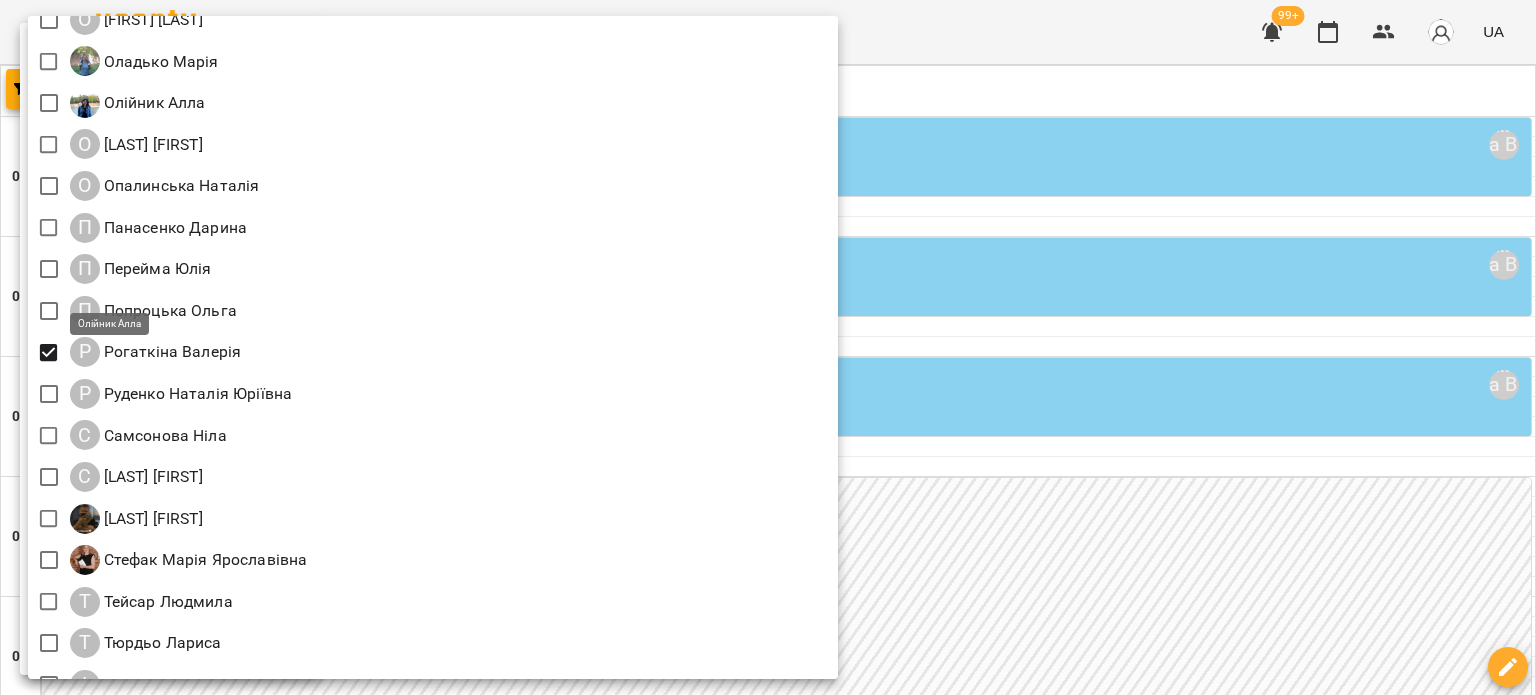 scroll, scrollTop: 2100, scrollLeft: 0, axis: vertical 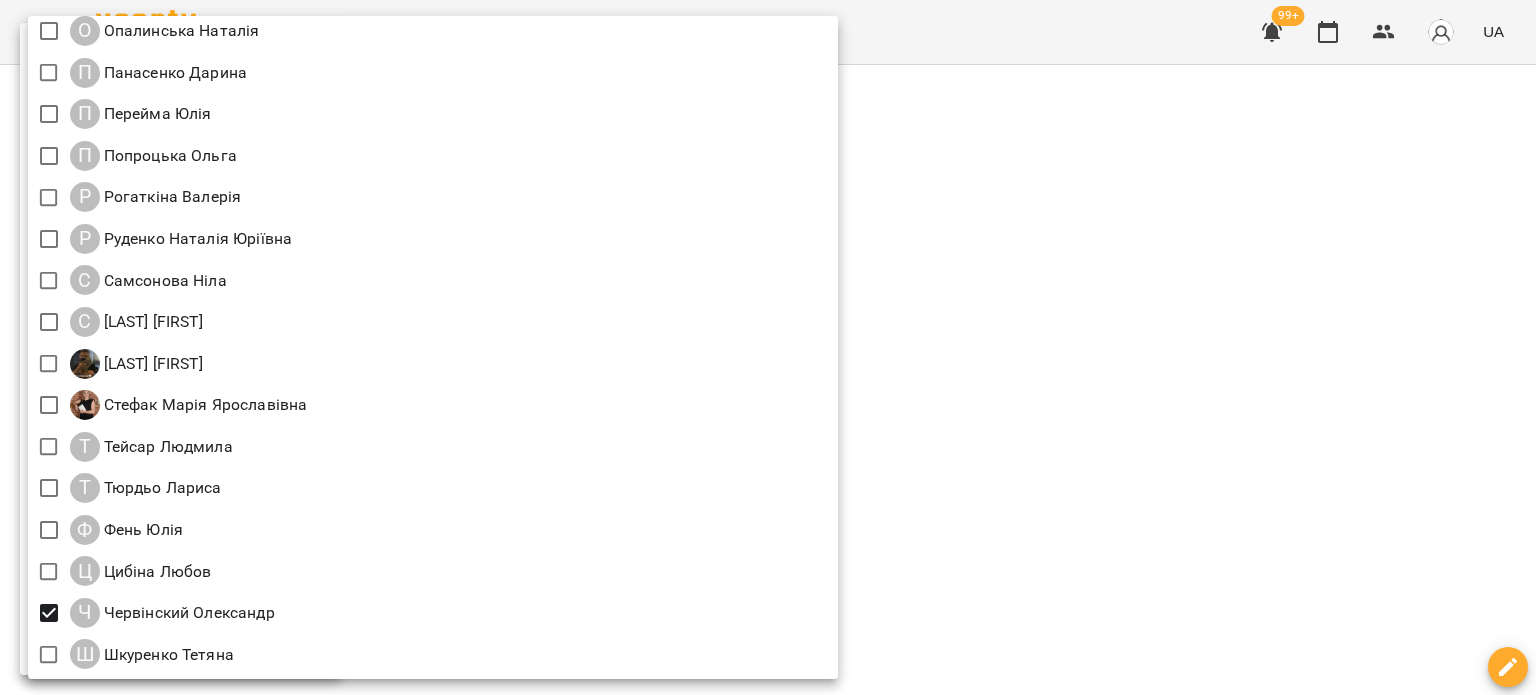 click at bounding box center (768, 347) 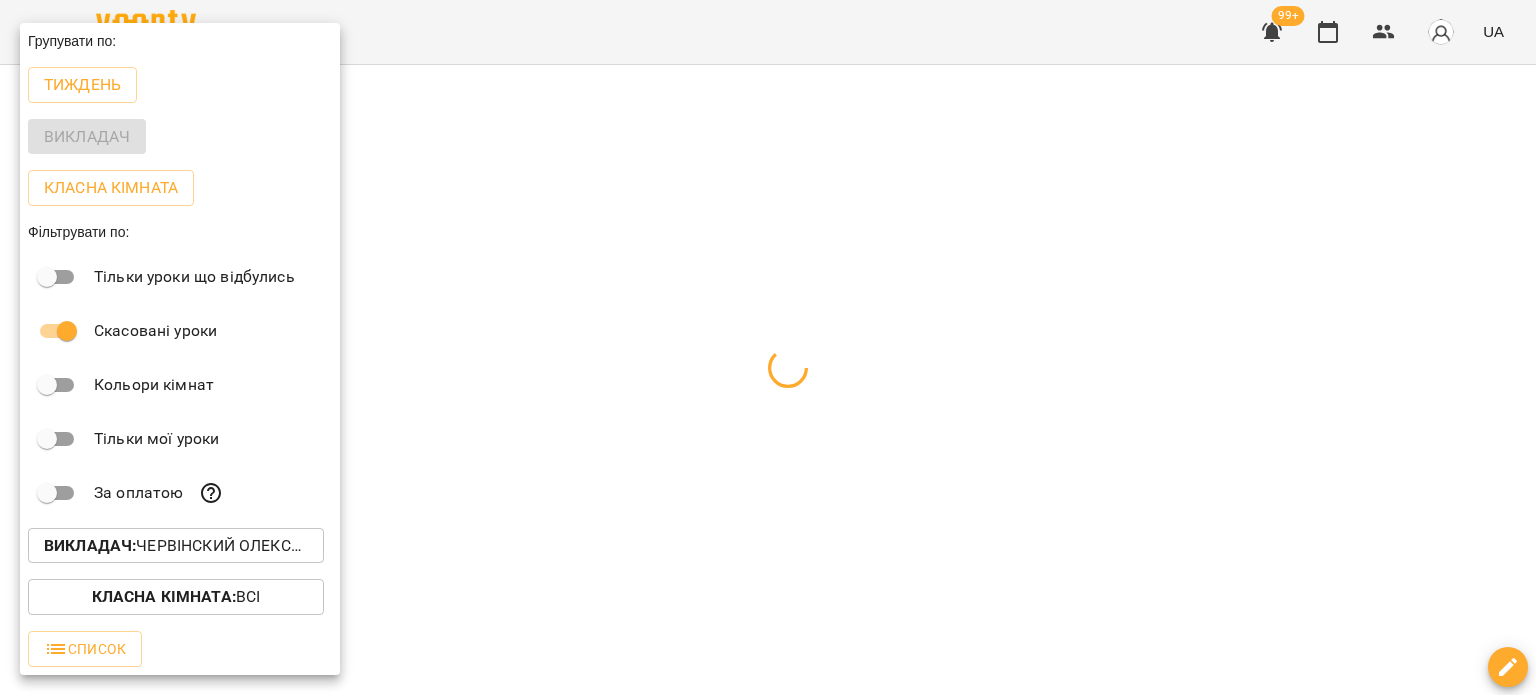click at bounding box center [768, 347] 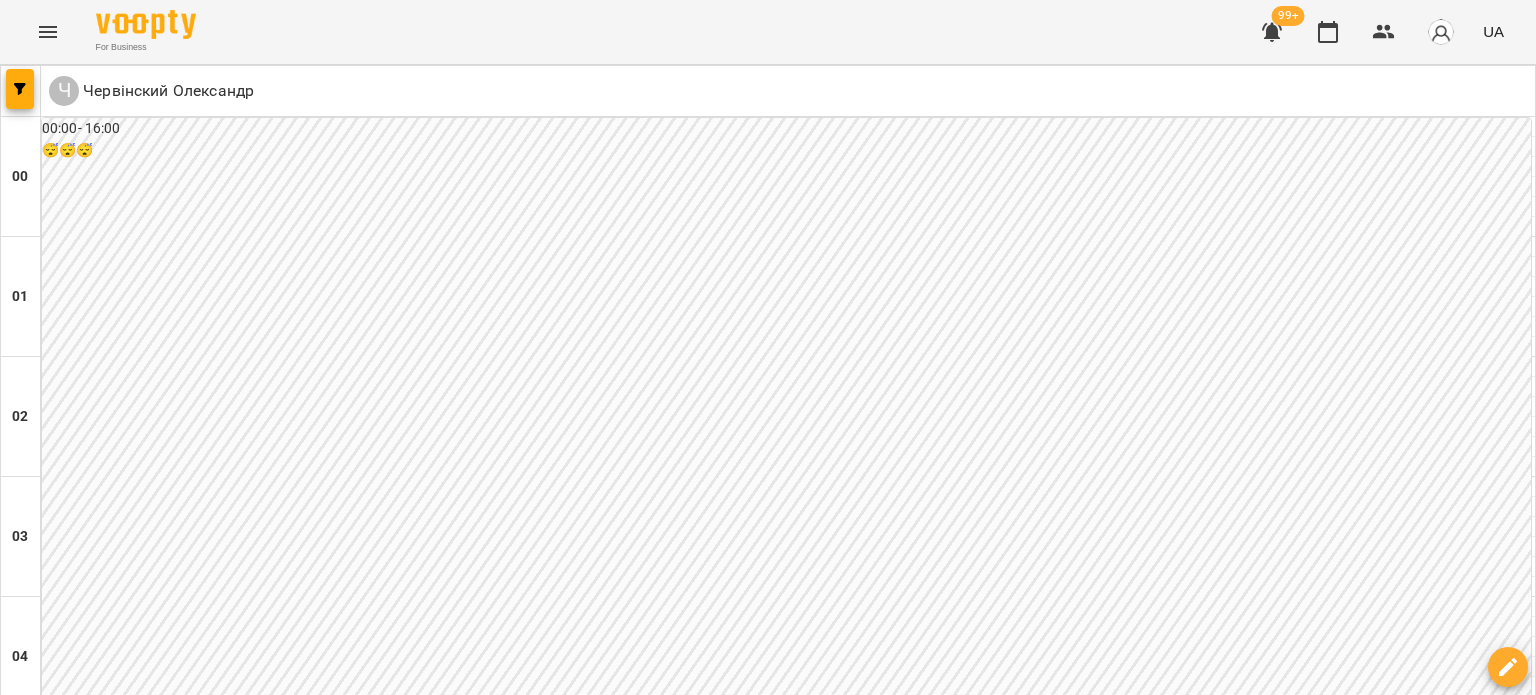 click on "**********" at bounding box center [768, 3088] 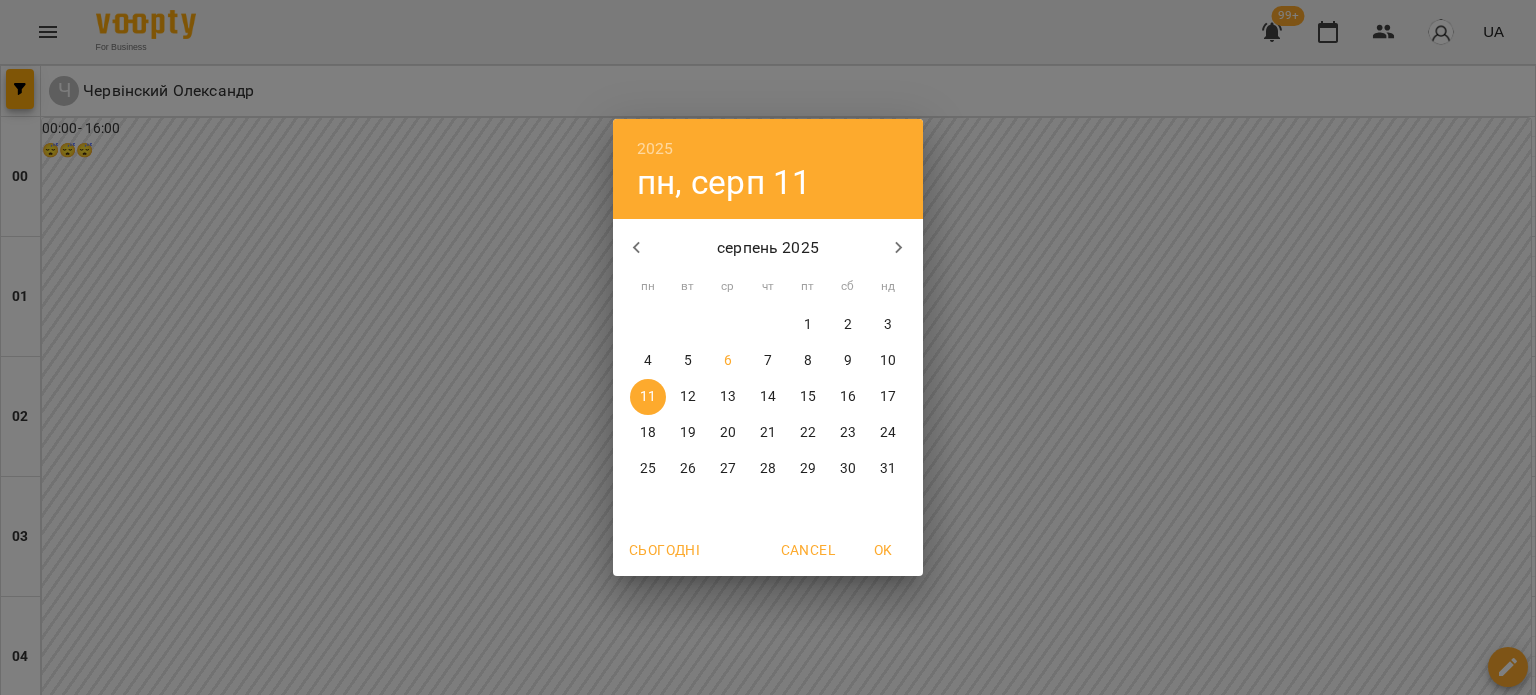 click on "2025 пн, серп 11 серпень 2025 пн вт ср чт пт сб нд 28 29 30 31 1 2 3 4 5 6 7 8 9 10 11 12 13 14 15 16 17 18 19 20 21 22 23 24 25 26 27 28 29 30 31 Сьогодні Cancel OK" at bounding box center [768, 347] 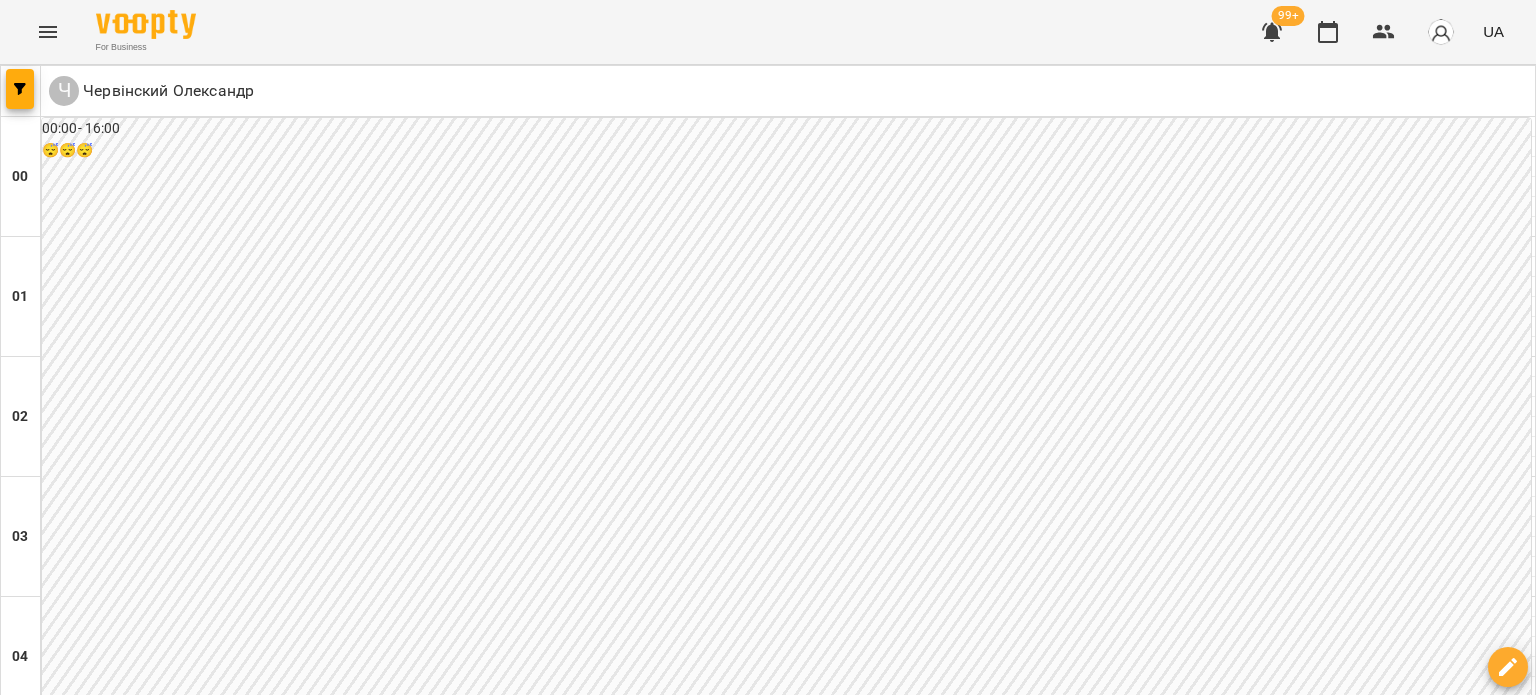 click on "вт" at bounding box center [253, 3023] 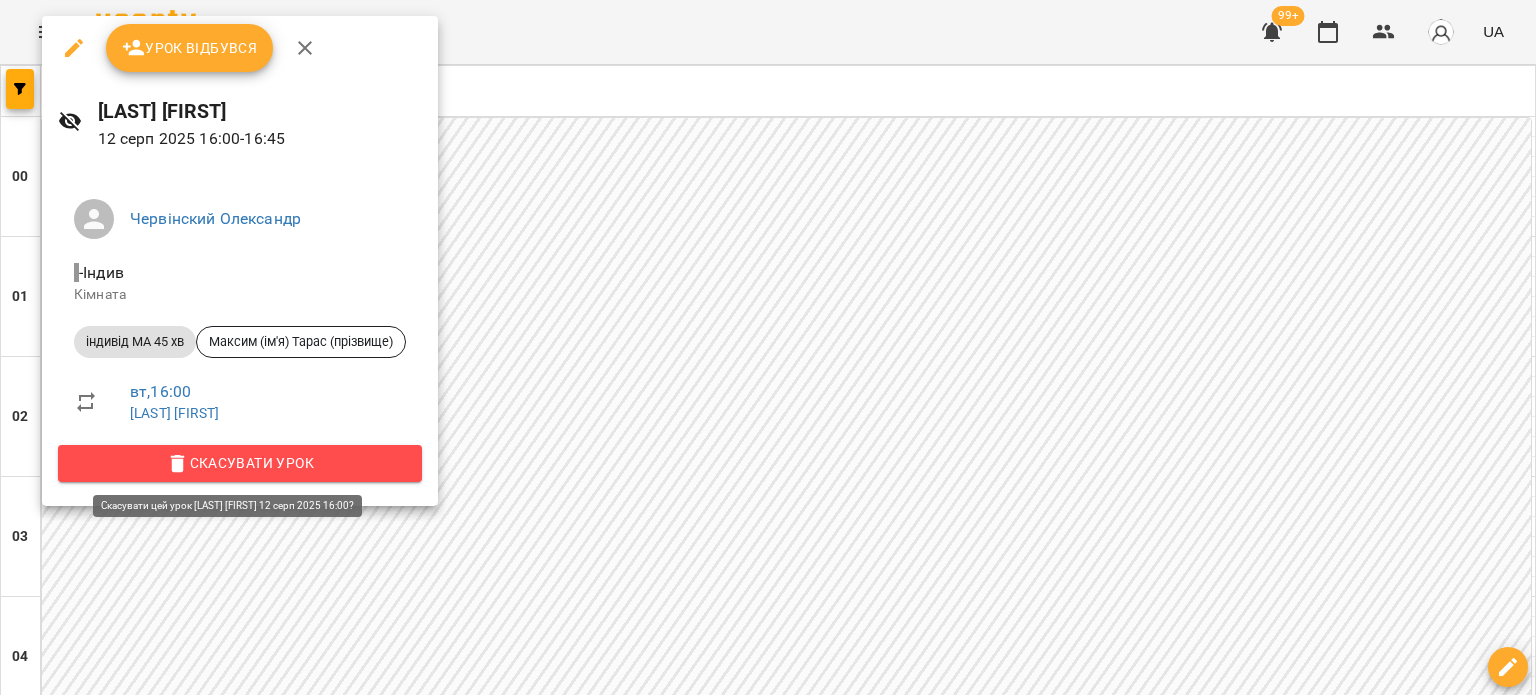 click on "Скасувати Урок" at bounding box center [240, 463] 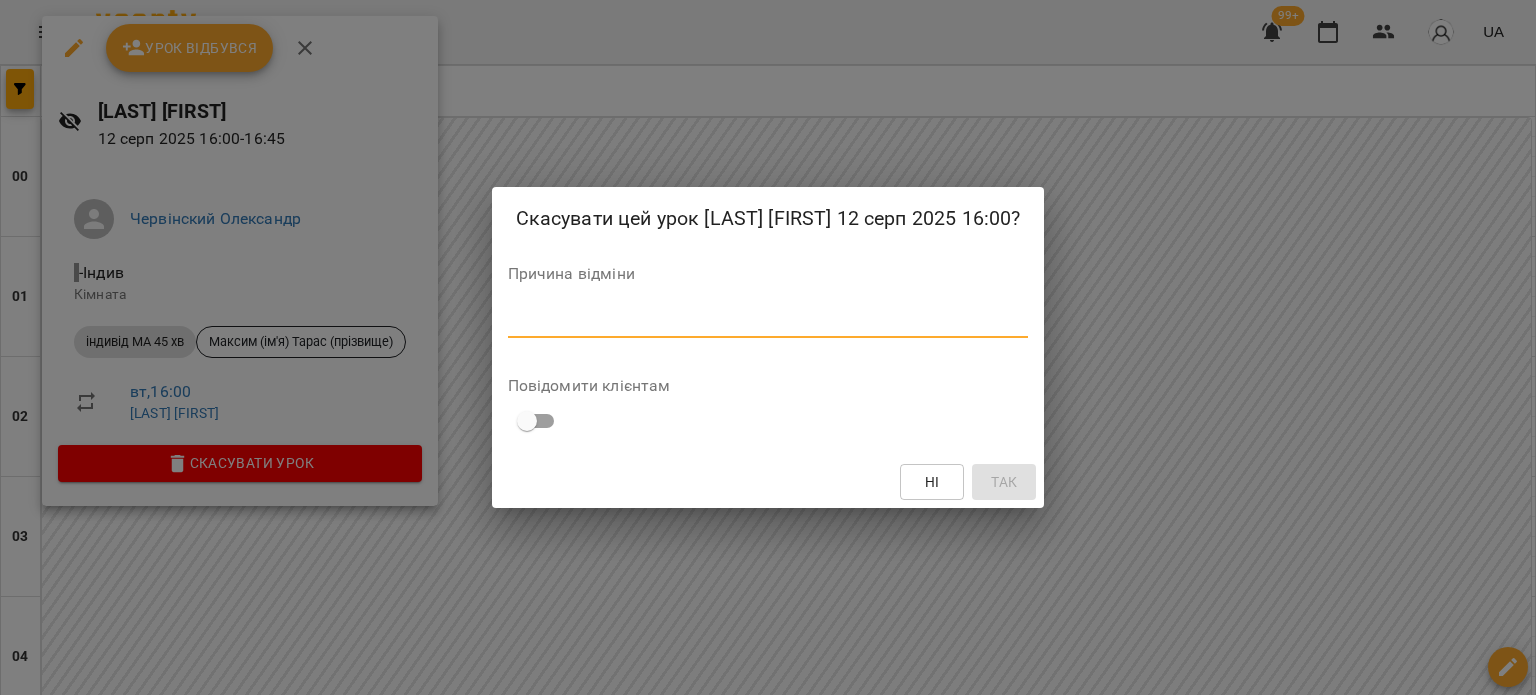 click at bounding box center [768, 321] 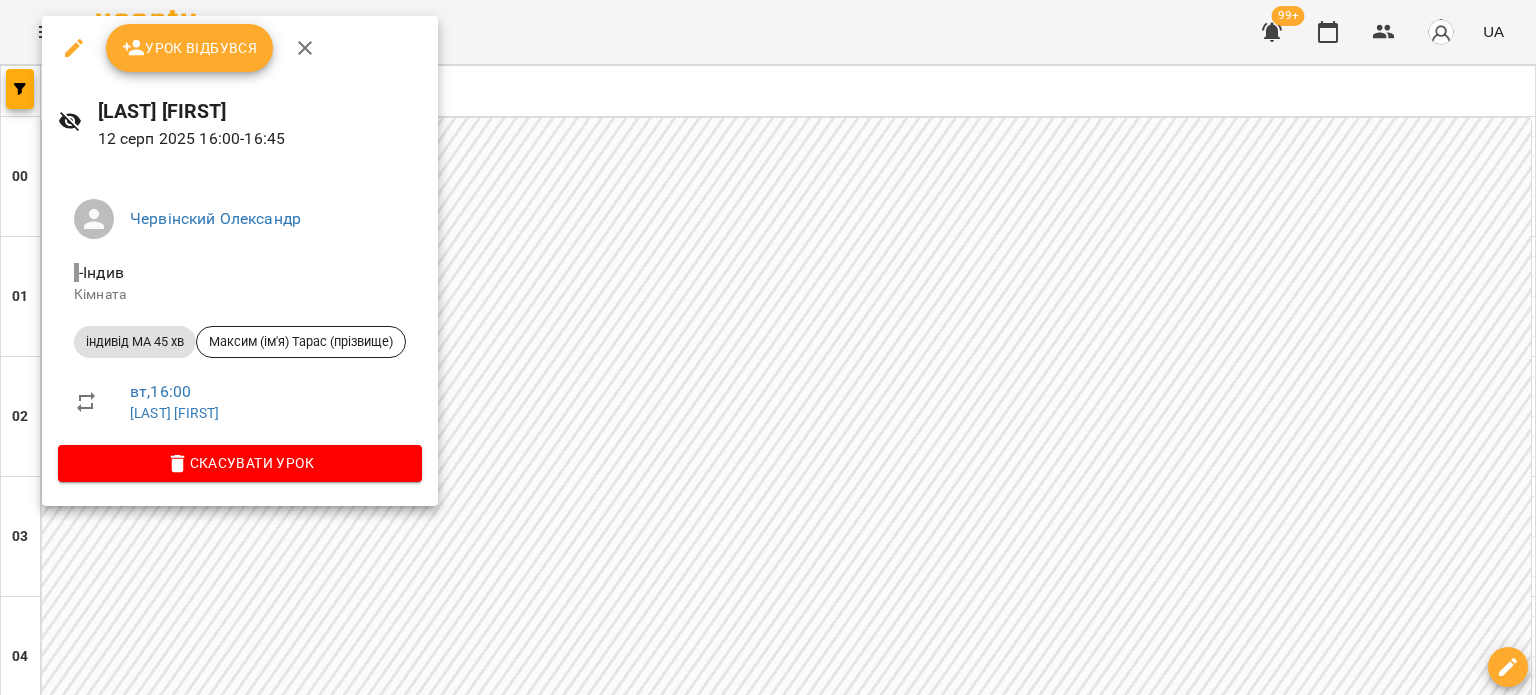 click 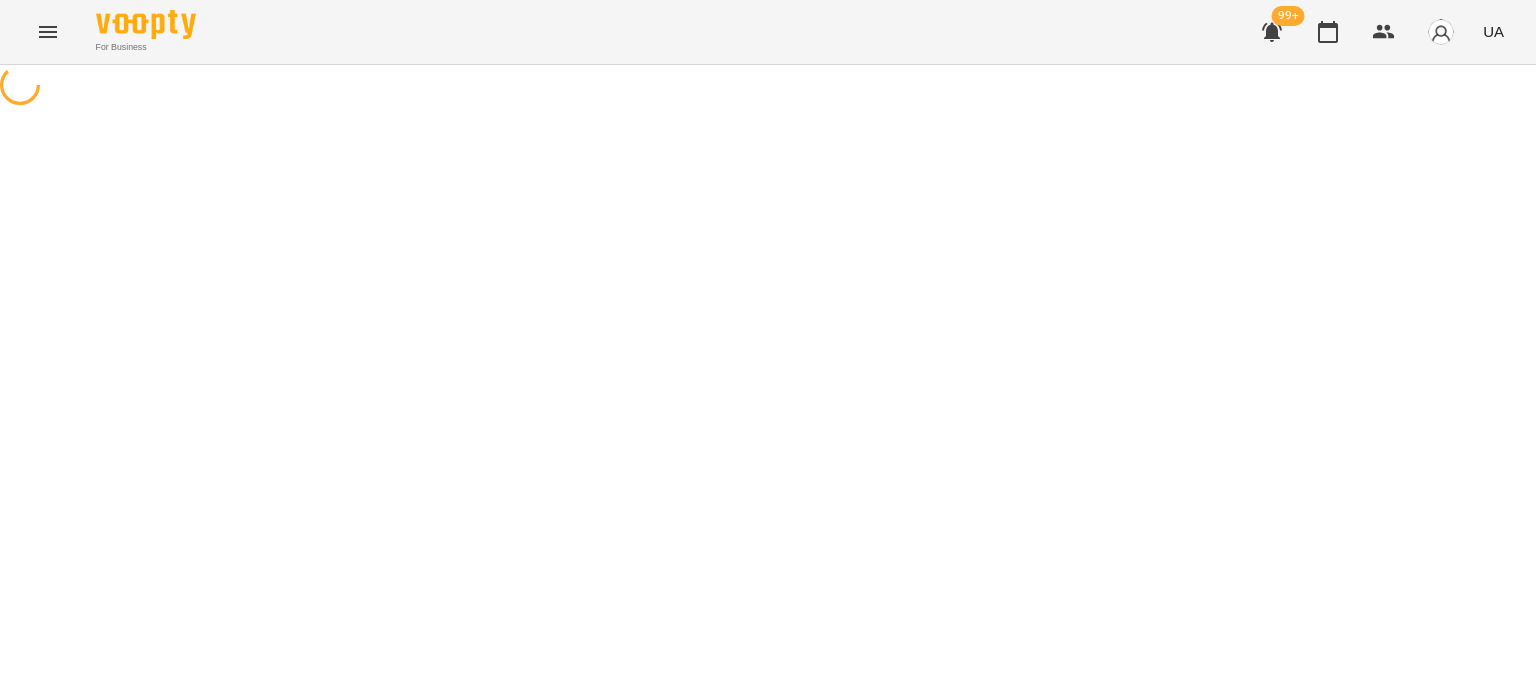 select on "**********" 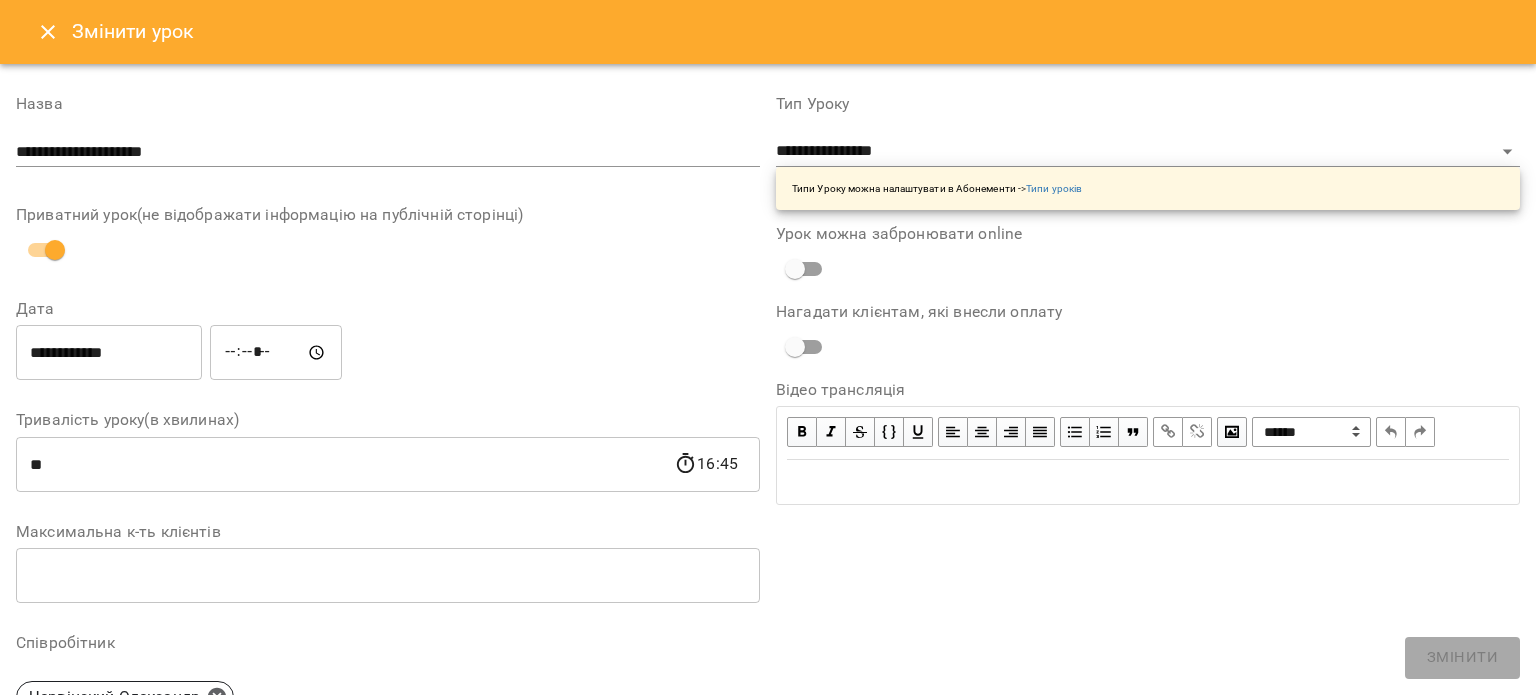 click 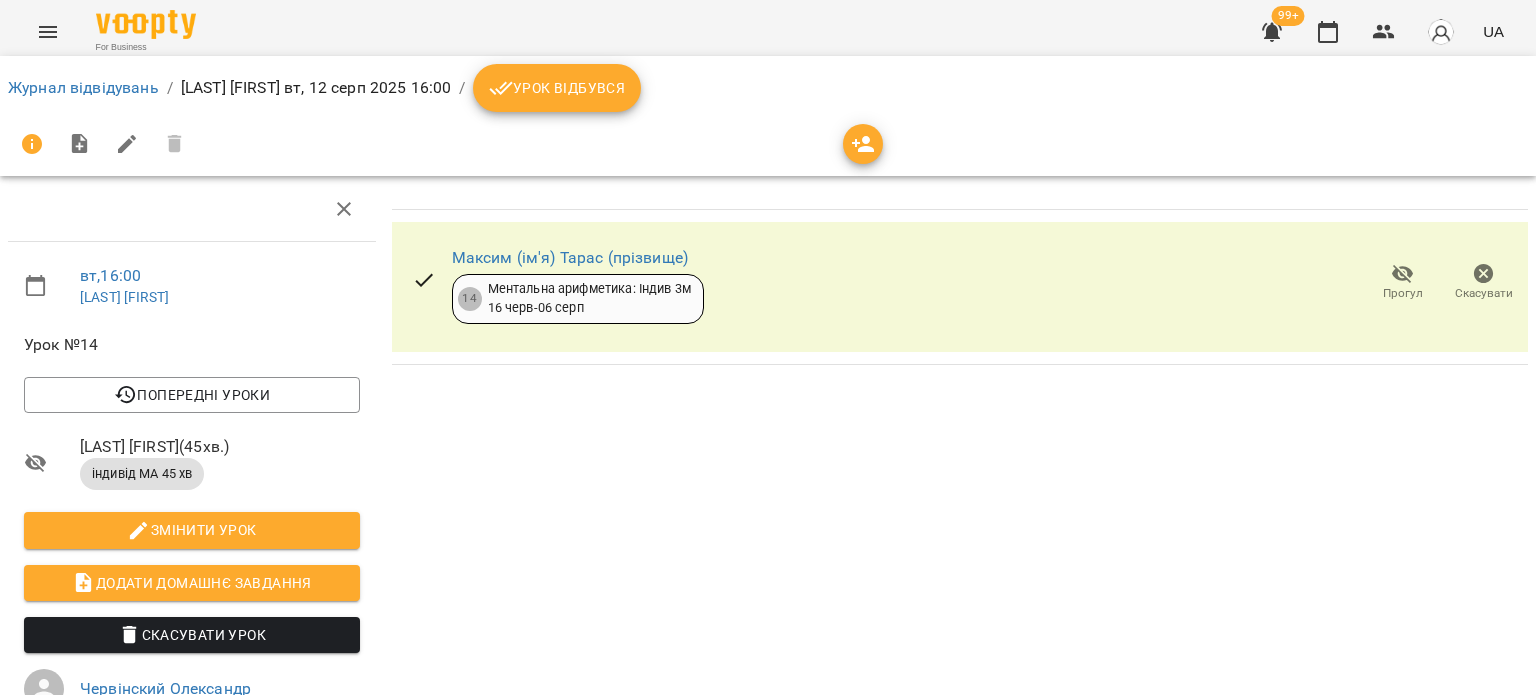 click on "Скасувати" at bounding box center [1483, 283] 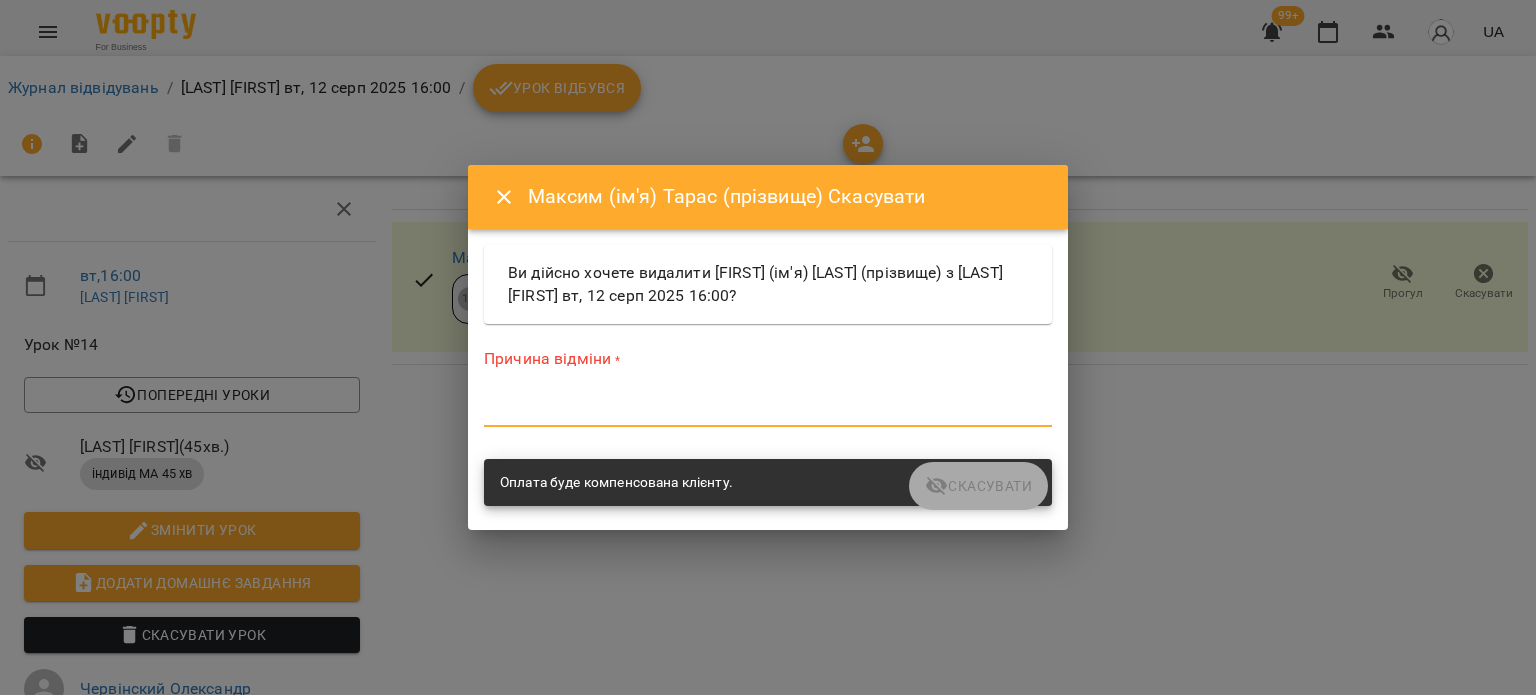 click at bounding box center [768, 410] 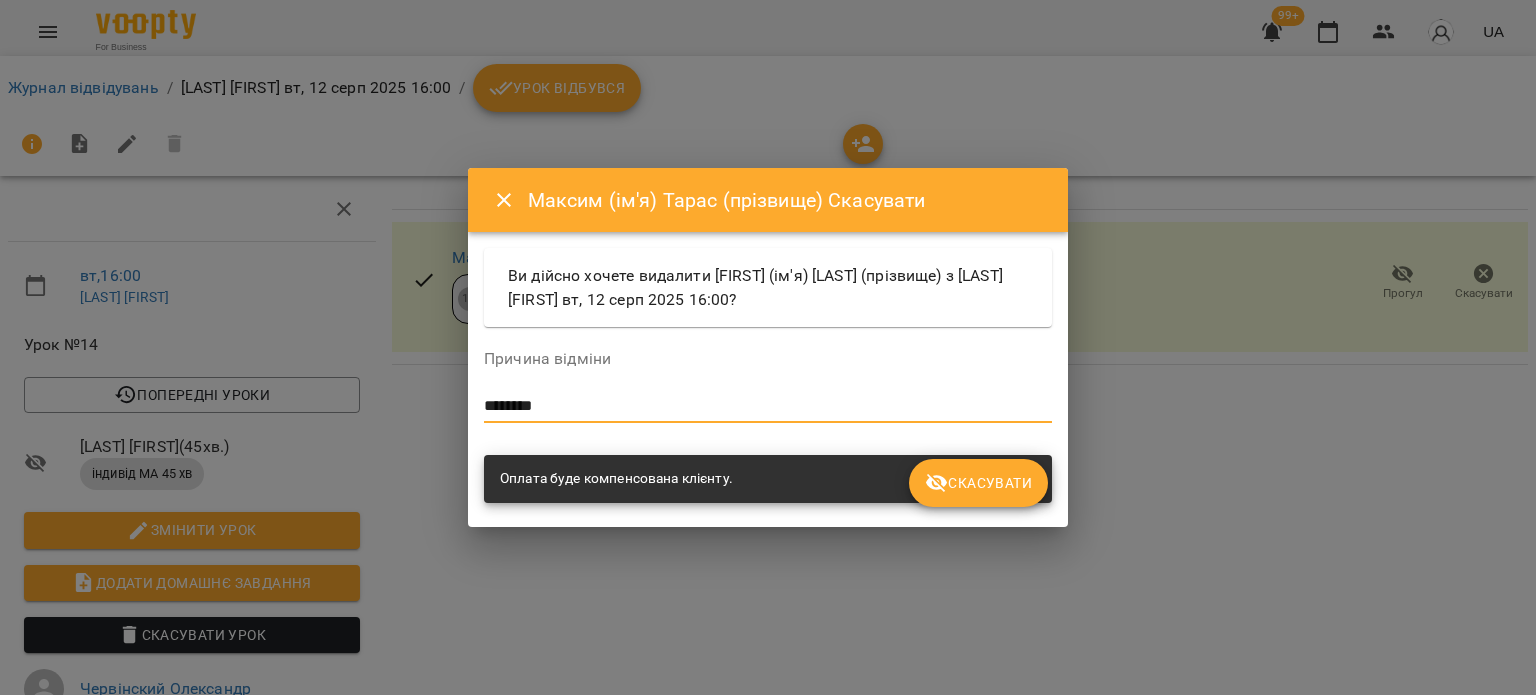 type on "********" 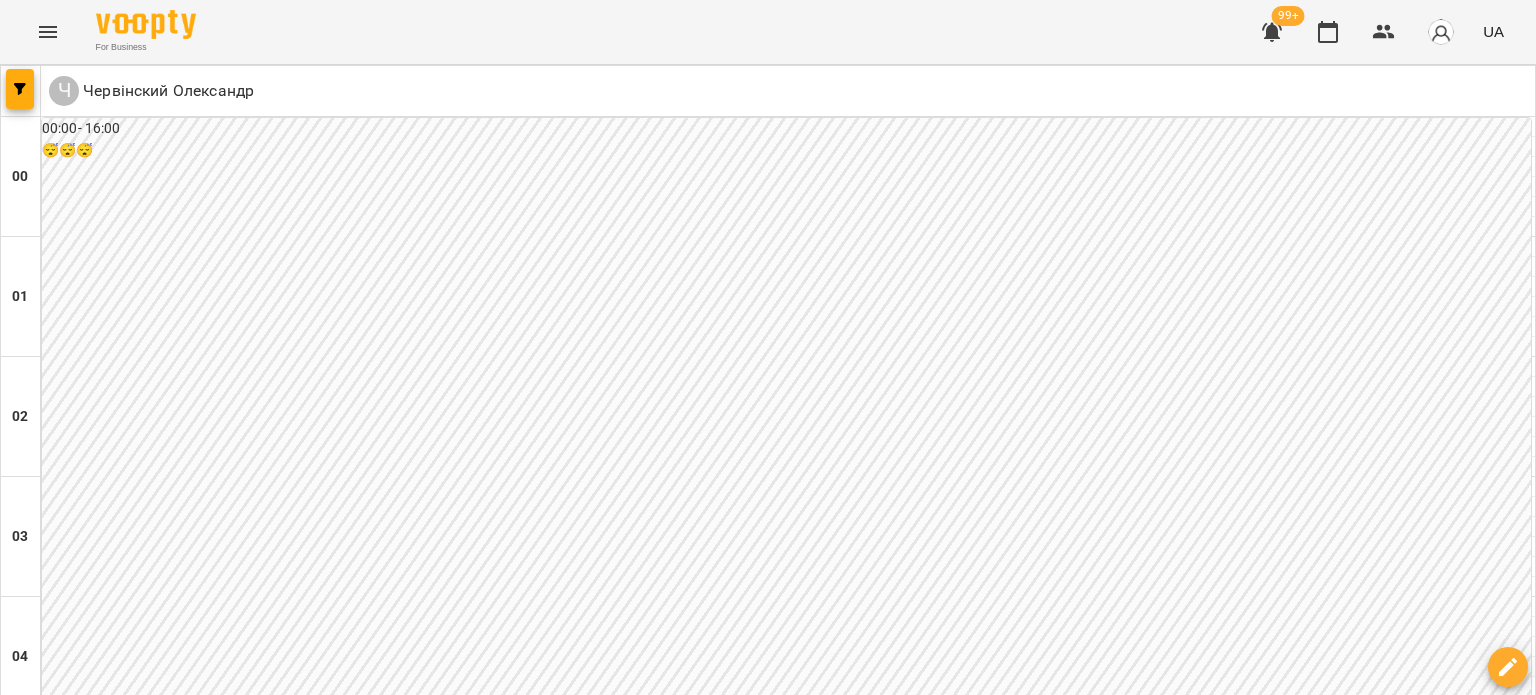 scroll, scrollTop: 1600, scrollLeft: 0, axis: vertical 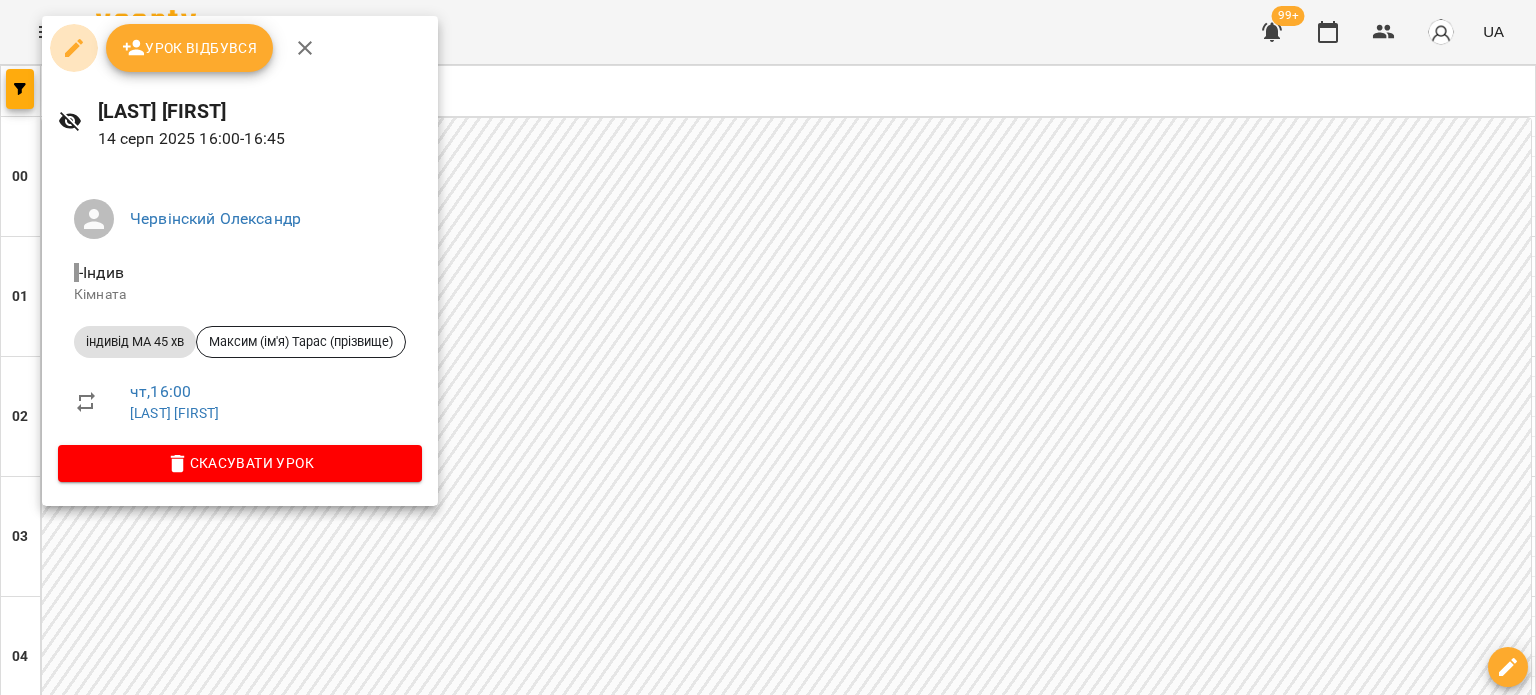 click 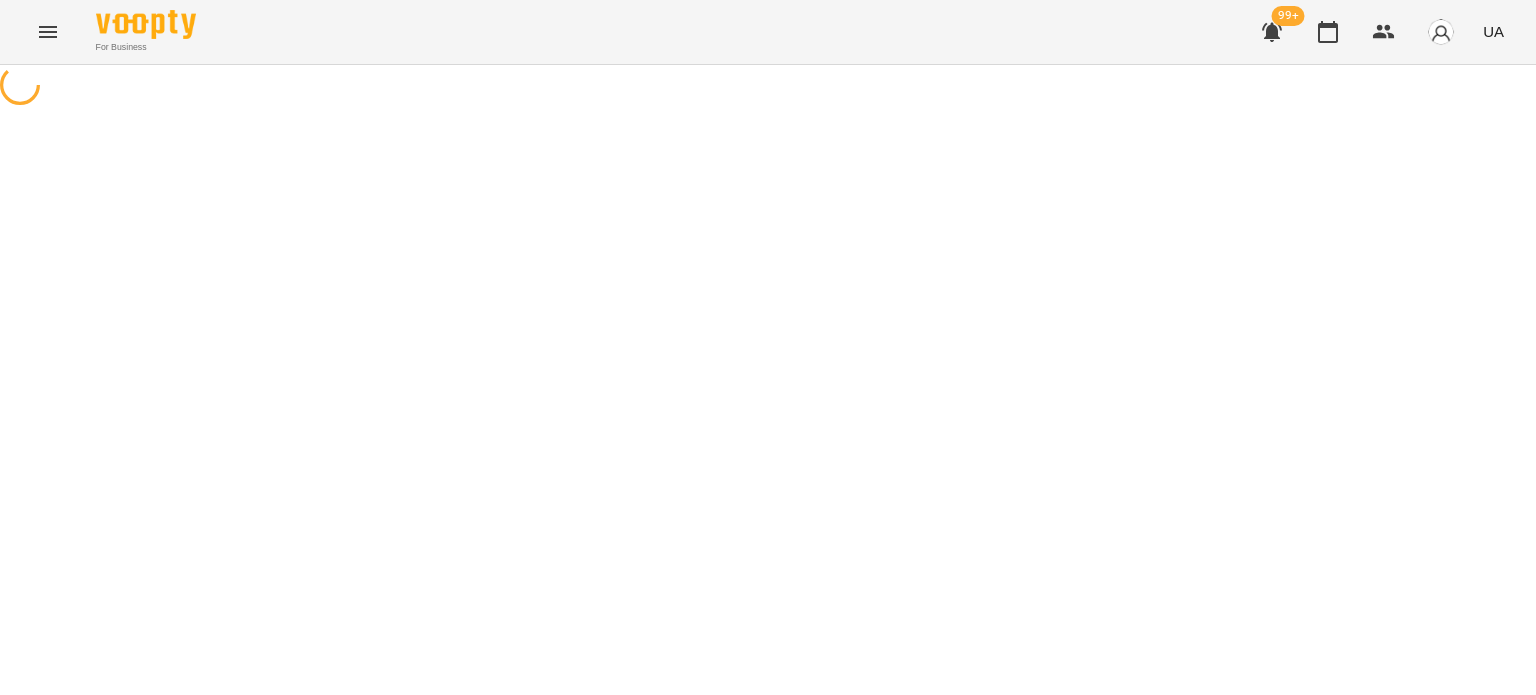 select on "**********" 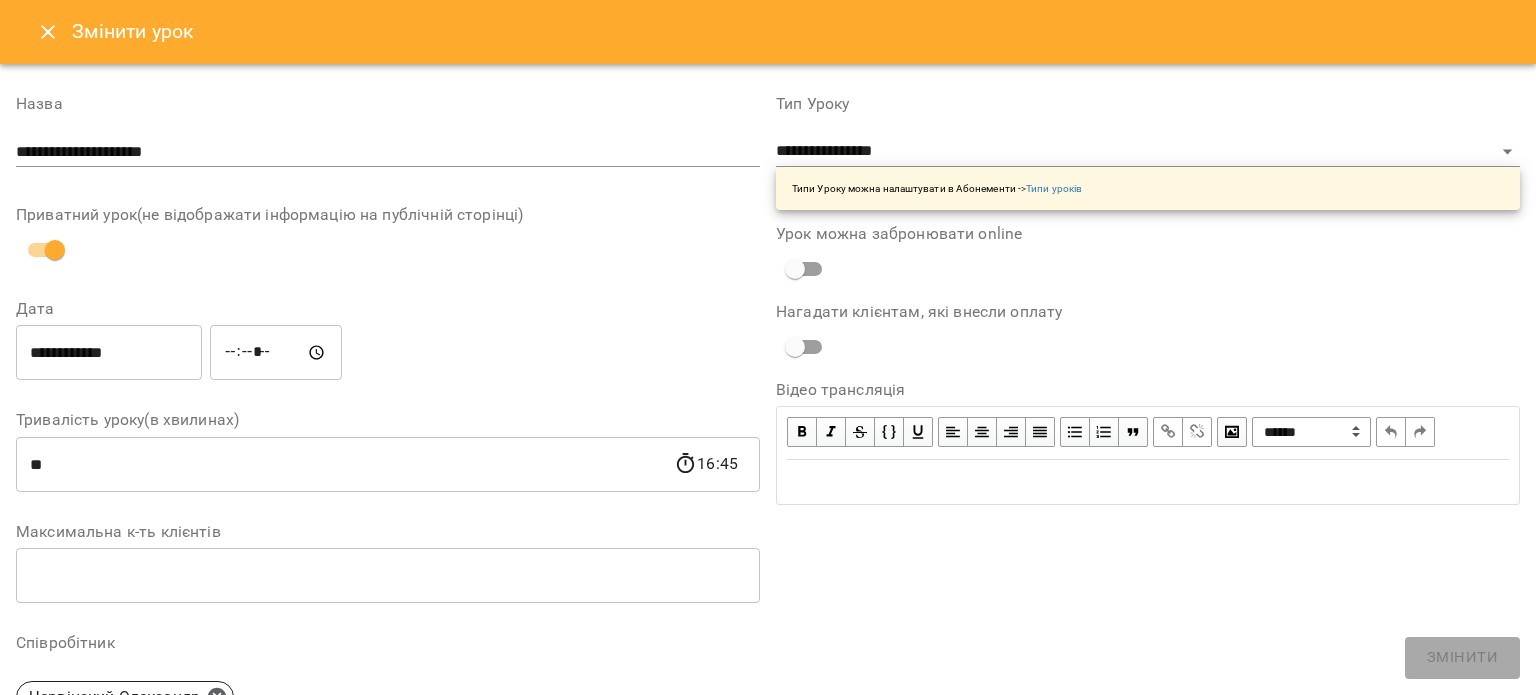 click 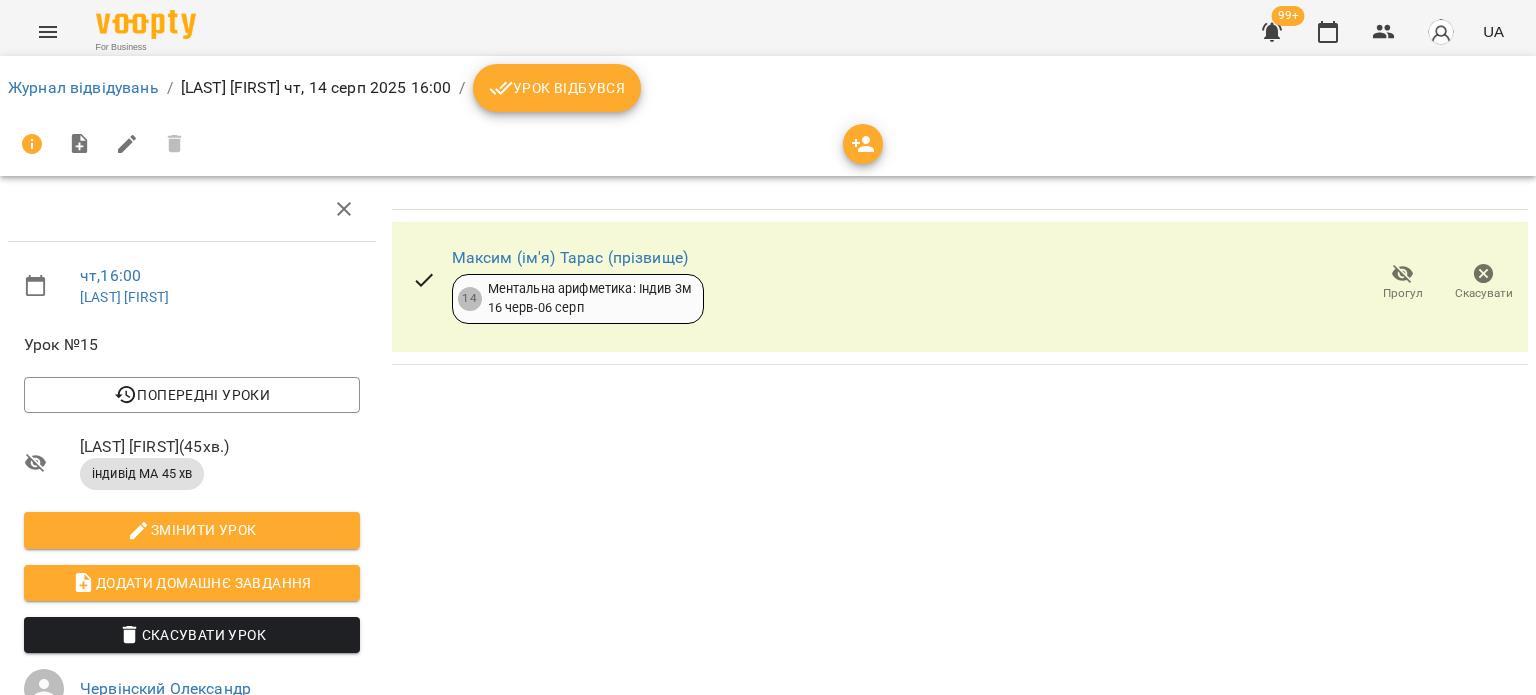 click 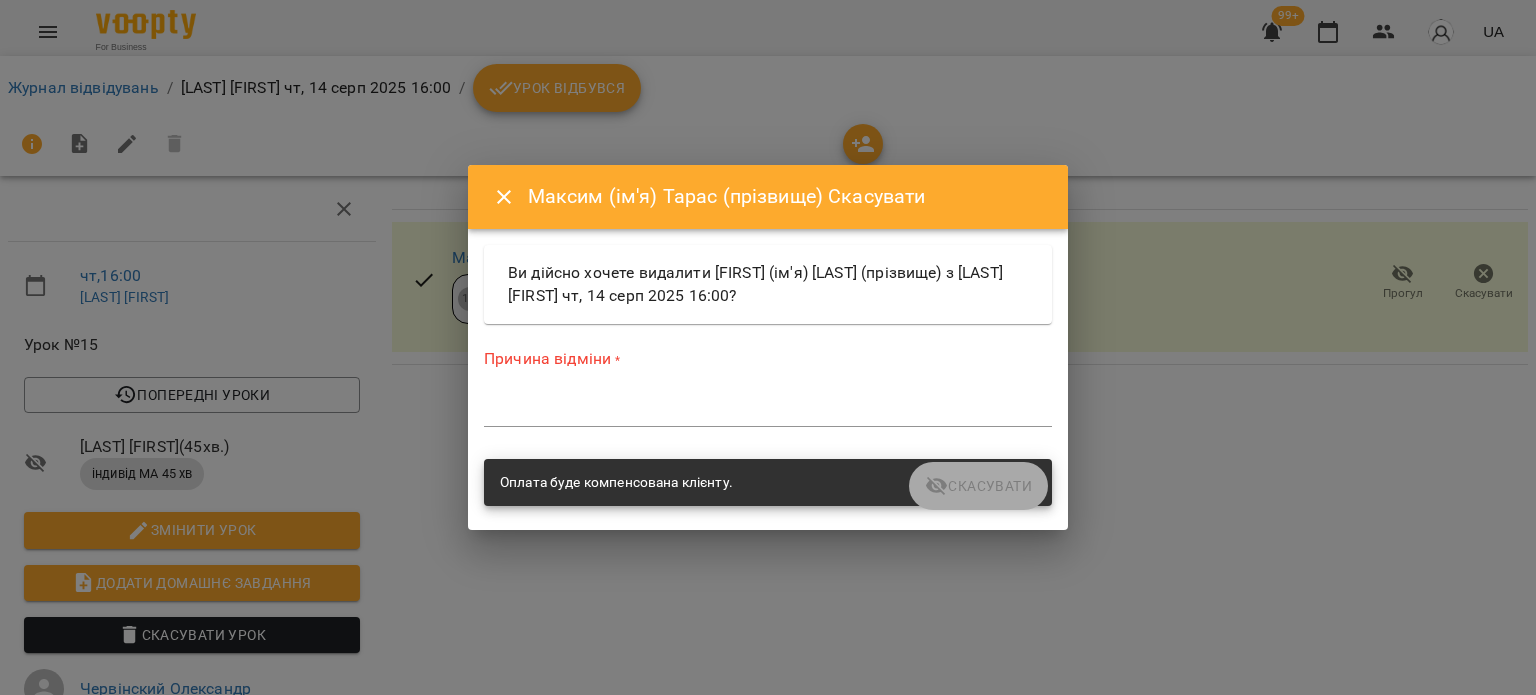 click on "*" at bounding box center [768, 411] 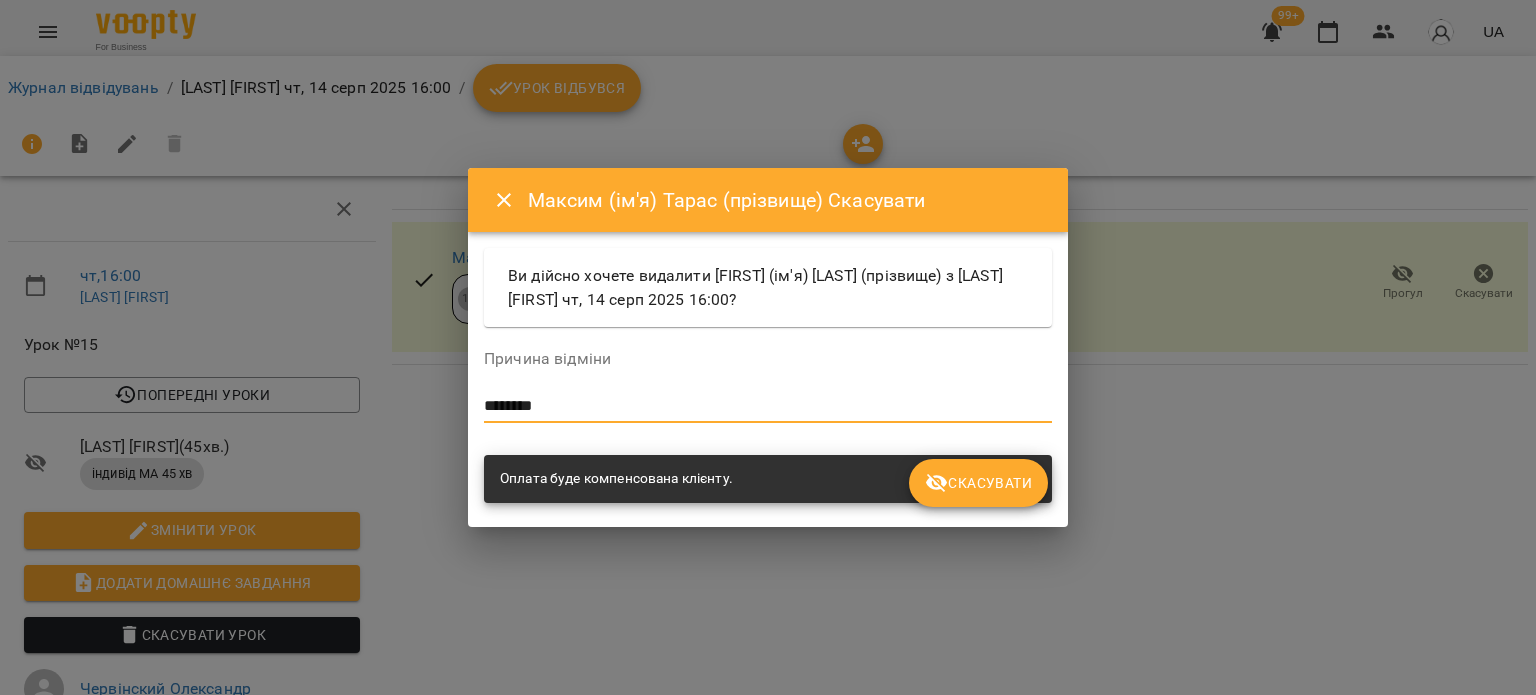type on "********" 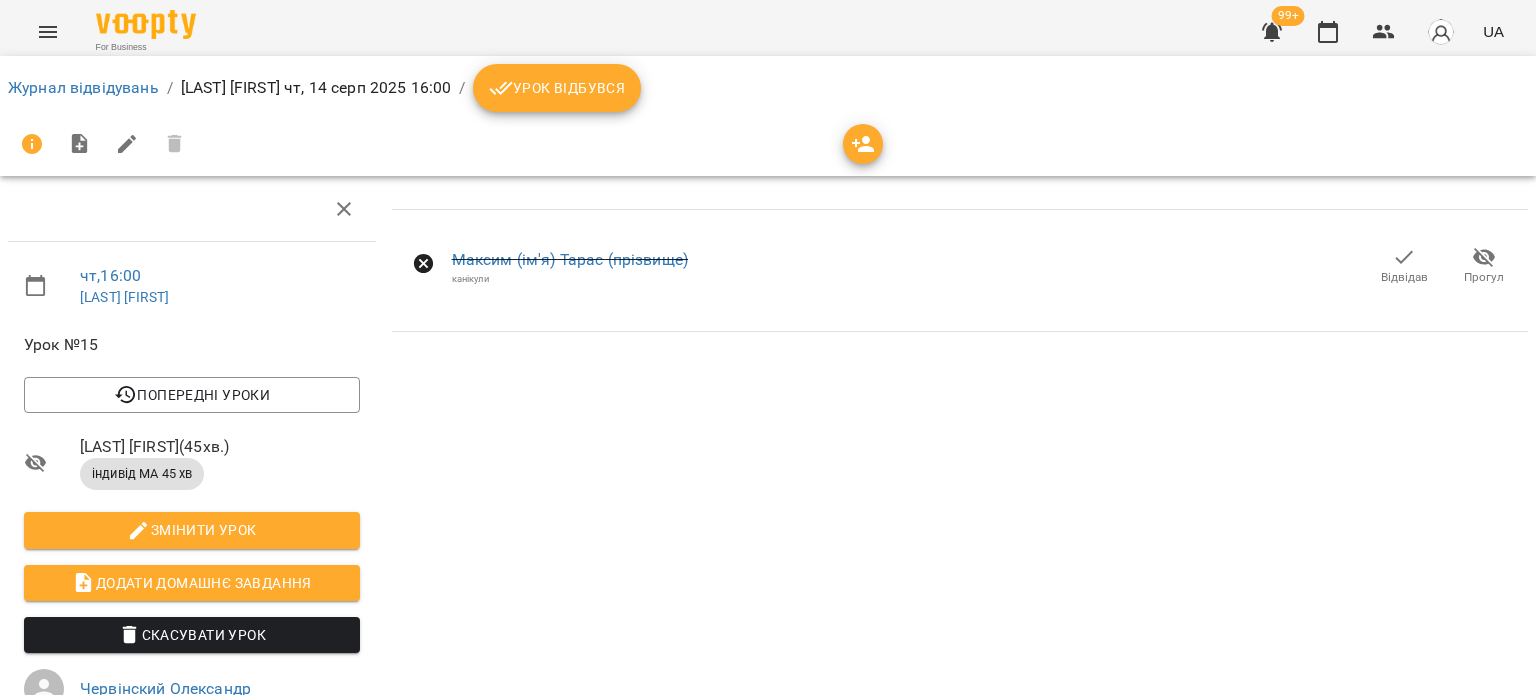 click on "Журнал відвідувань / Червінський Олександр   чт, 14 серп 2025 16:00 / Урок відбувся" at bounding box center [768, 88] 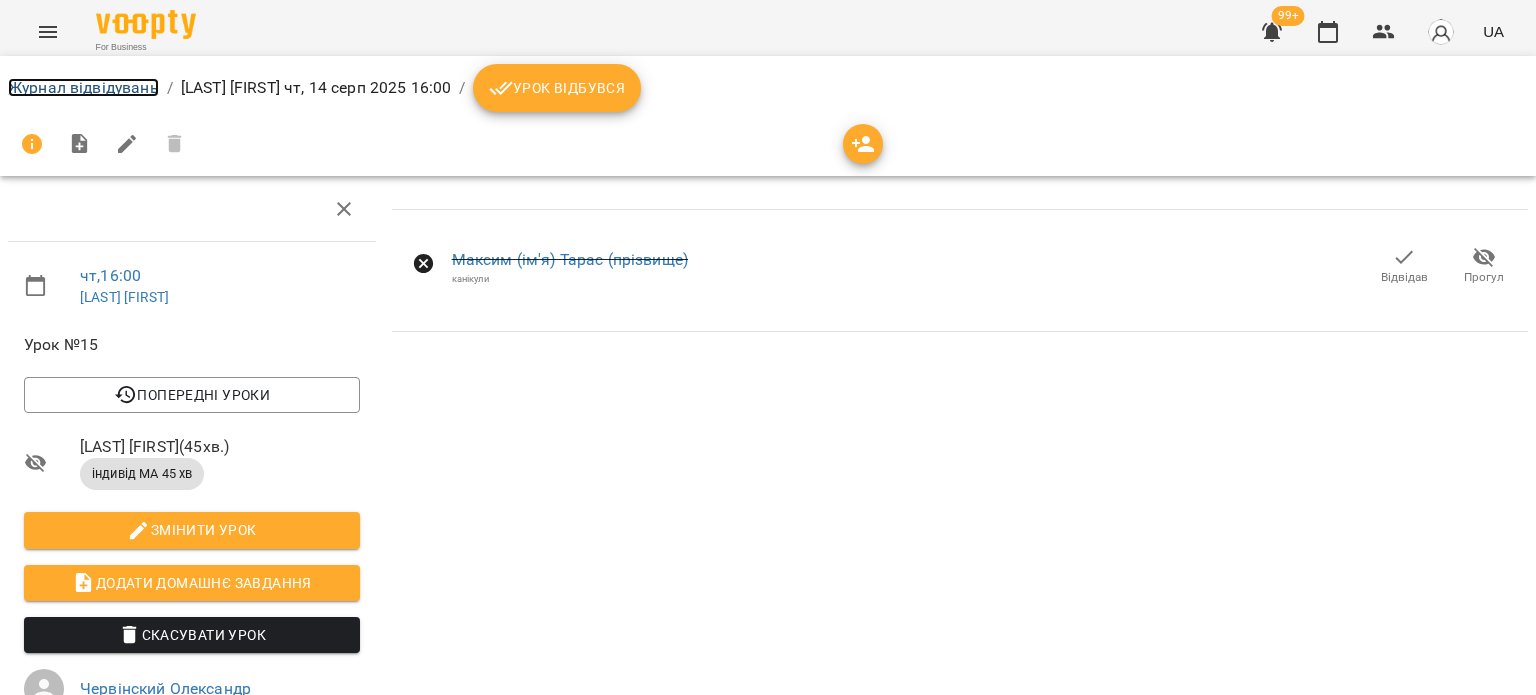click on "Журнал відвідувань" at bounding box center [83, 87] 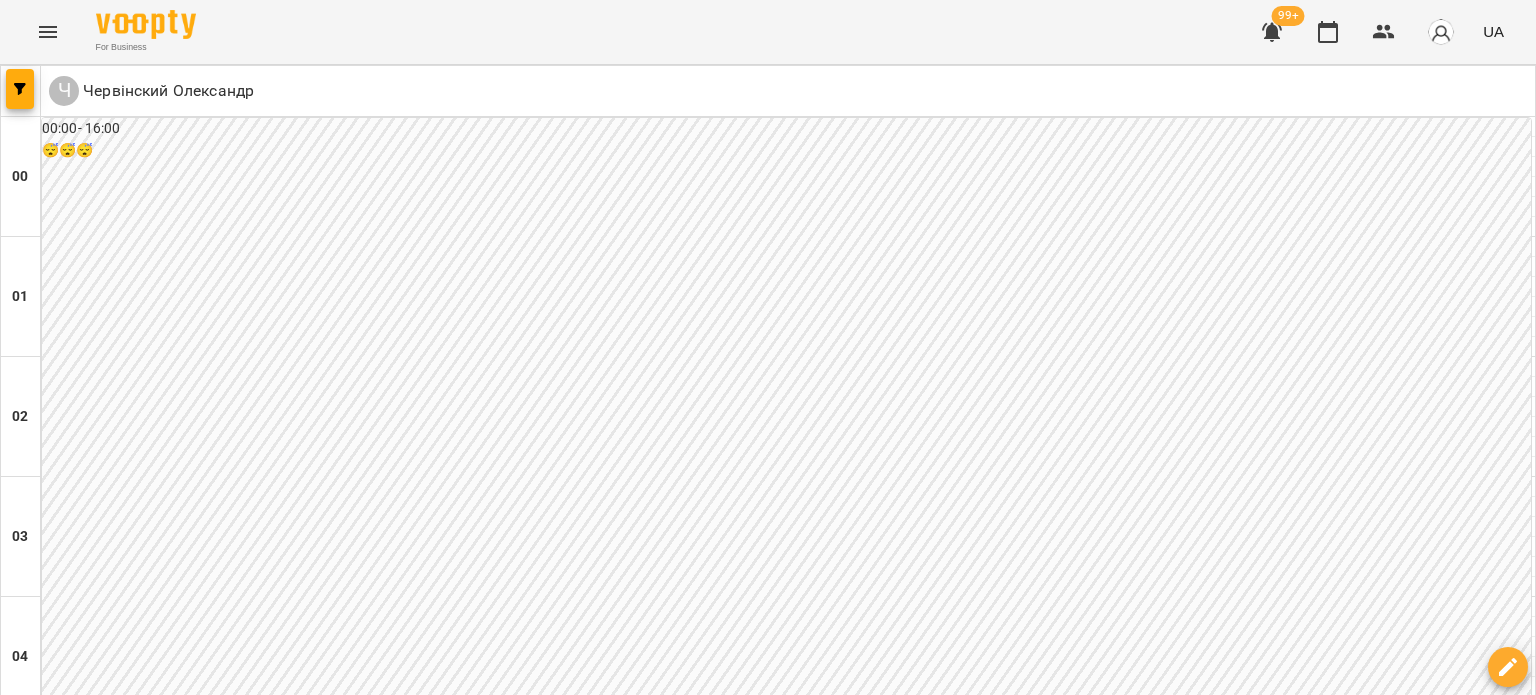 click on "**********" at bounding box center [768, 3088] 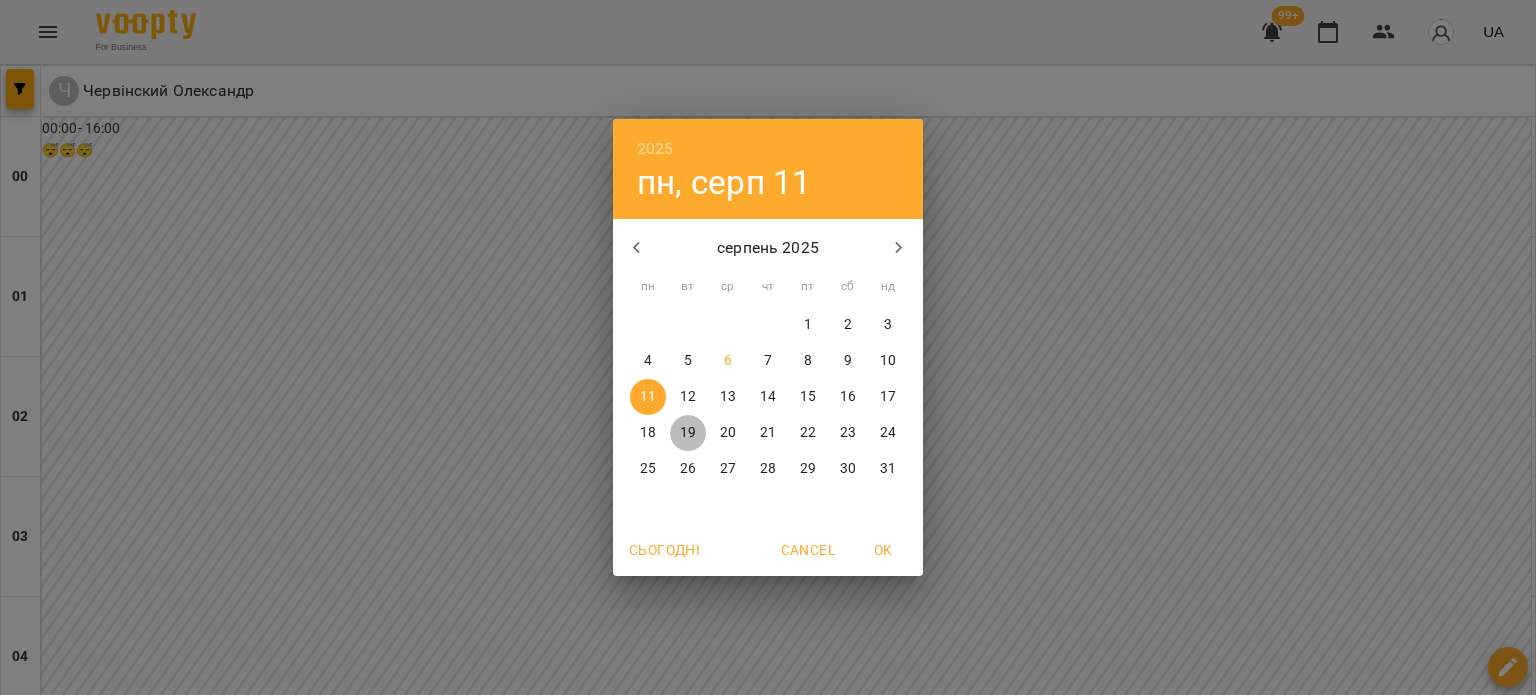 click on "19" at bounding box center (688, 433) 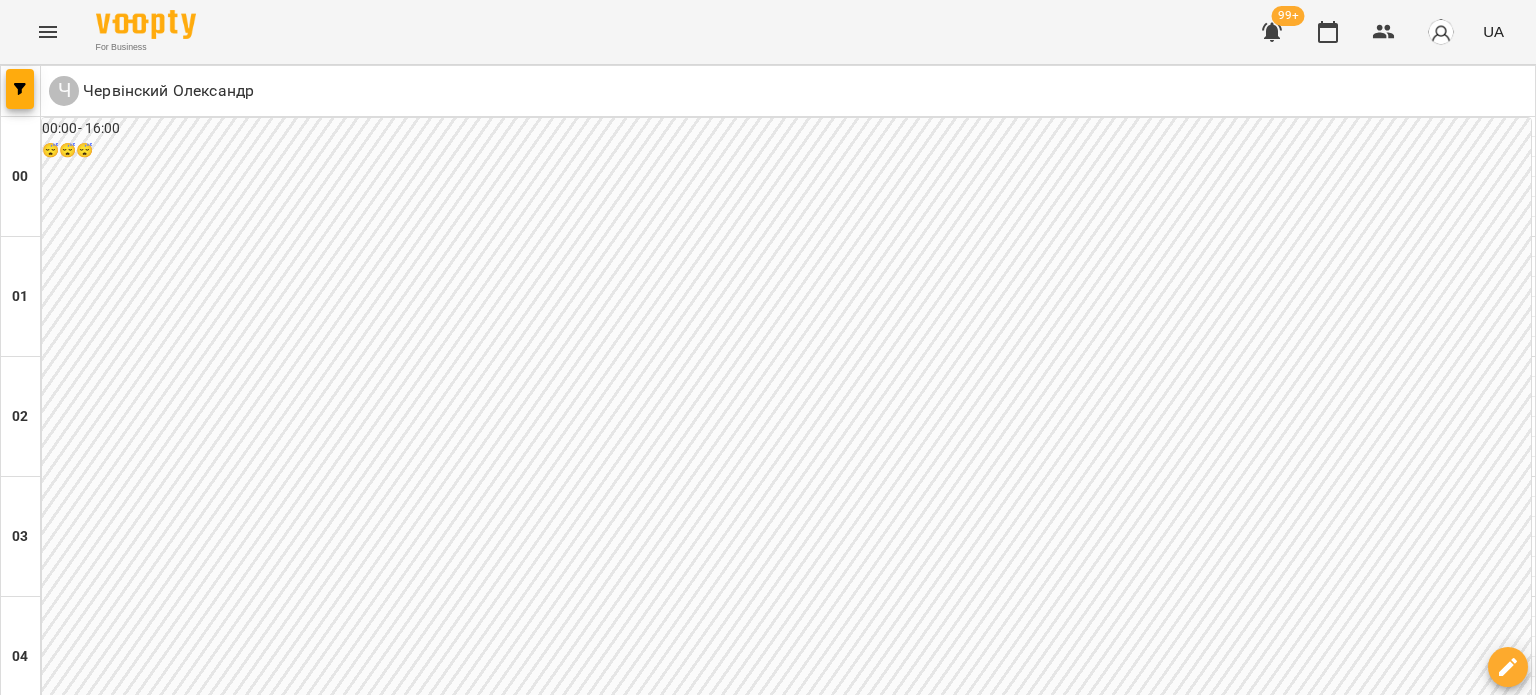 scroll, scrollTop: 1600, scrollLeft: 0, axis: vertical 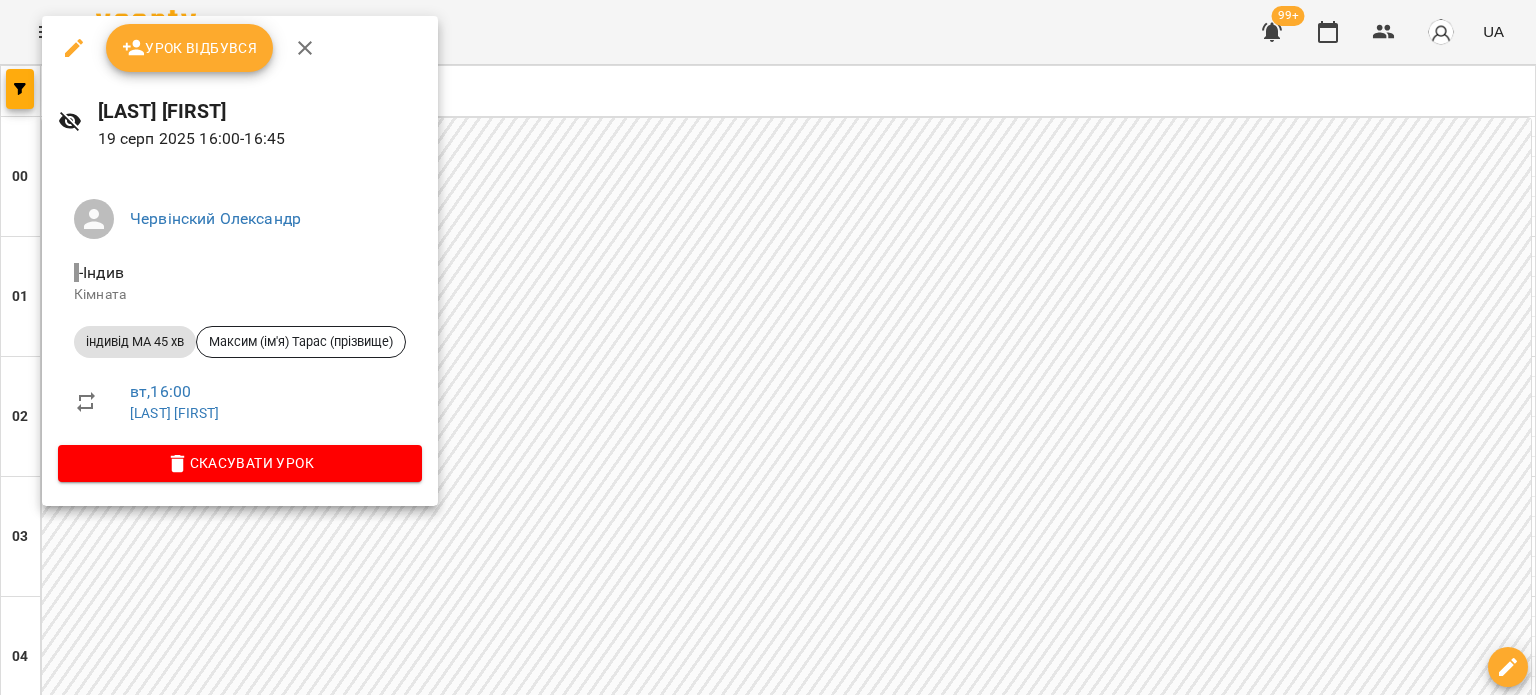 click 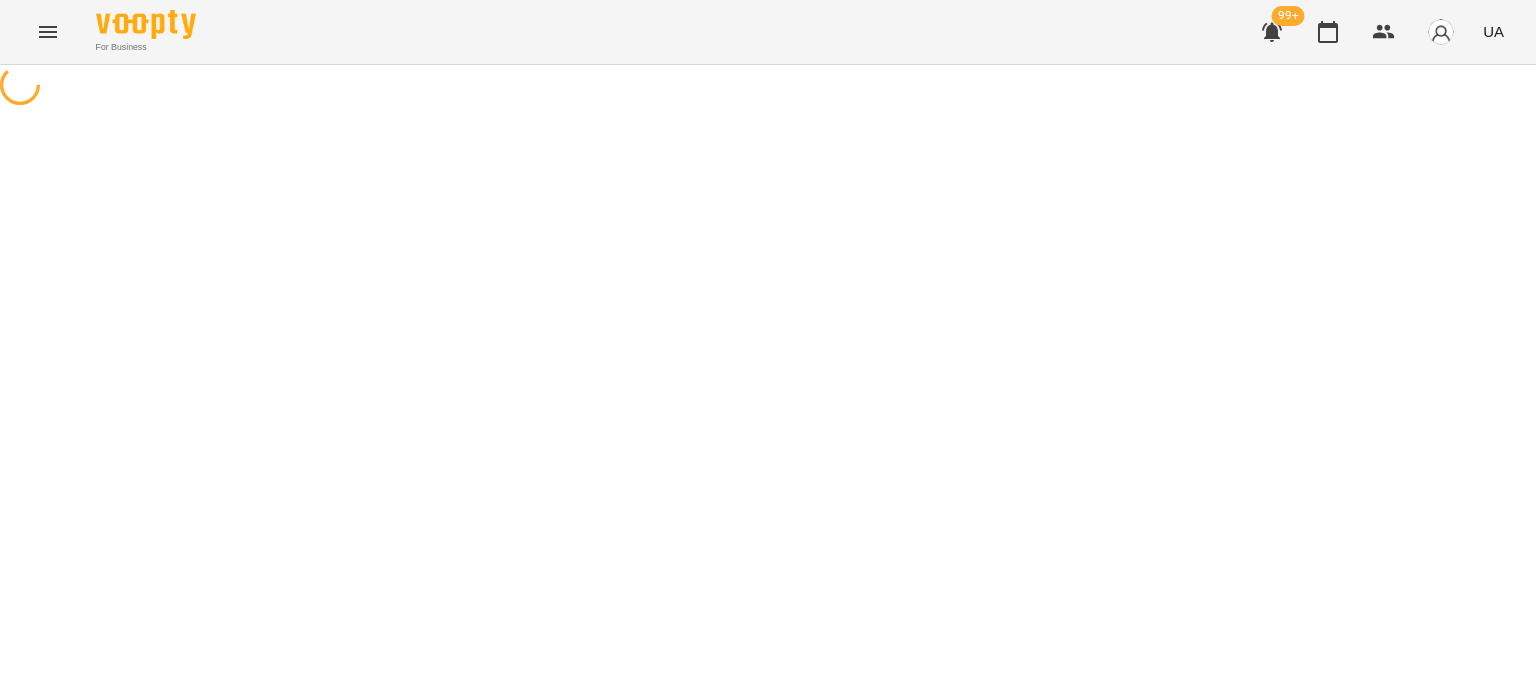 select on "**********" 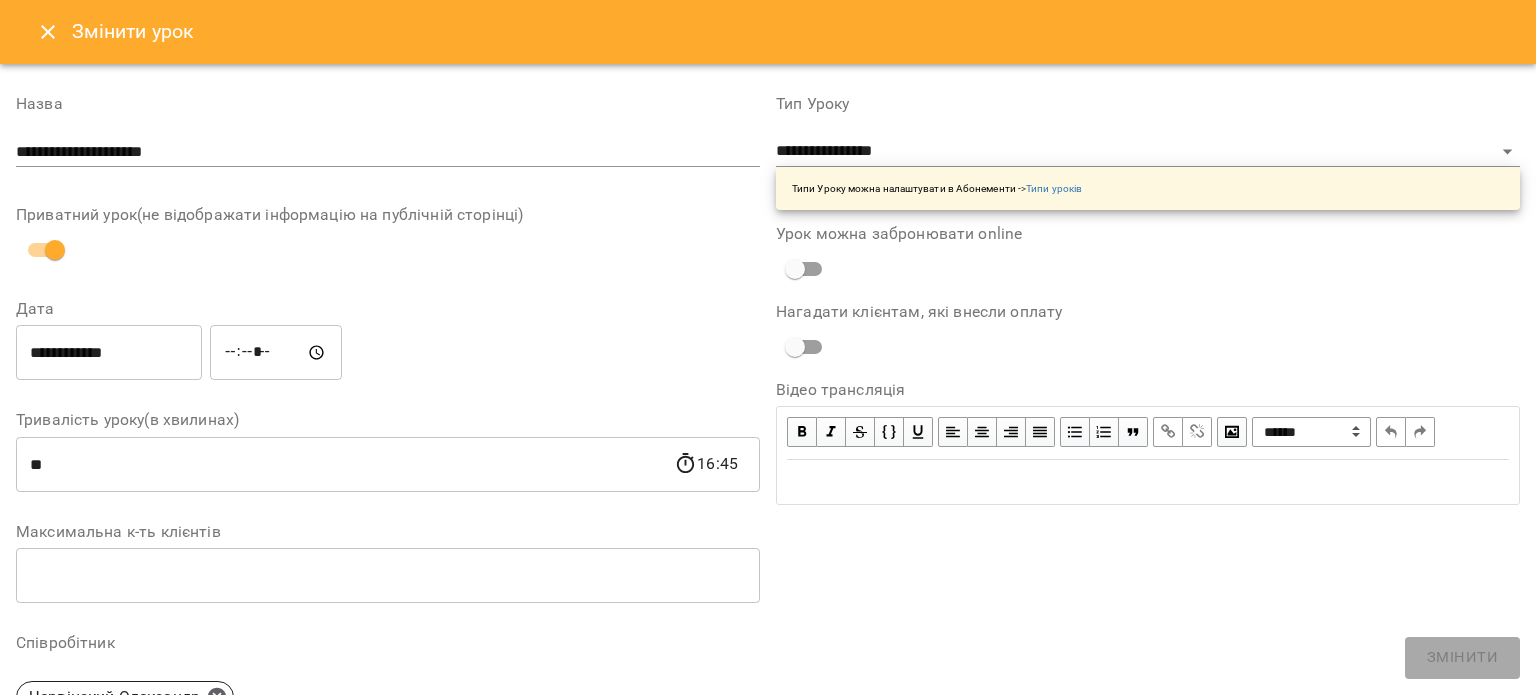 click 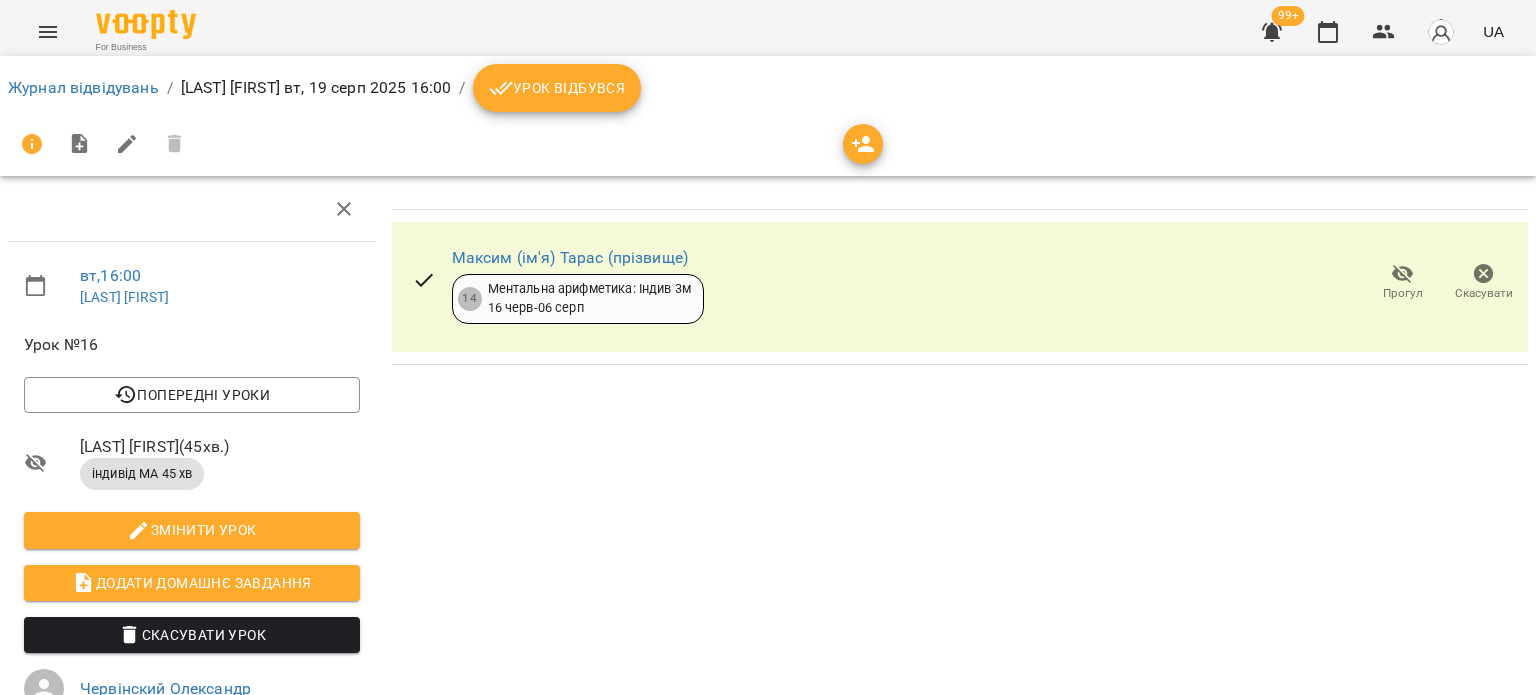 click on "Скасувати" at bounding box center [1483, 283] 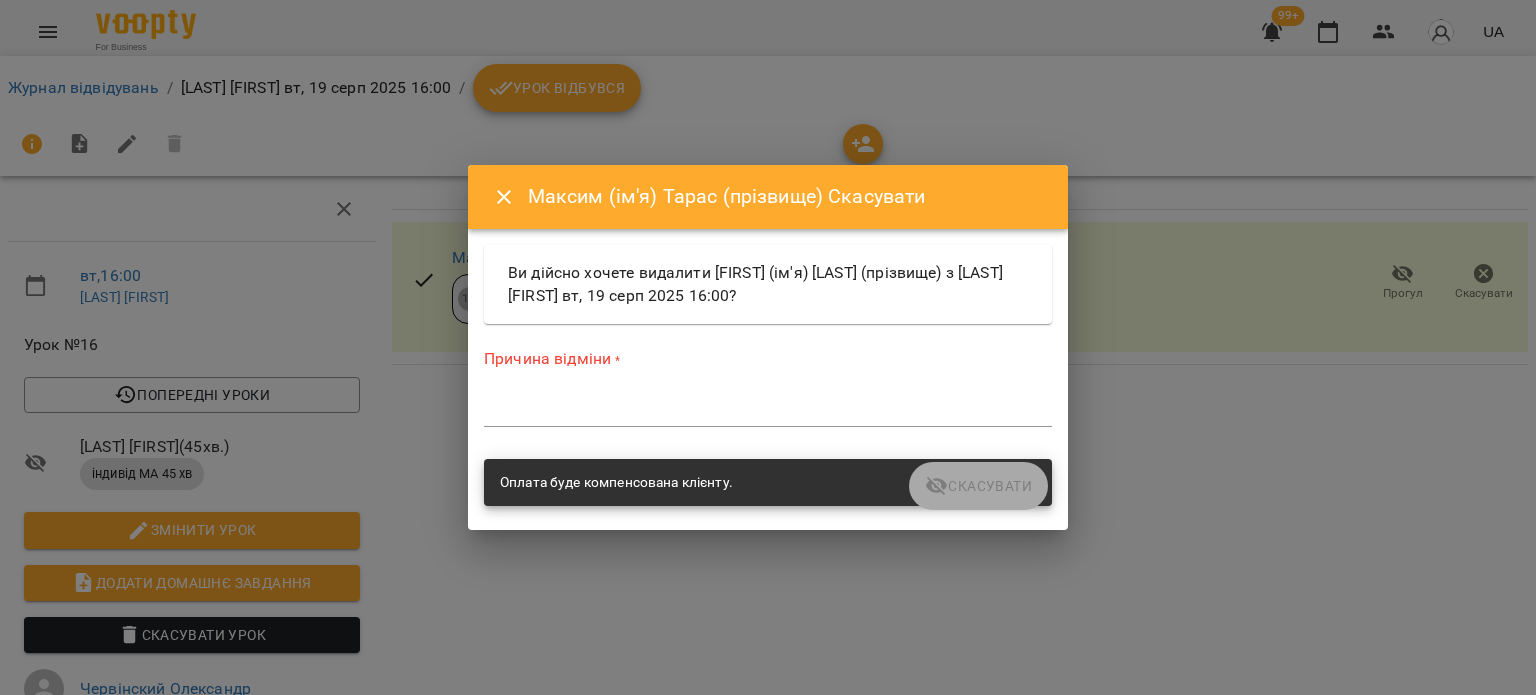 click on "Причина відміни   * *" at bounding box center [768, 391] 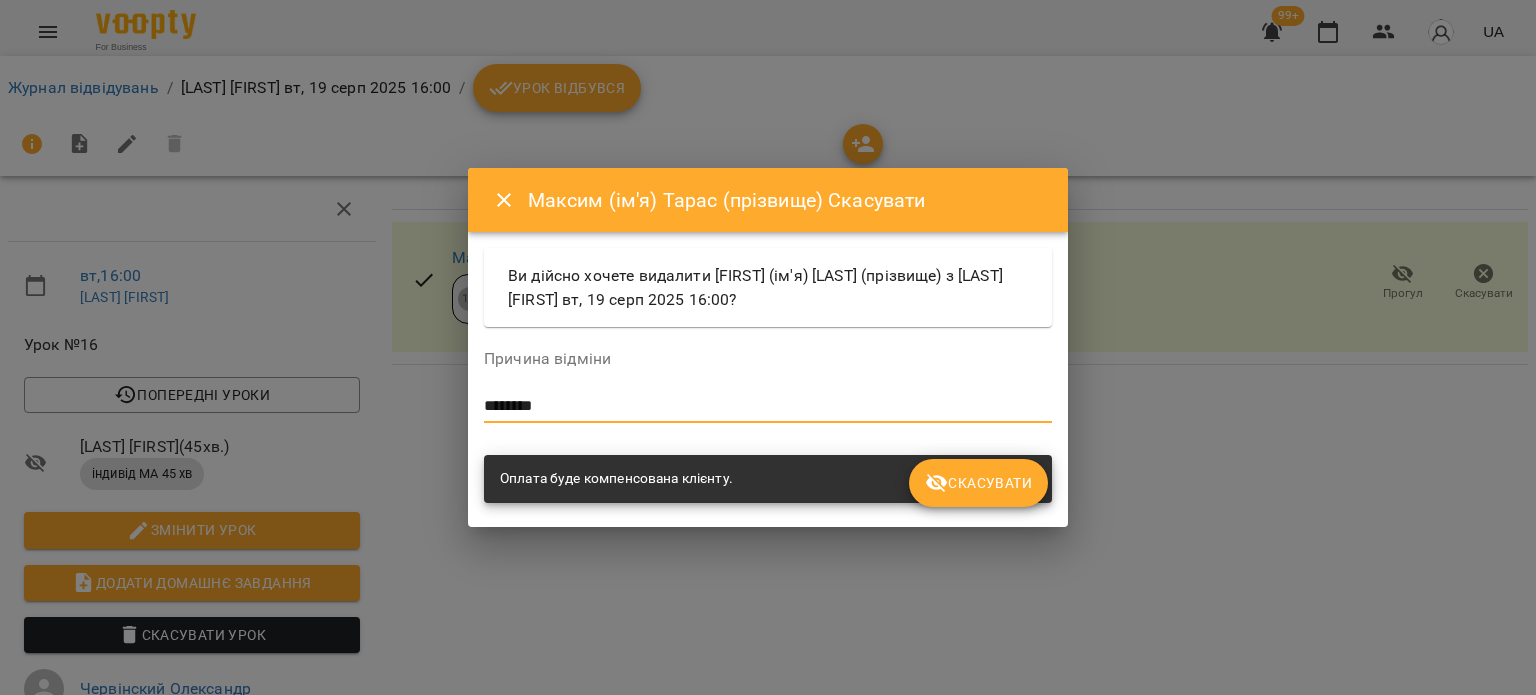 type on "********" 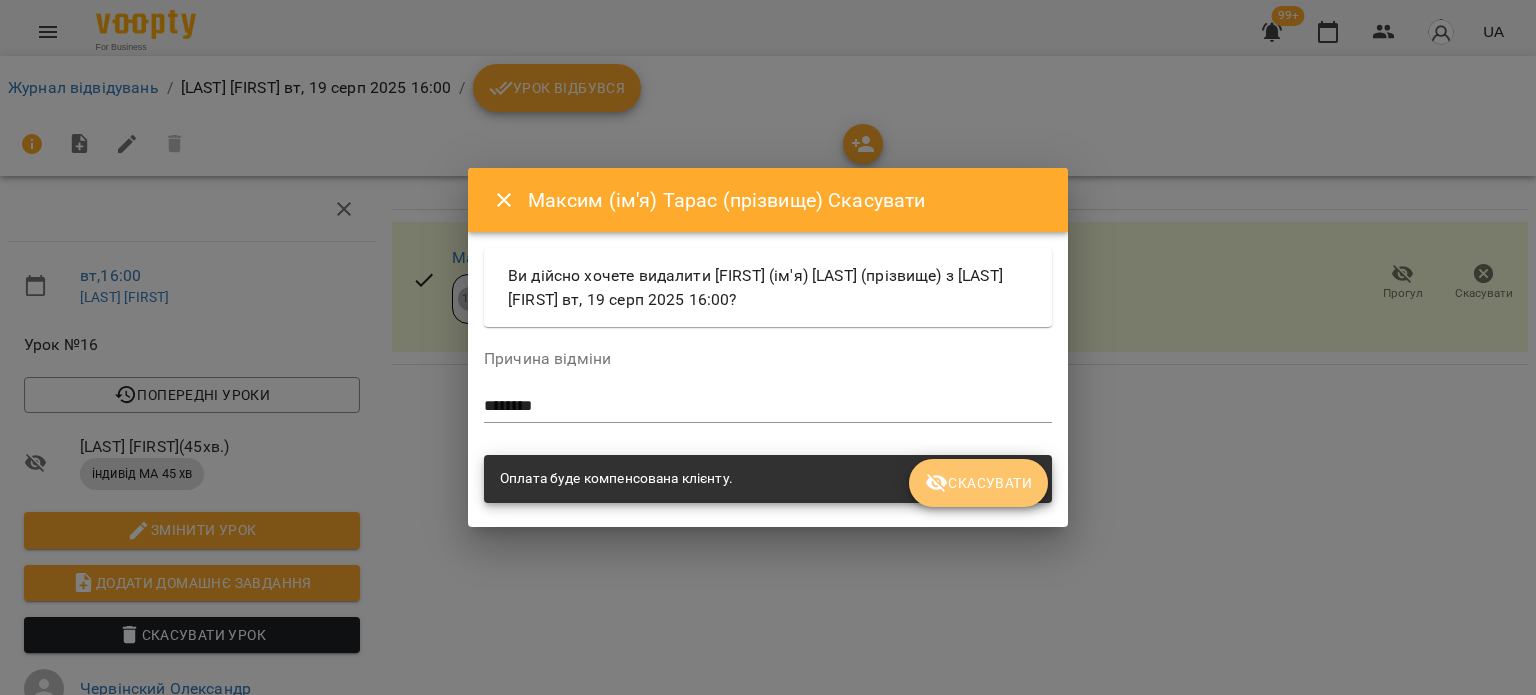 click on "Скасувати" at bounding box center (978, 483) 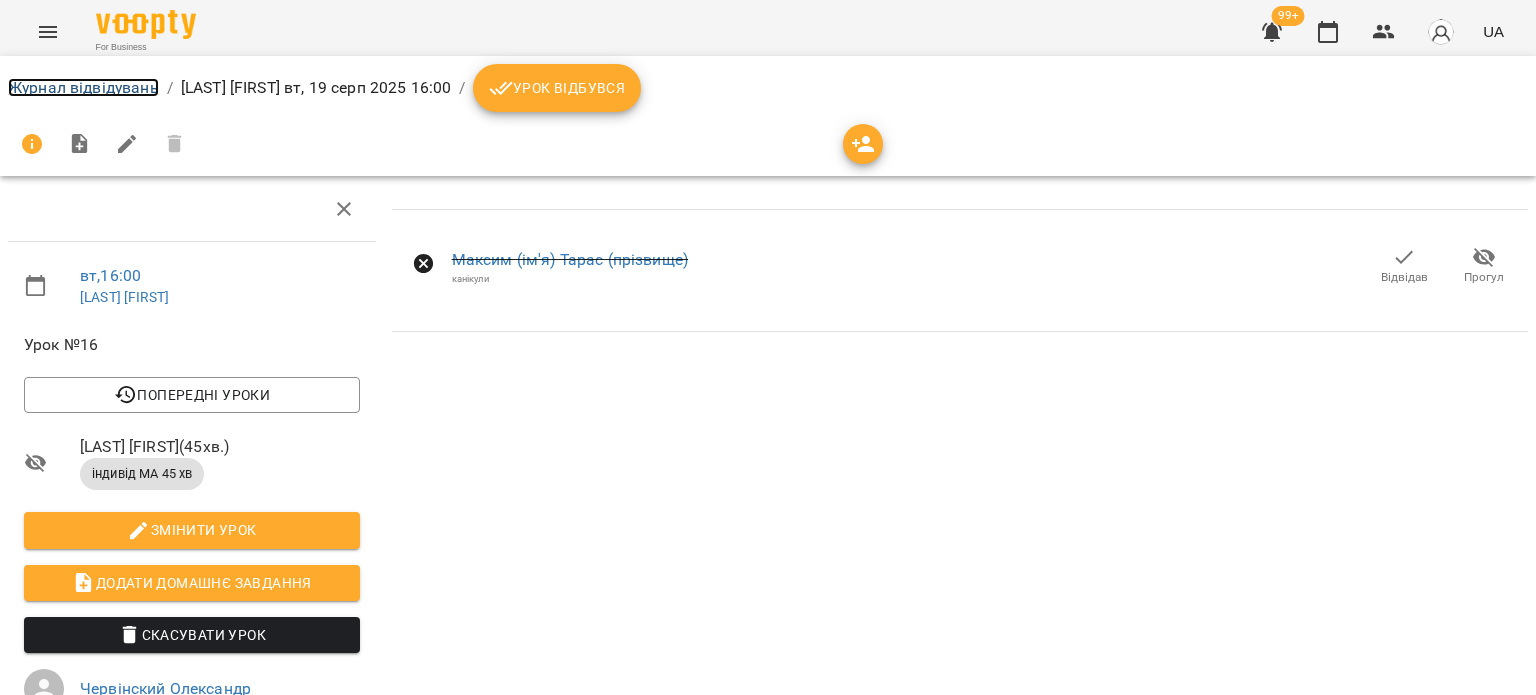 click on "Журнал відвідувань" at bounding box center [83, 87] 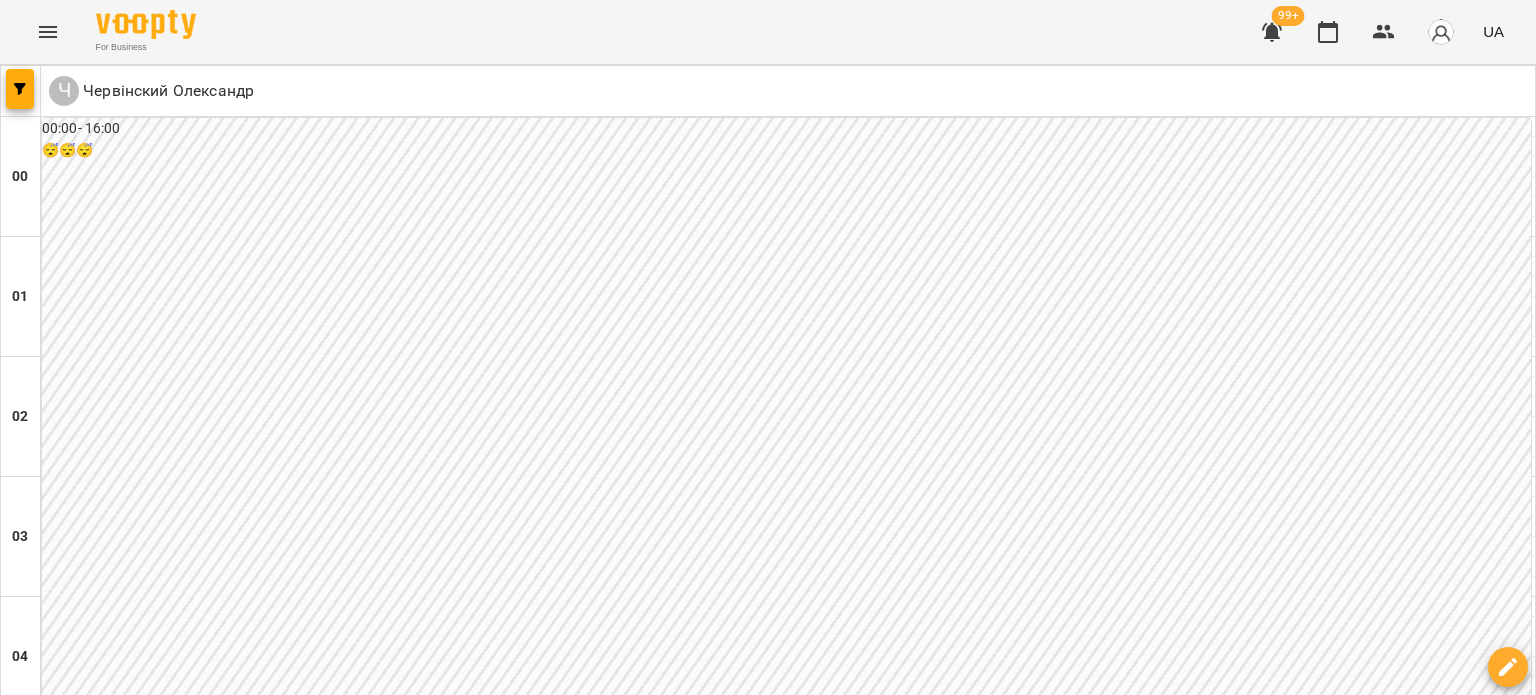 click on "21 серп" at bounding box center [857, 3042] 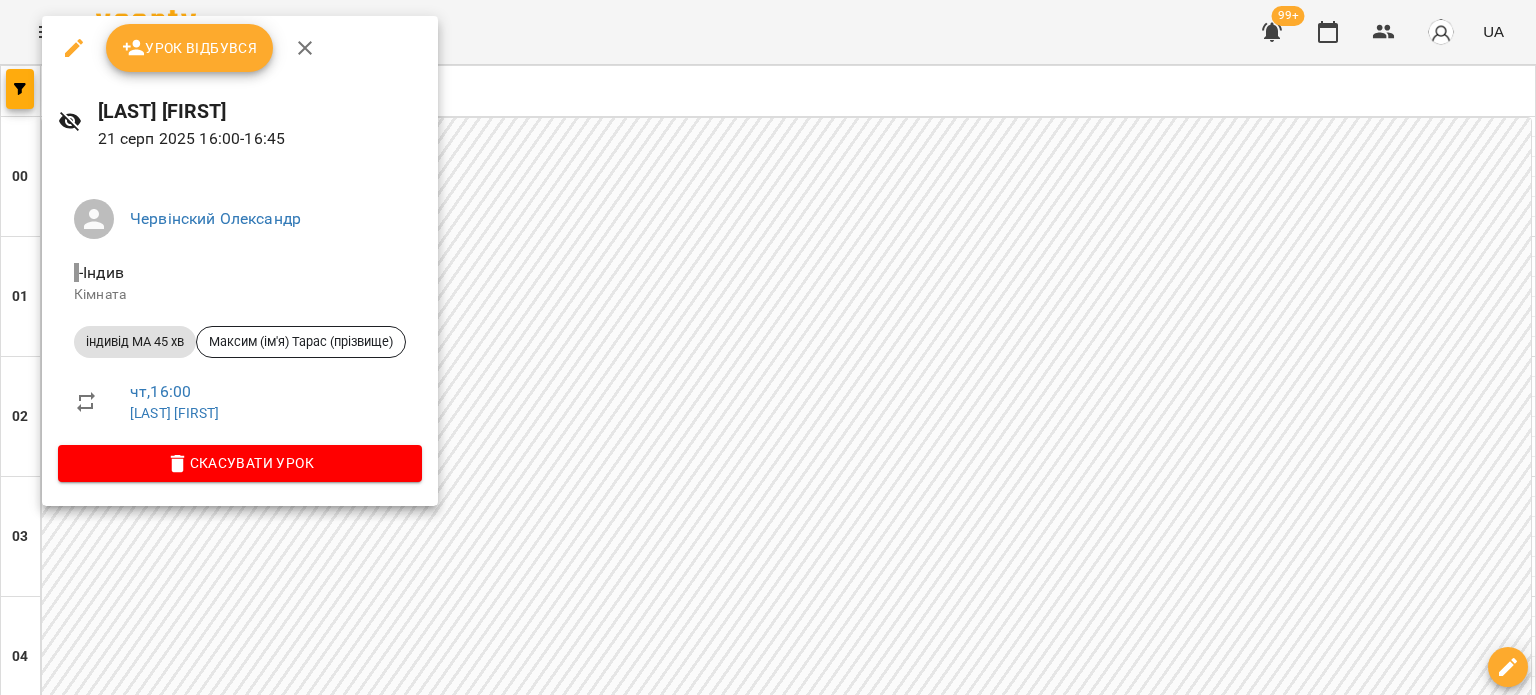 click at bounding box center (74, 48) 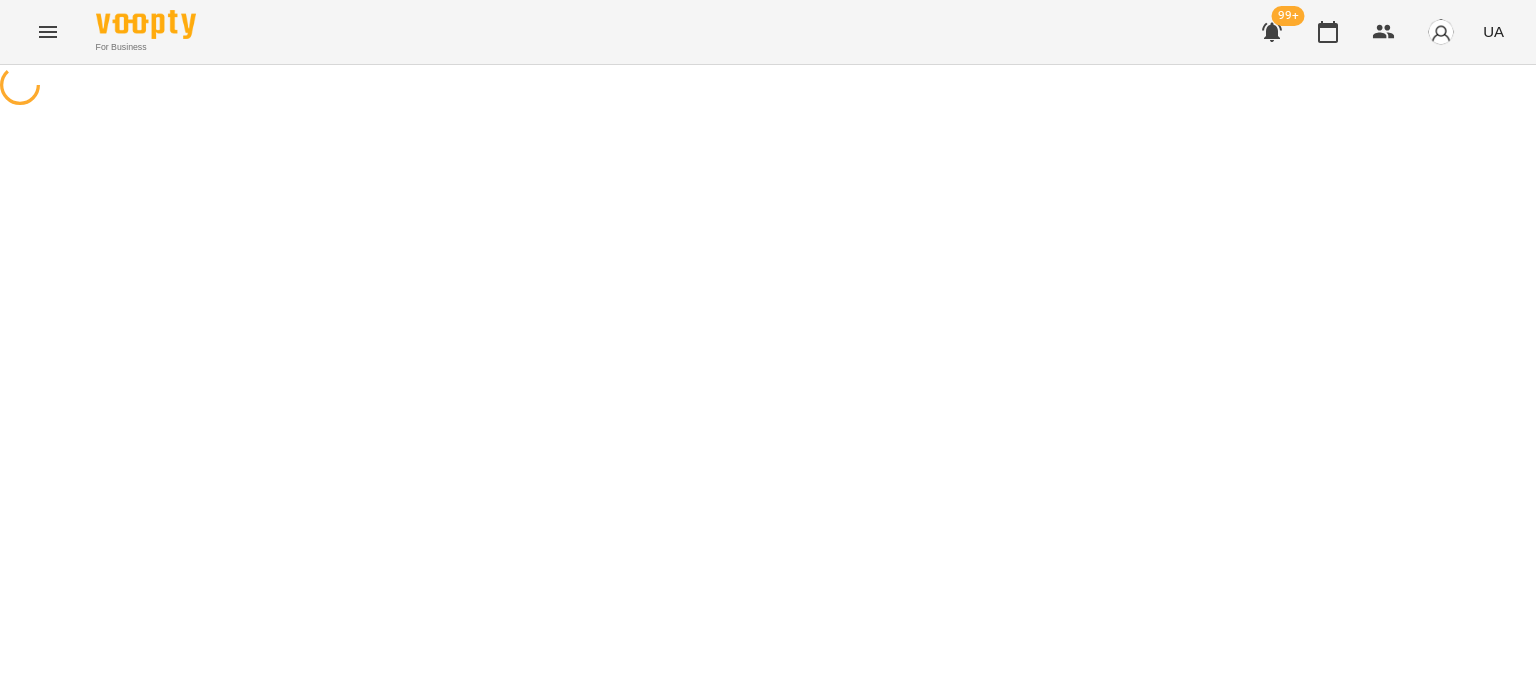 select on "**********" 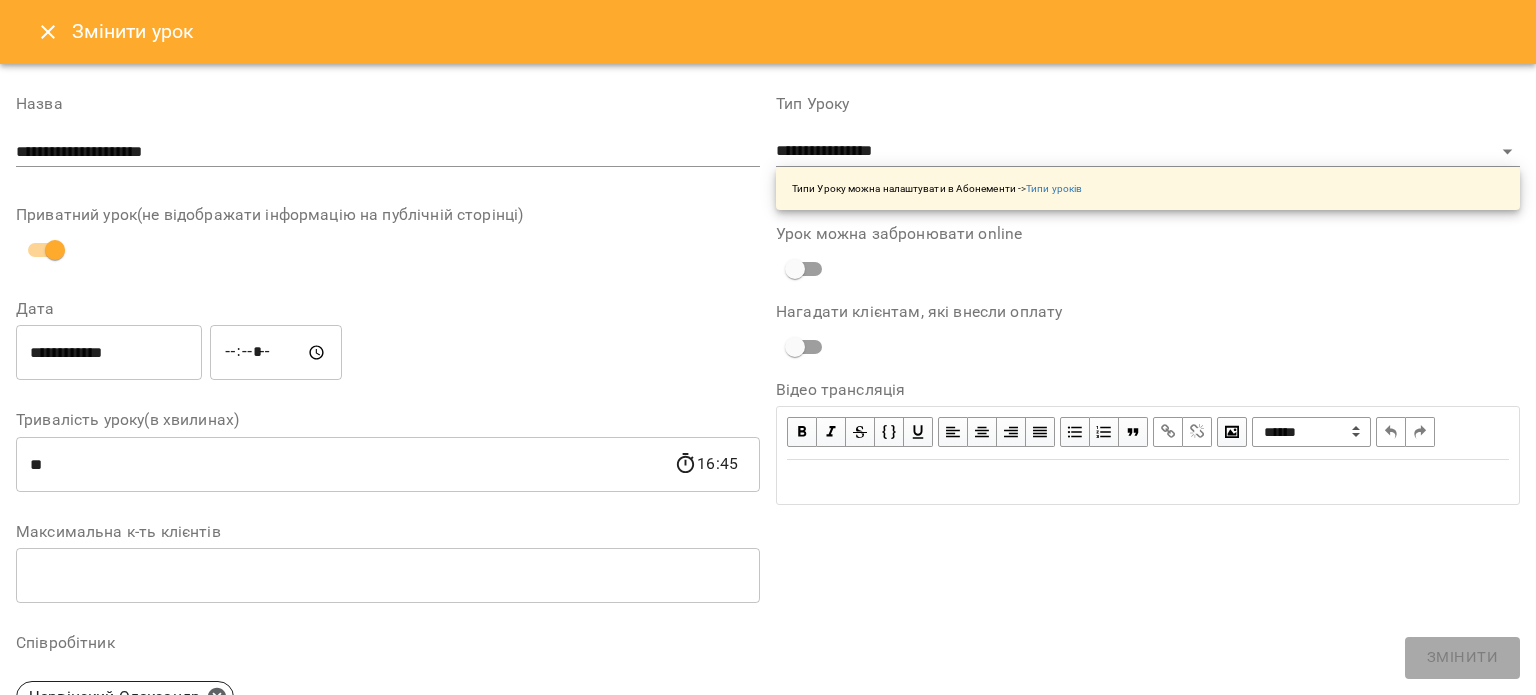 click 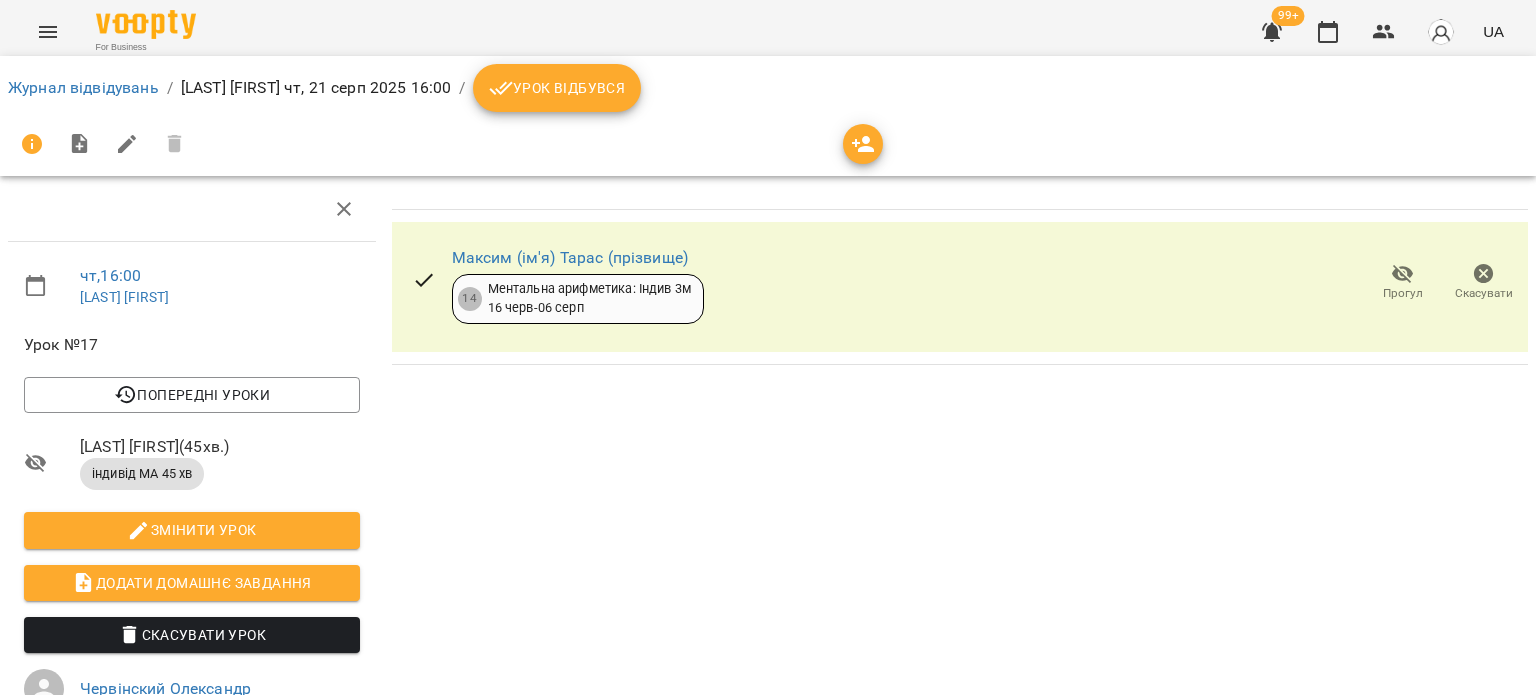 click on "Скасувати" at bounding box center [1484, 293] 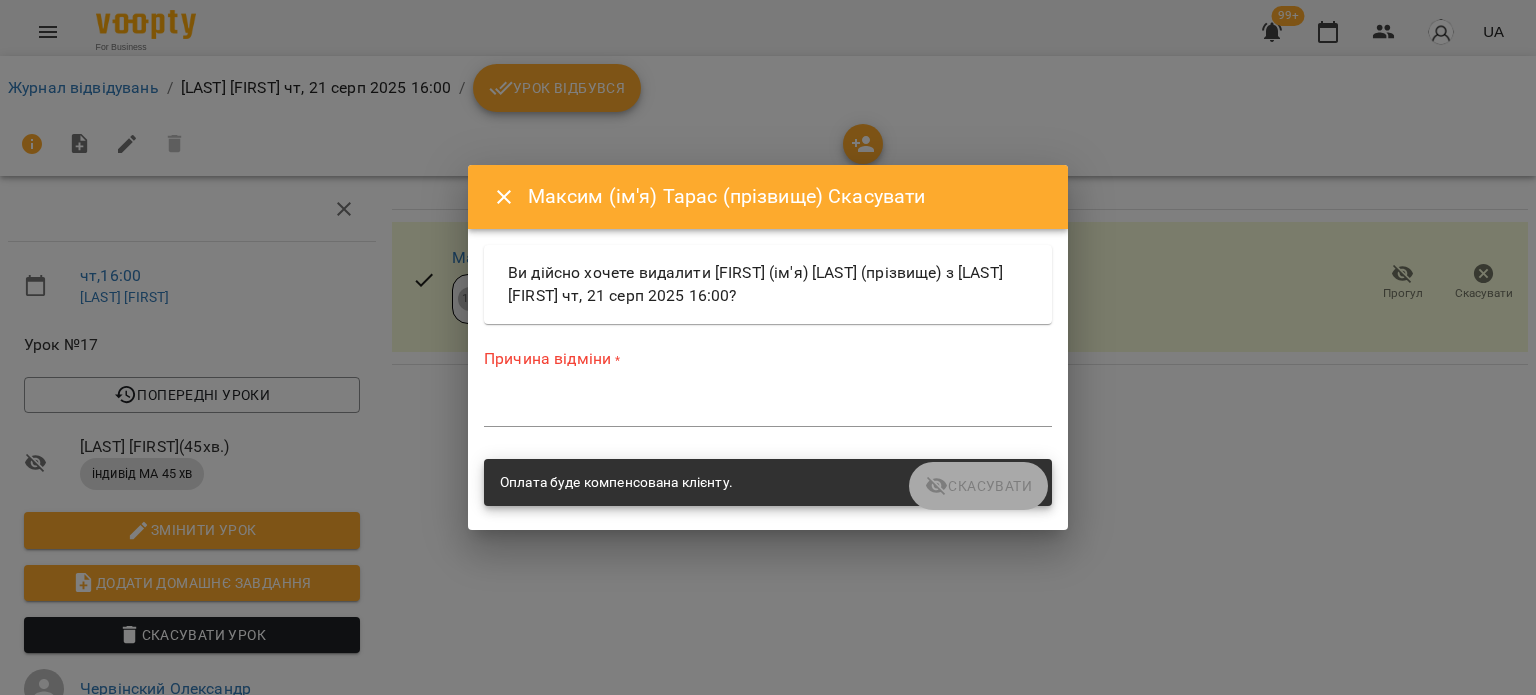 click at bounding box center [768, 410] 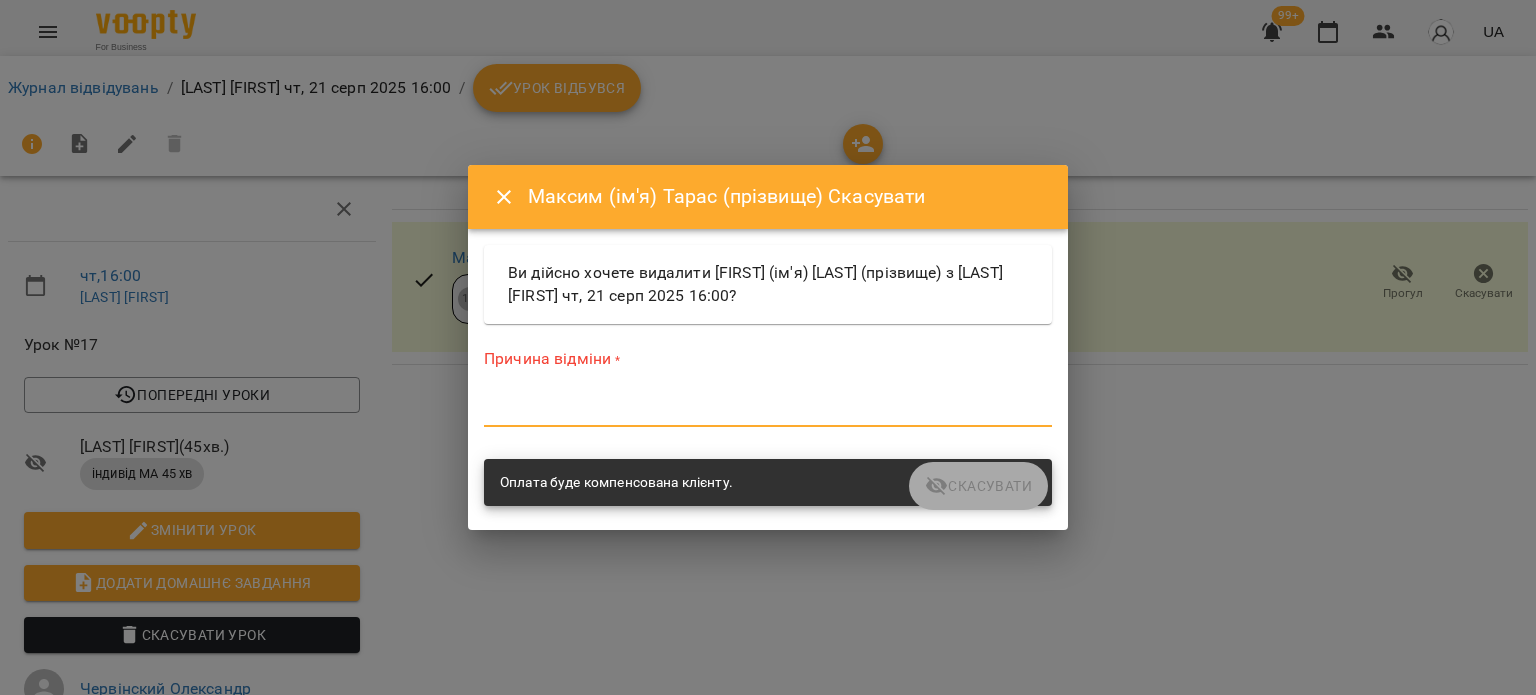type on "*" 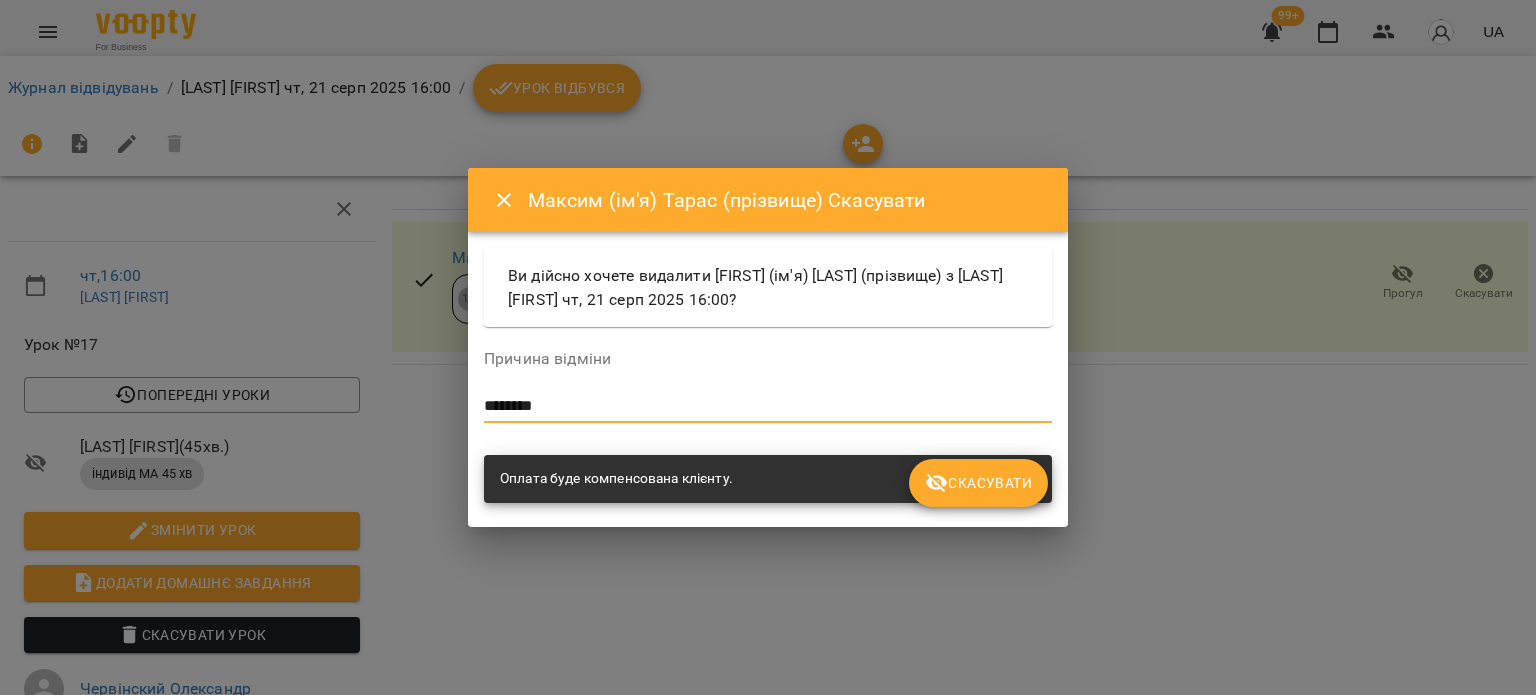 type on "********" 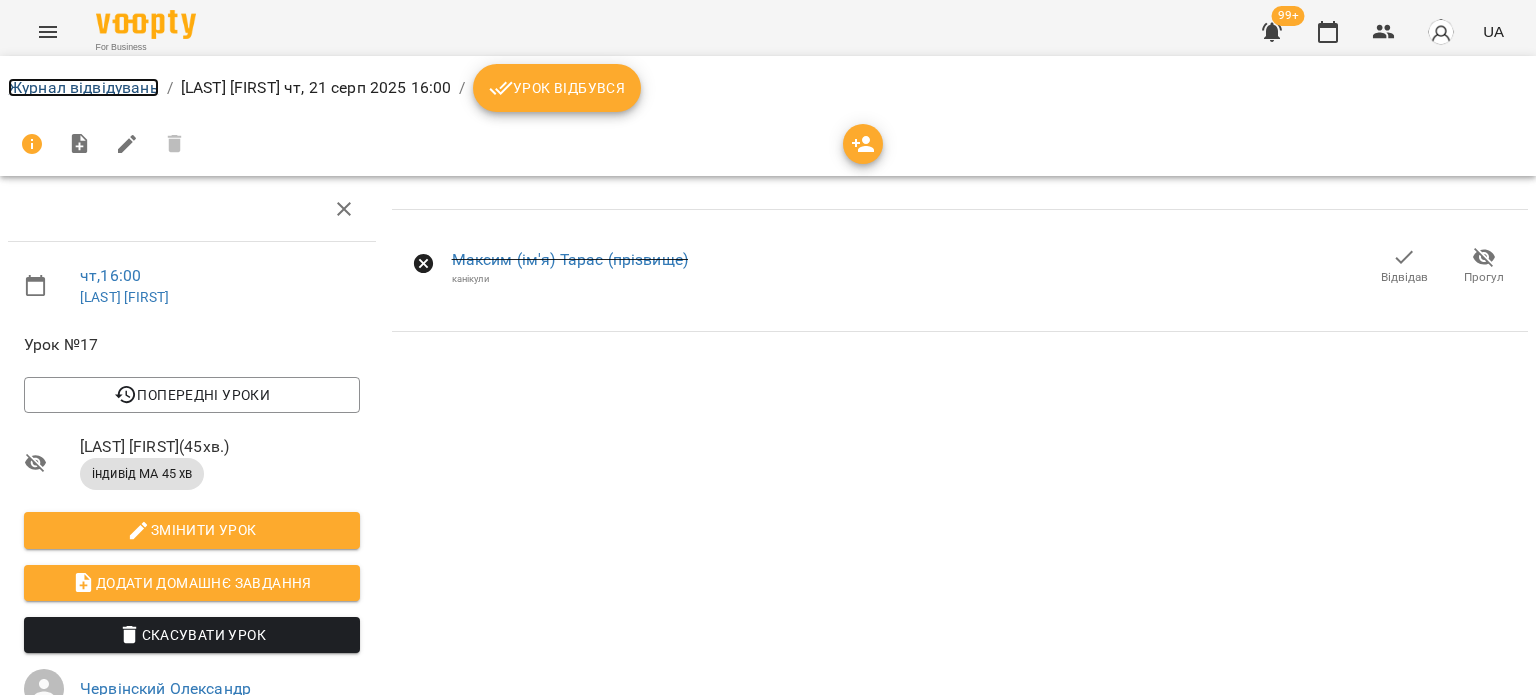 click on "Журнал відвідувань" at bounding box center [83, 87] 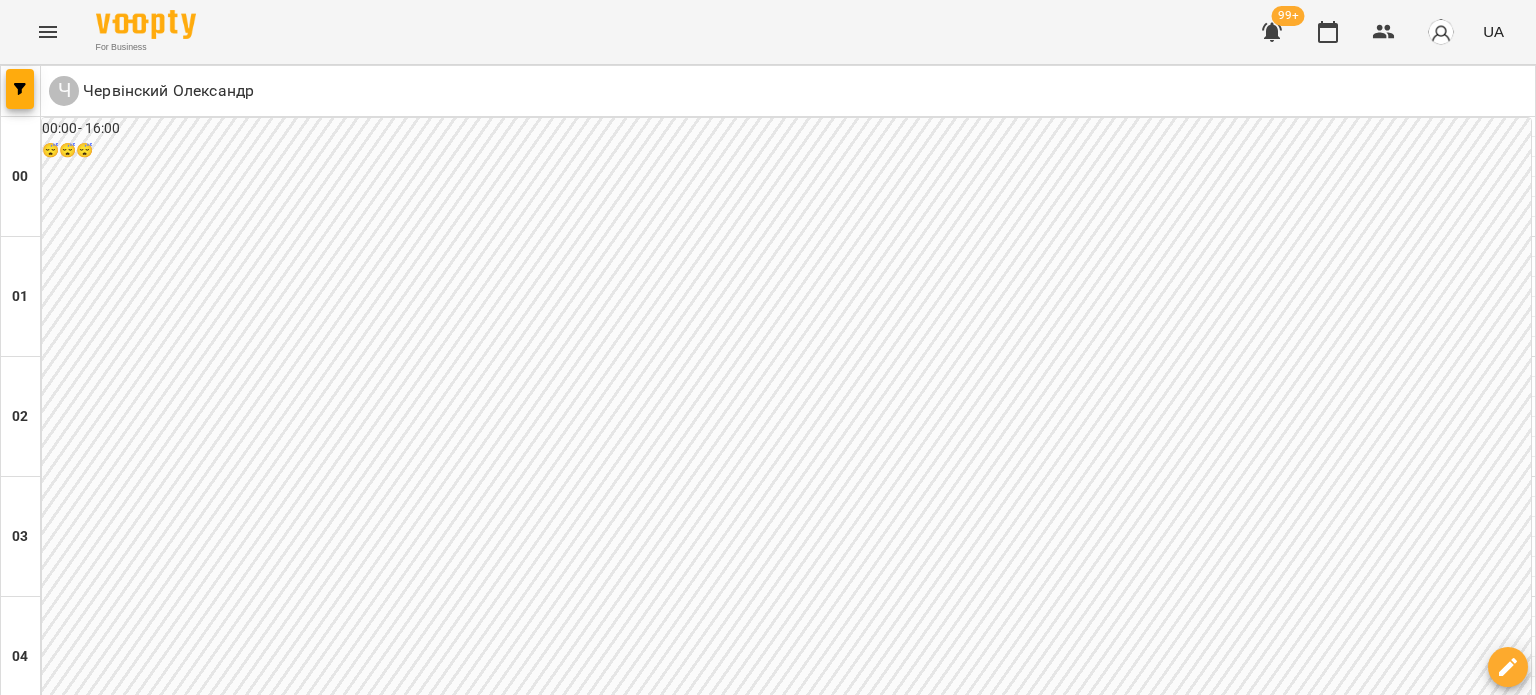 scroll, scrollTop: 1700, scrollLeft: 0, axis: vertical 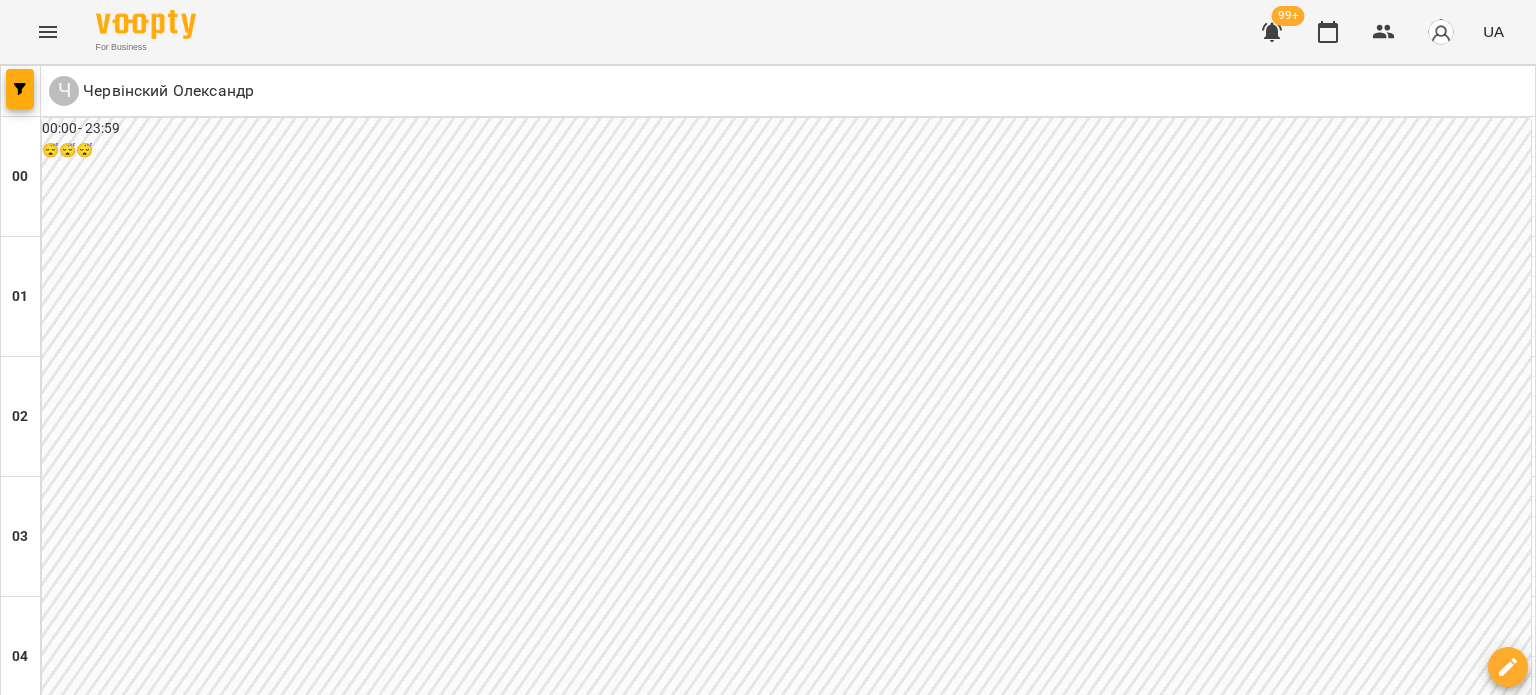 click on "сб" at bounding box center [1105, 3023] 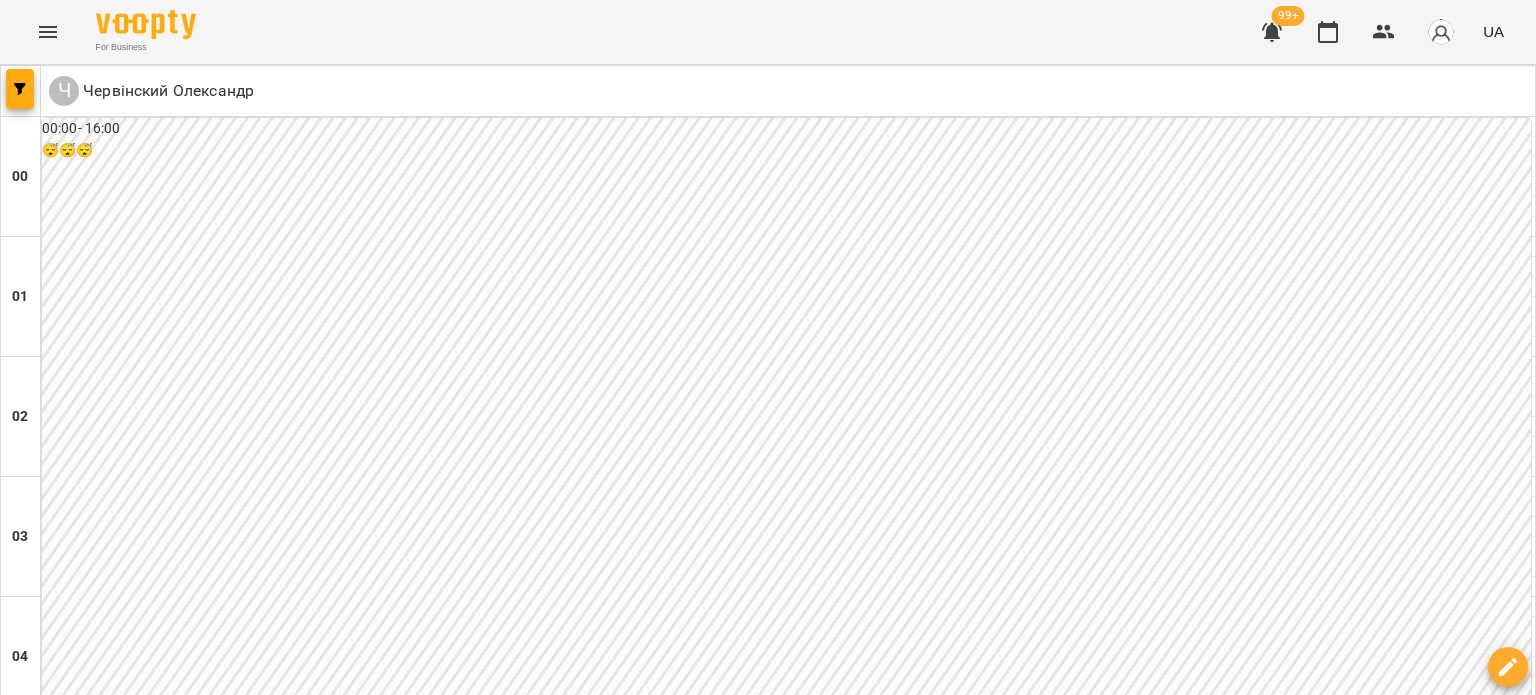 scroll, scrollTop: 1600, scrollLeft: 0, axis: vertical 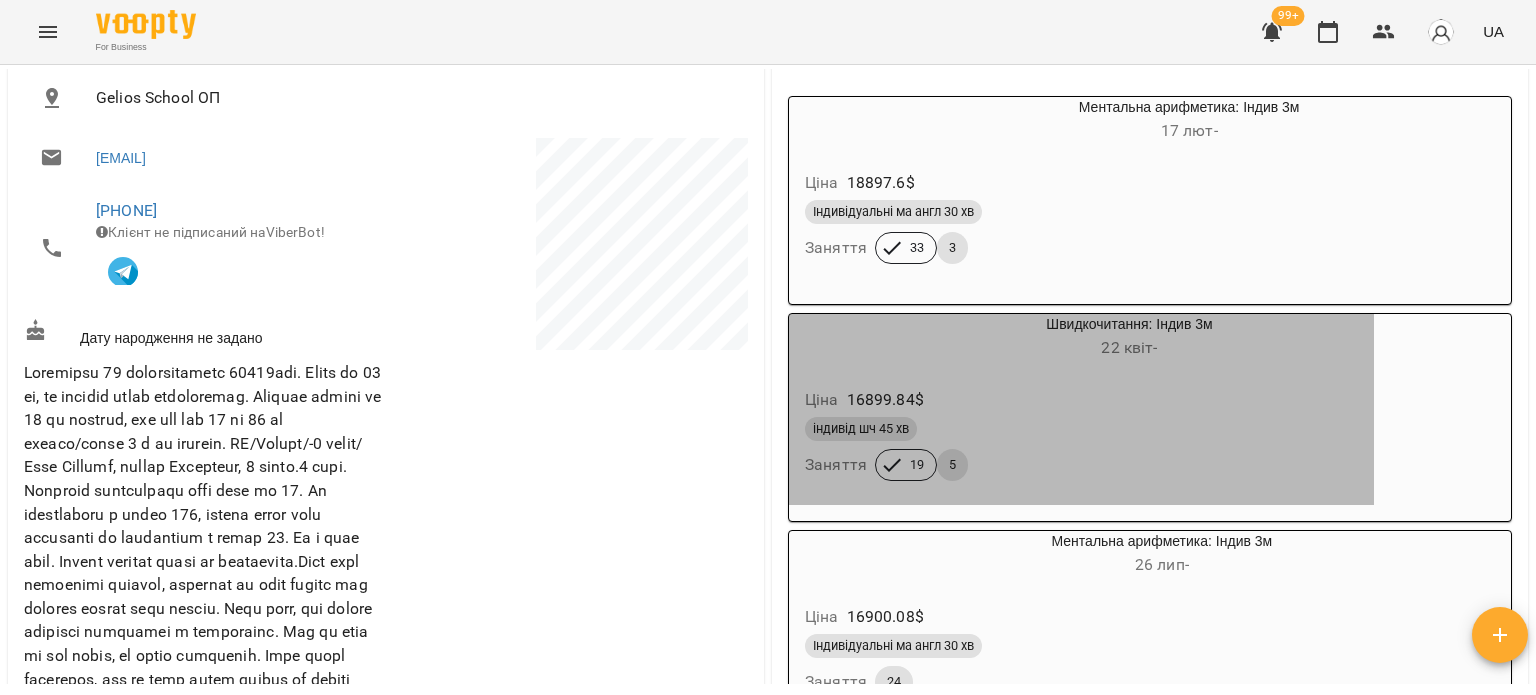 drag, startPoint x: 802, startPoint y: 437, endPoint x: 857, endPoint y: 435, distance: 55.03635 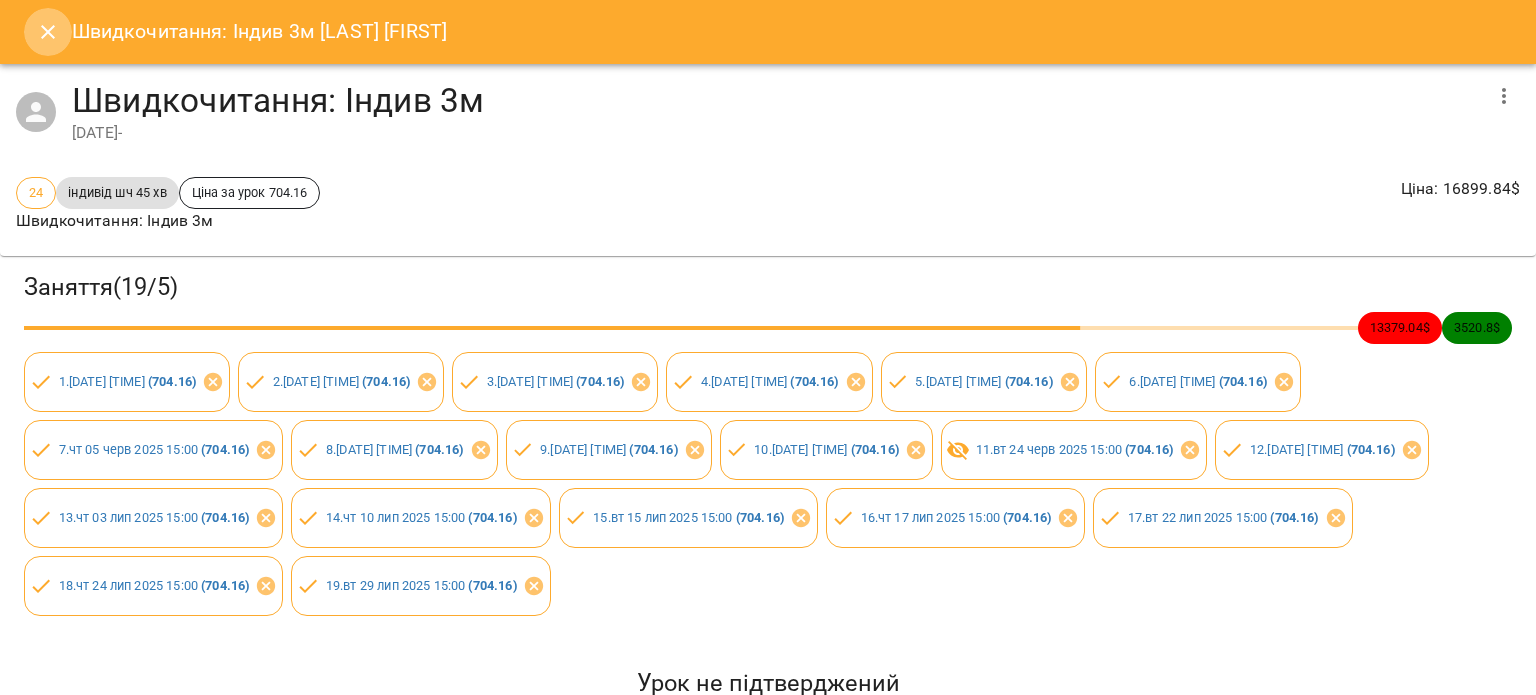 click at bounding box center (48, 32) 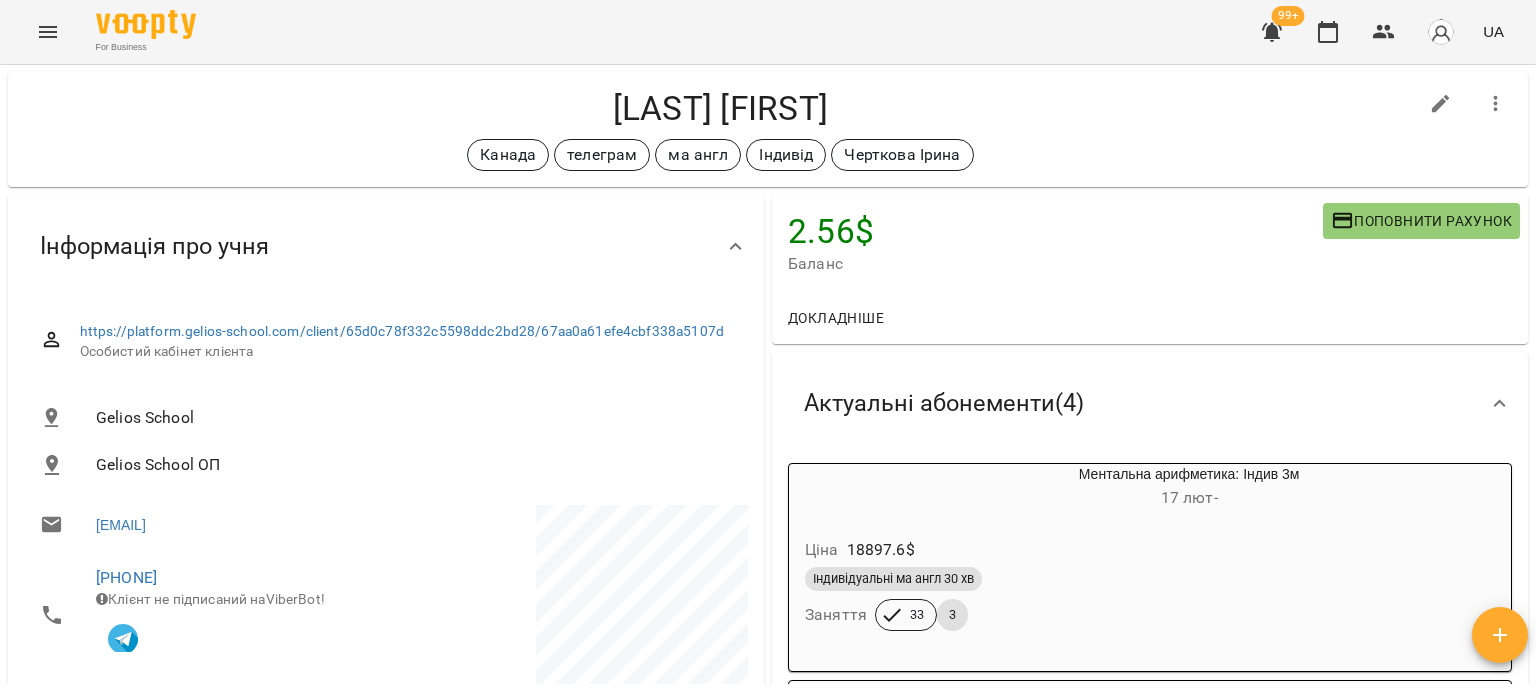 scroll, scrollTop: 0, scrollLeft: 0, axis: both 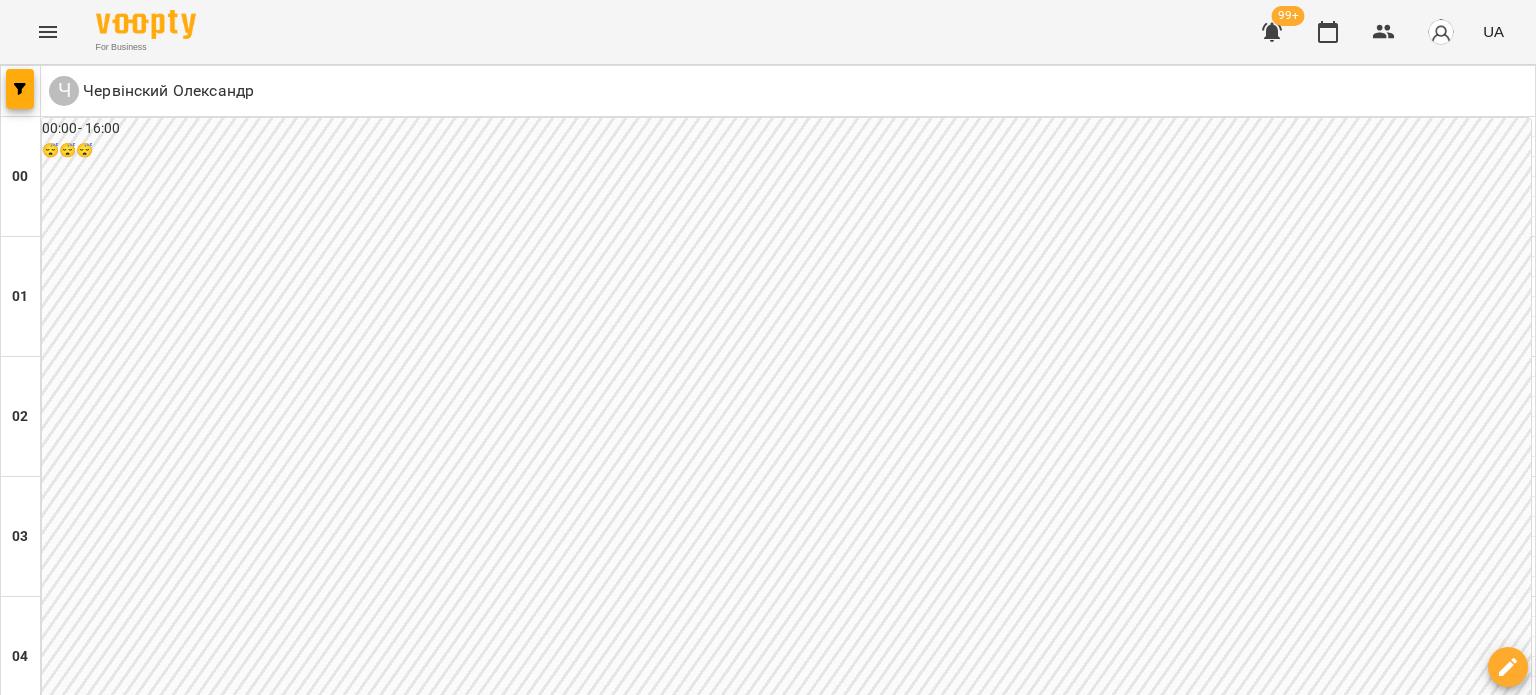 click at bounding box center [788, 2727] 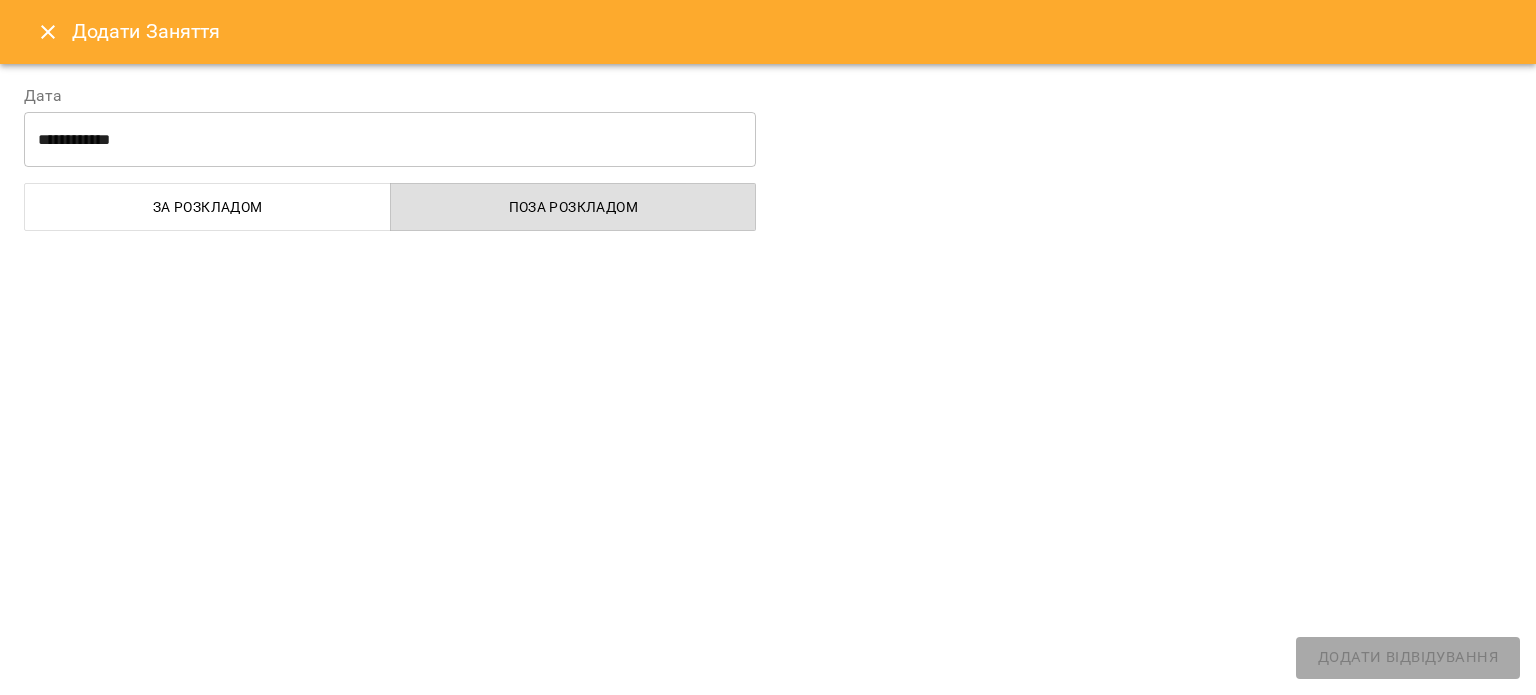 select 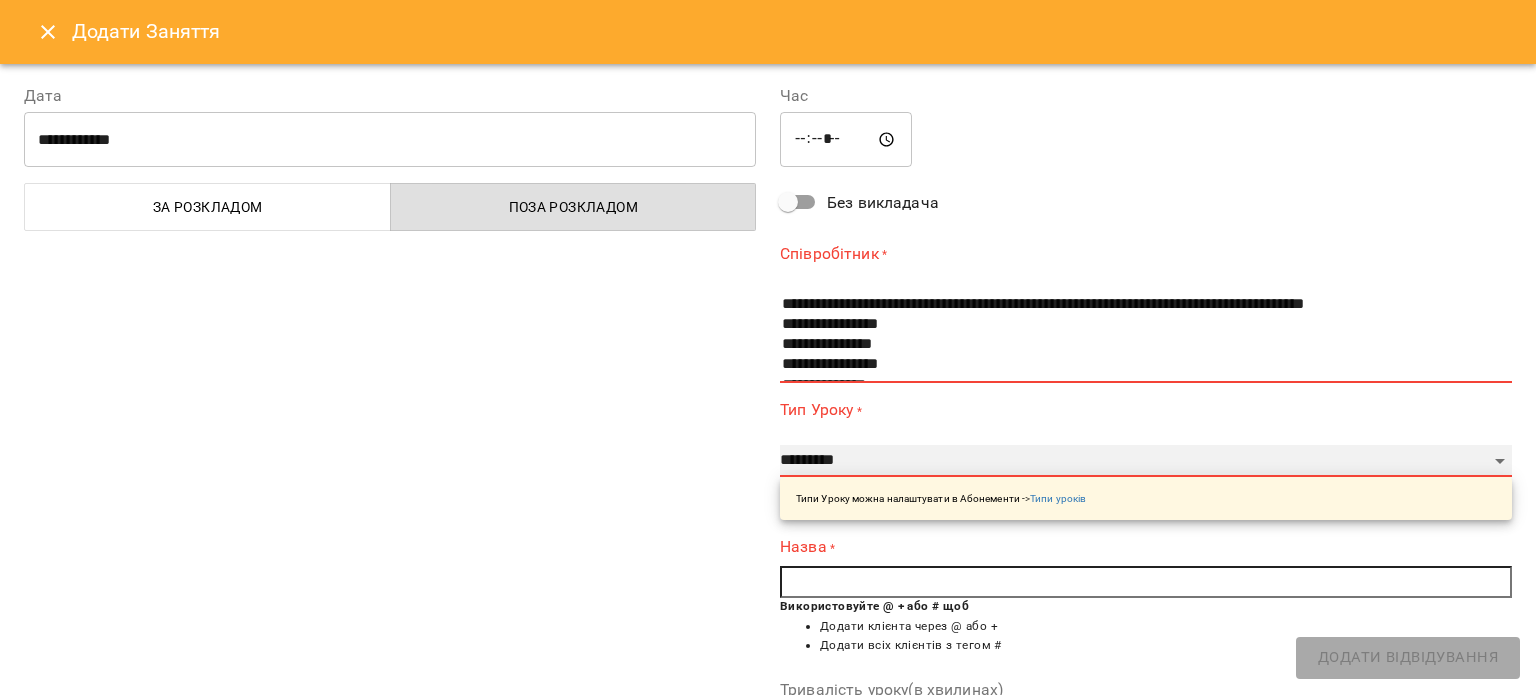 click on "**********" at bounding box center [1146, 461] 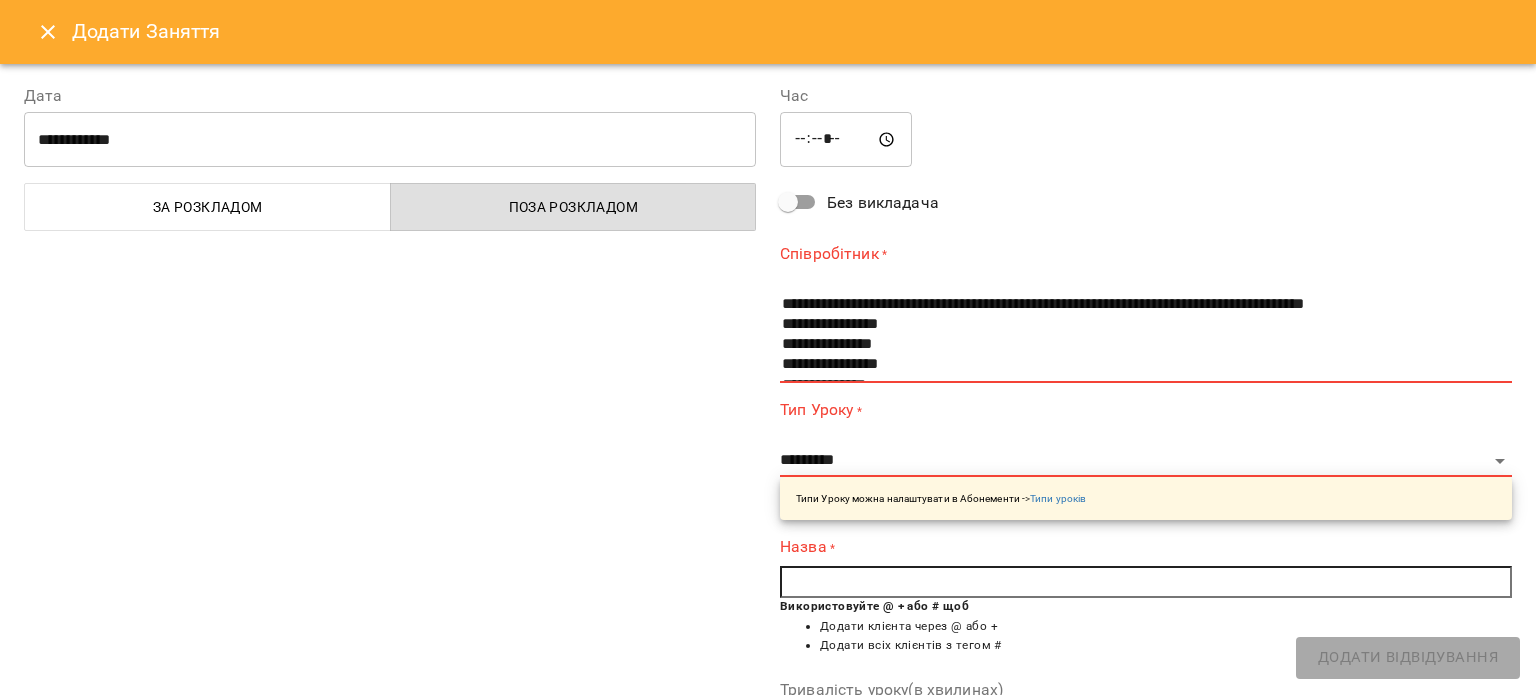 click on "**********" at bounding box center [390, 519] 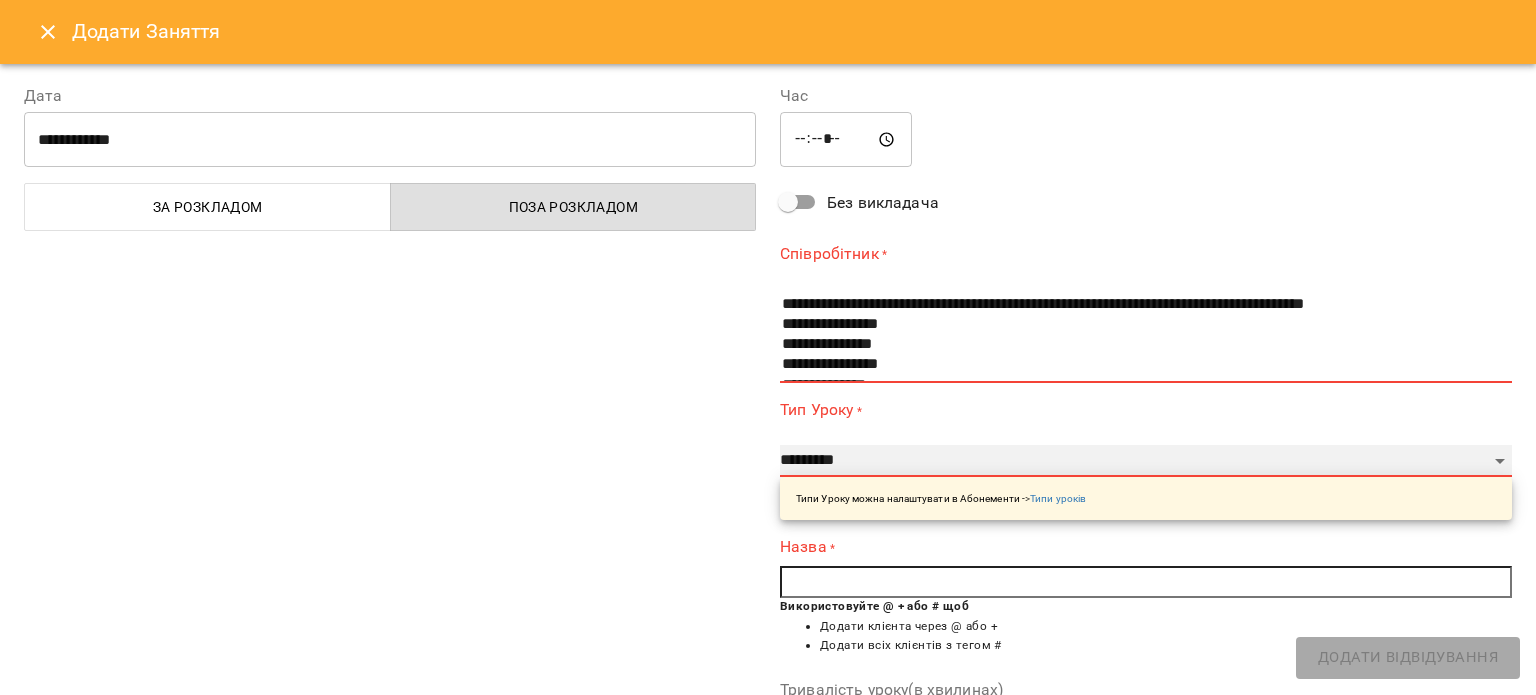 click on "**********" at bounding box center [1146, 461] 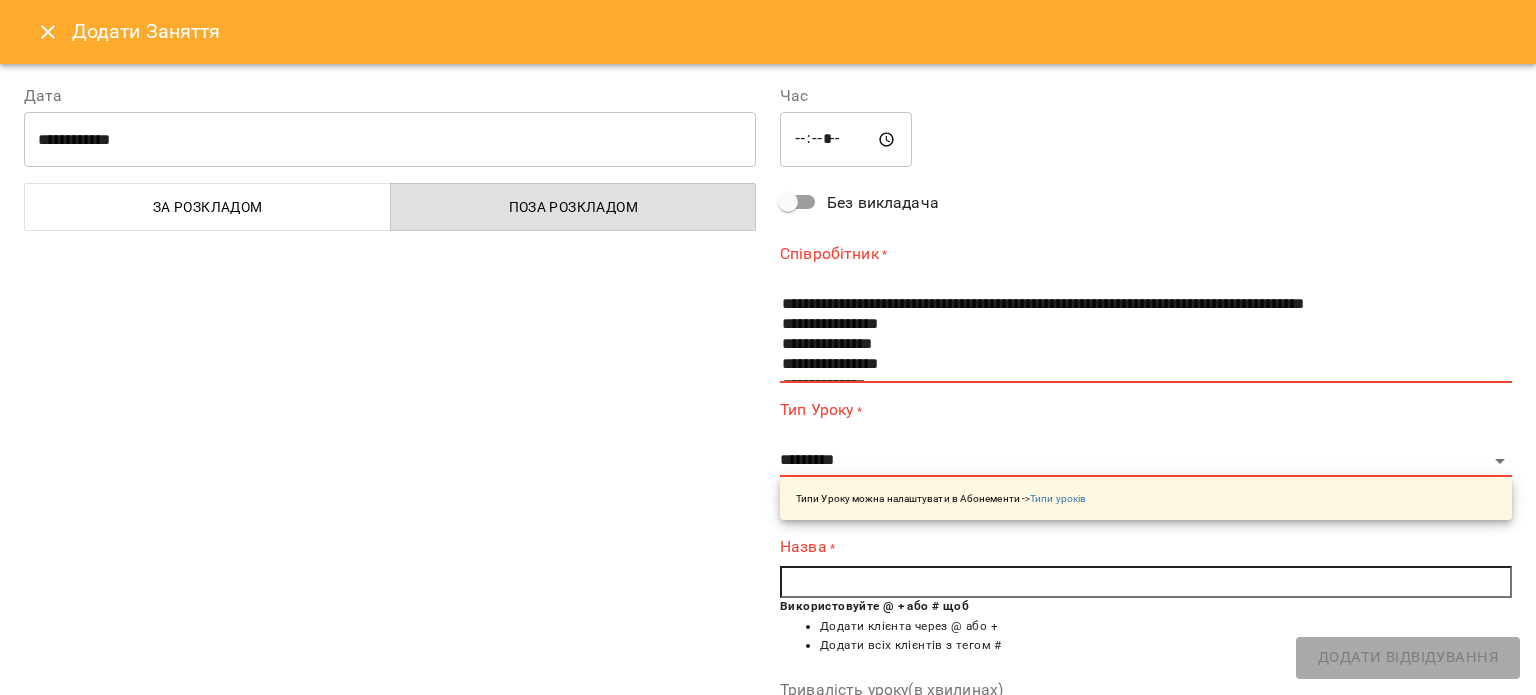 click on "**********" at bounding box center (390, 519) 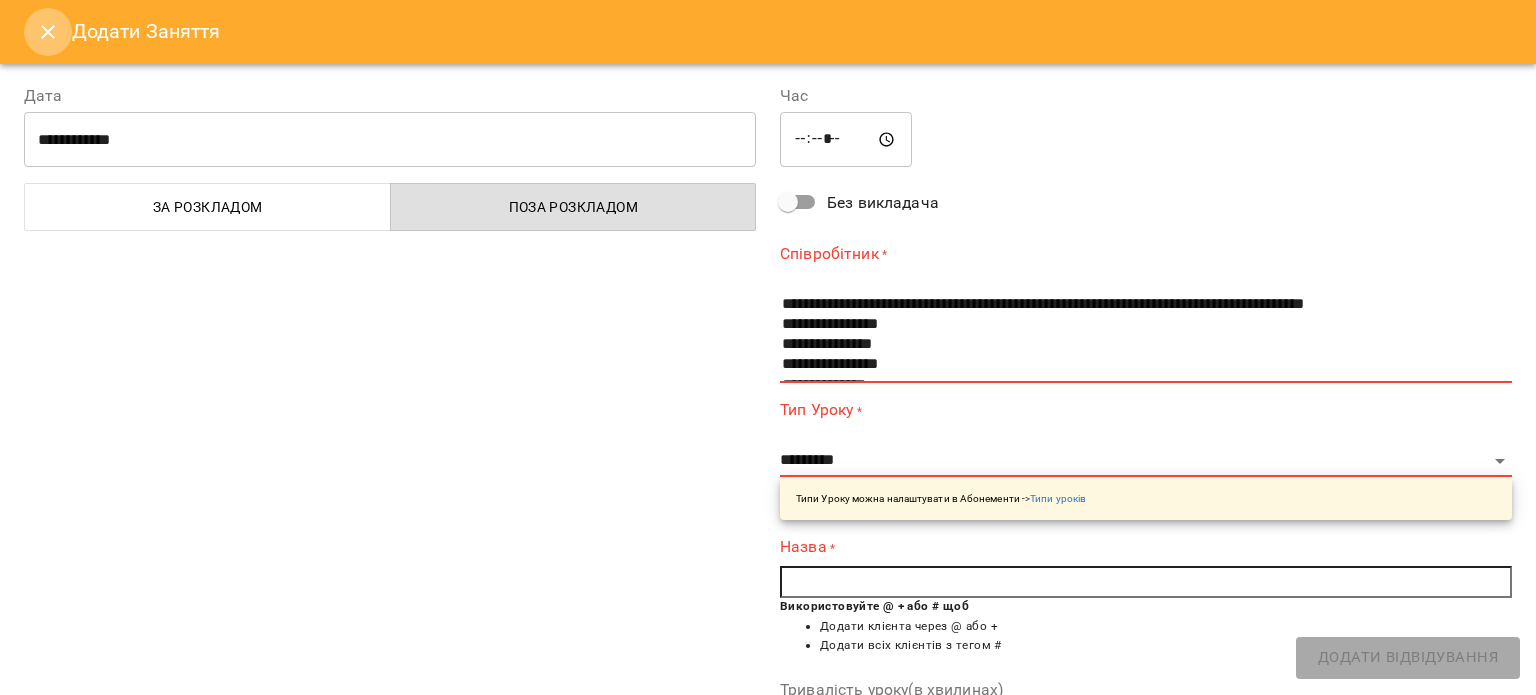 click 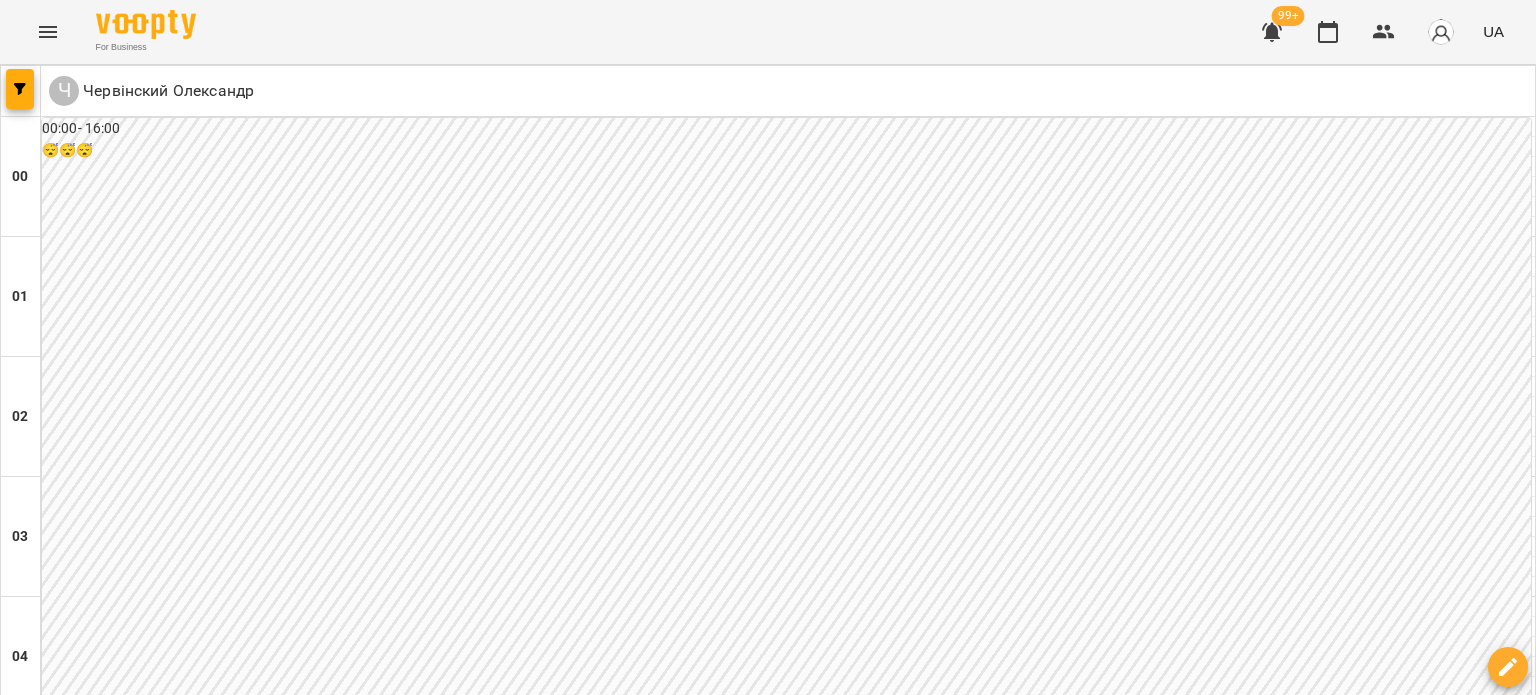 click on "сб" at bounding box center [1281, 3023] 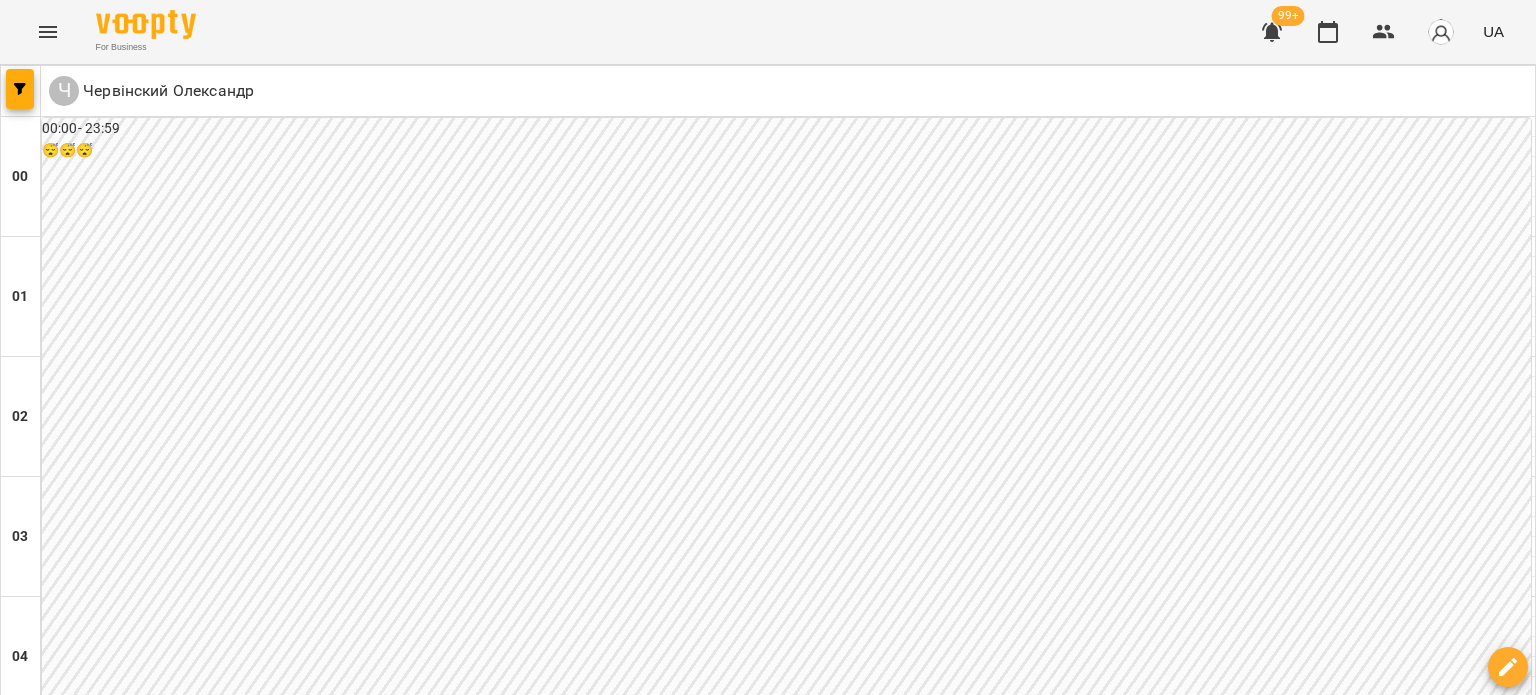 scroll, scrollTop: 2434, scrollLeft: 0, axis: vertical 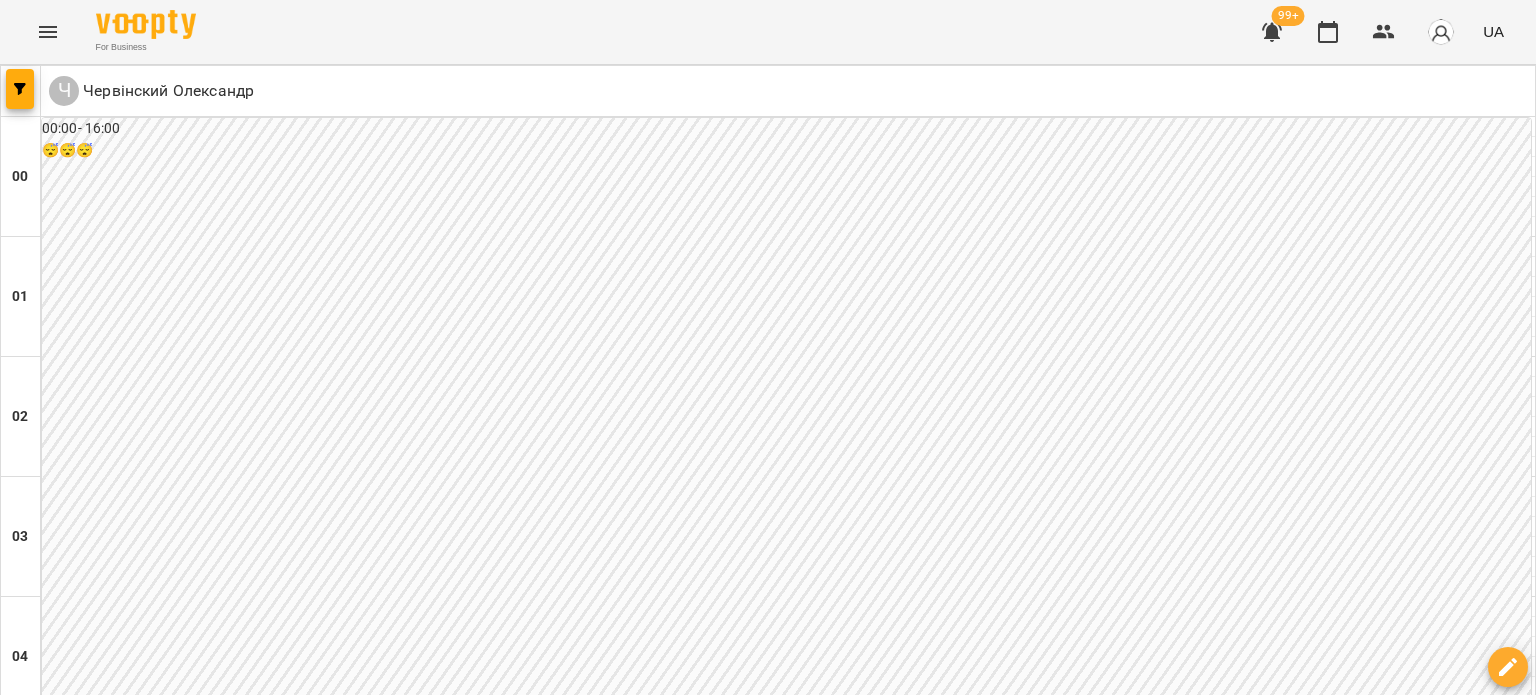 click on "нд 24 серп" at bounding box center [1494, 3029] 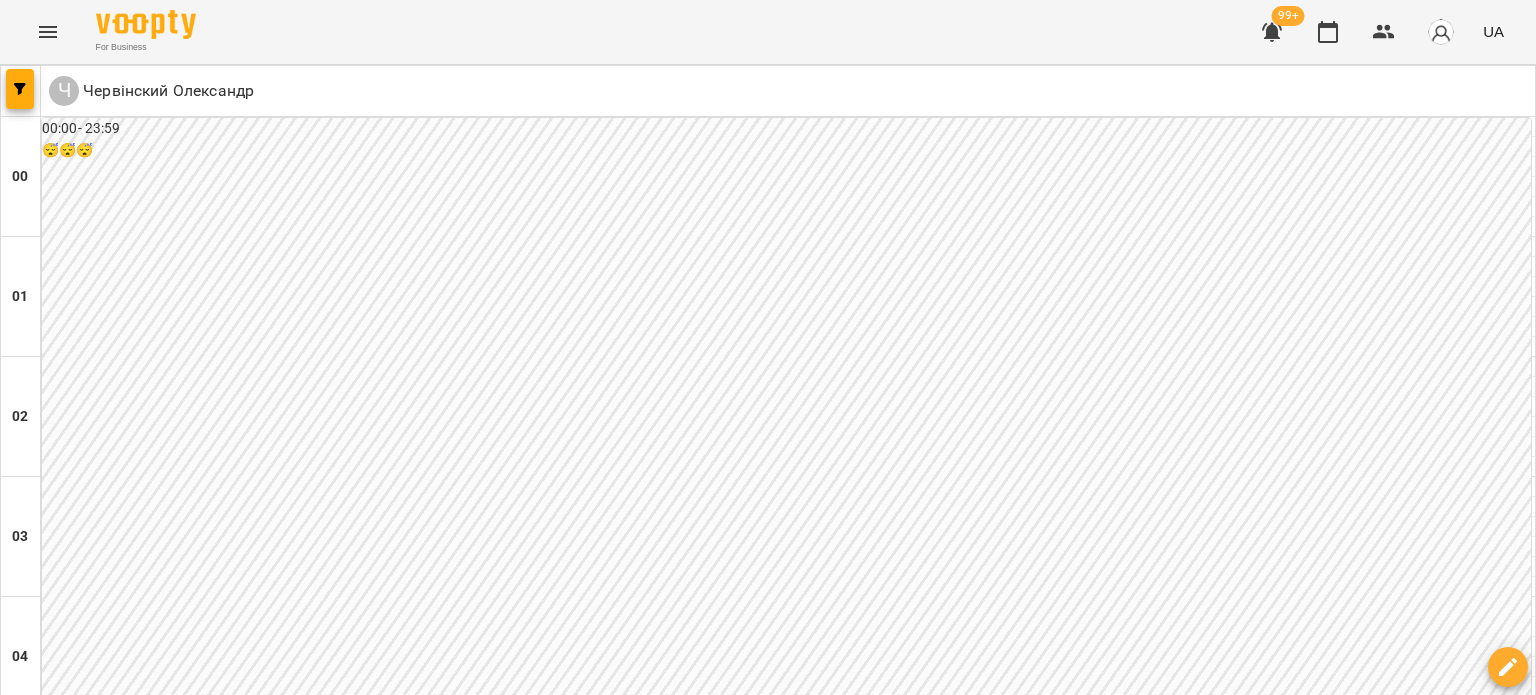scroll, scrollTop: 2434, scrollLeft: 0, axis: vertical 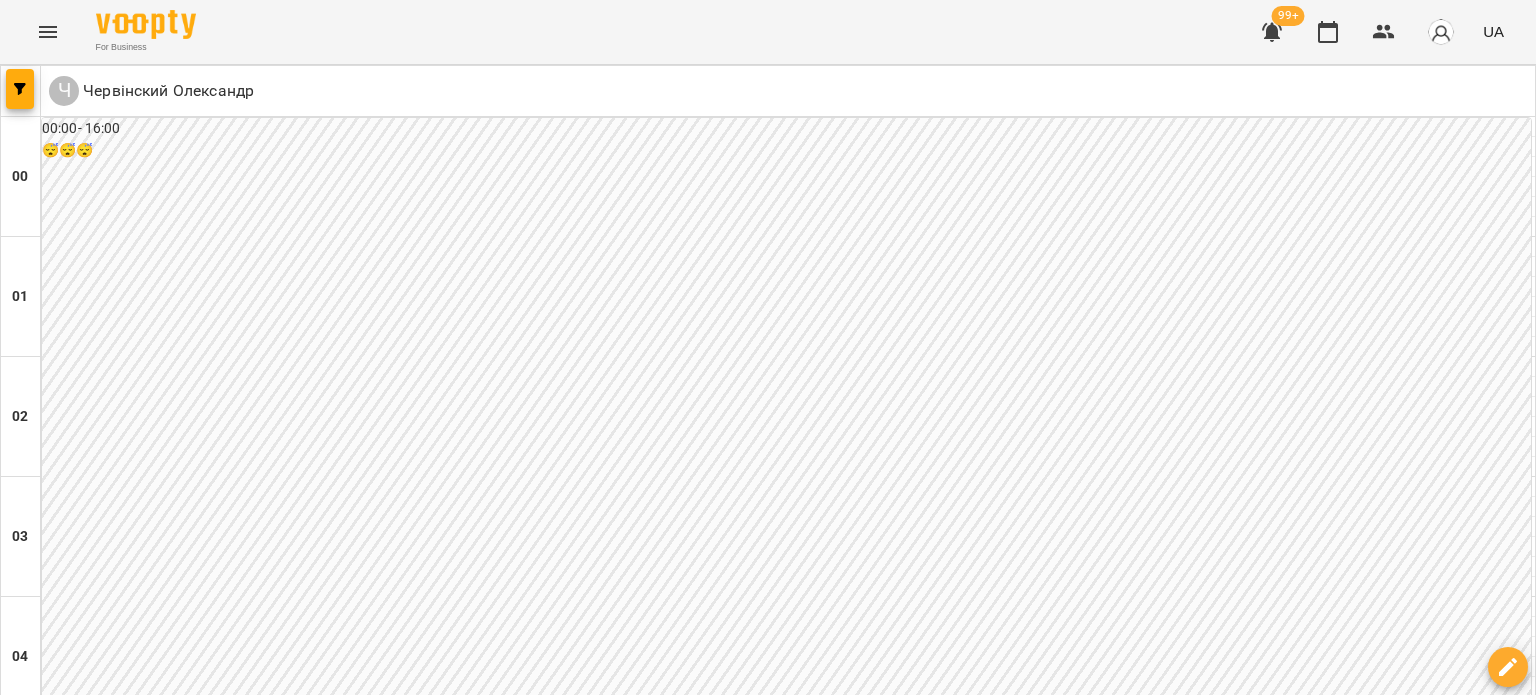 click at bounding box center (21, 91) 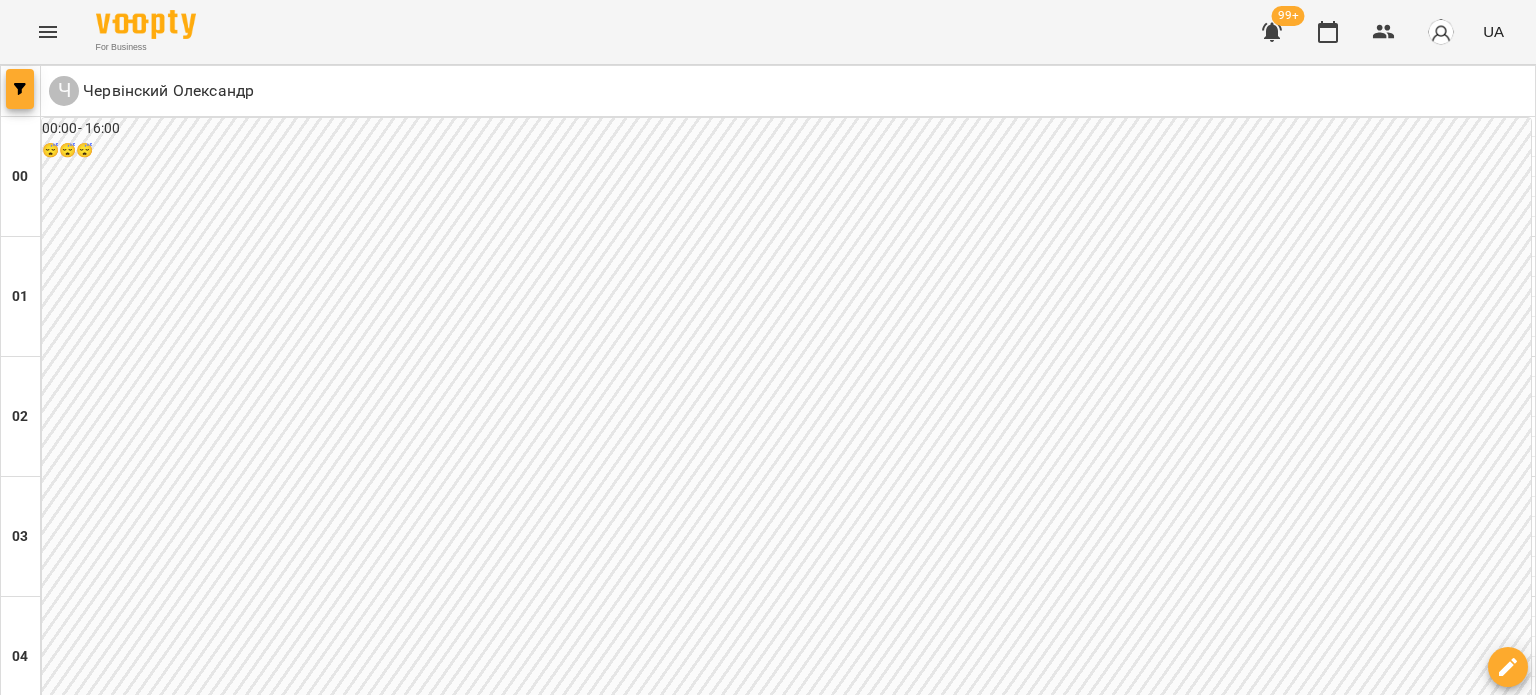 click at bounding box center (20, 89) 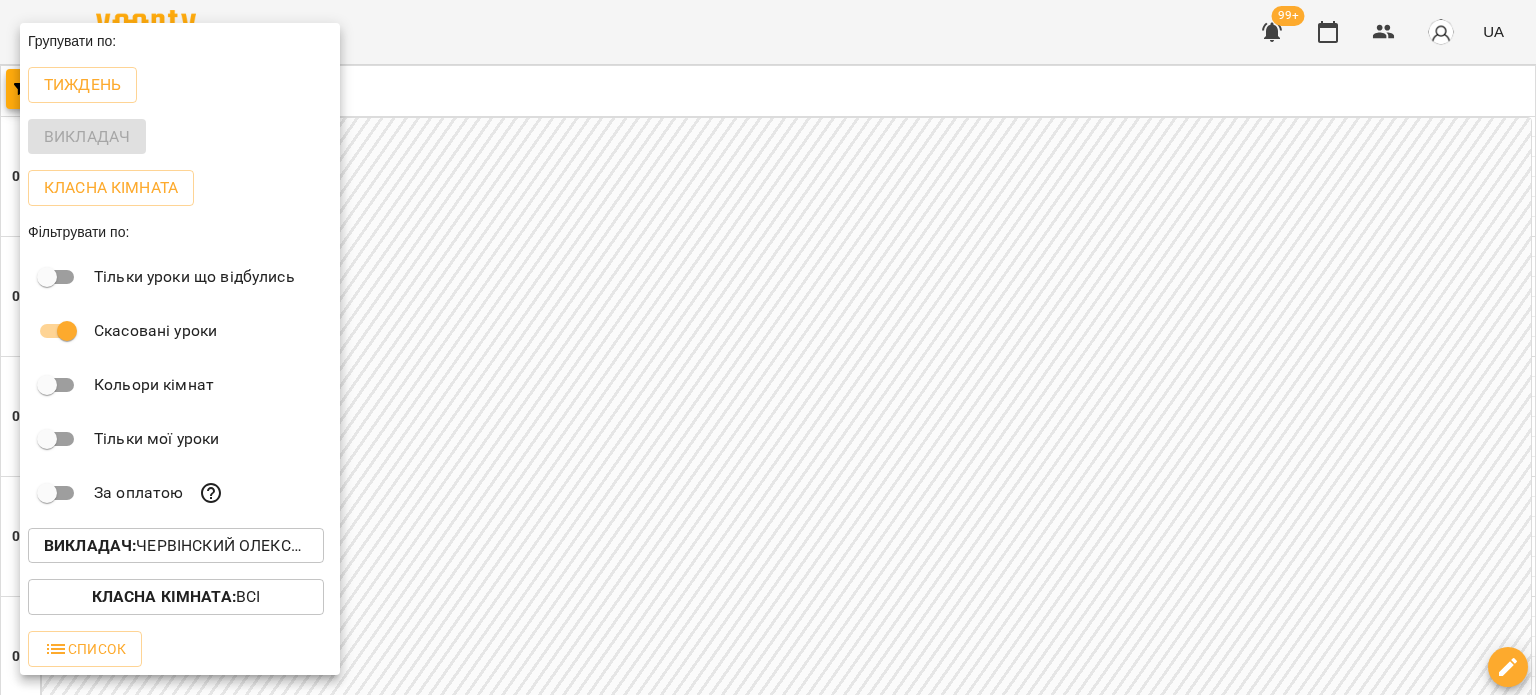 click on "Викладач :  [LAST] [FIRST]" at bounding box center [176, 546] 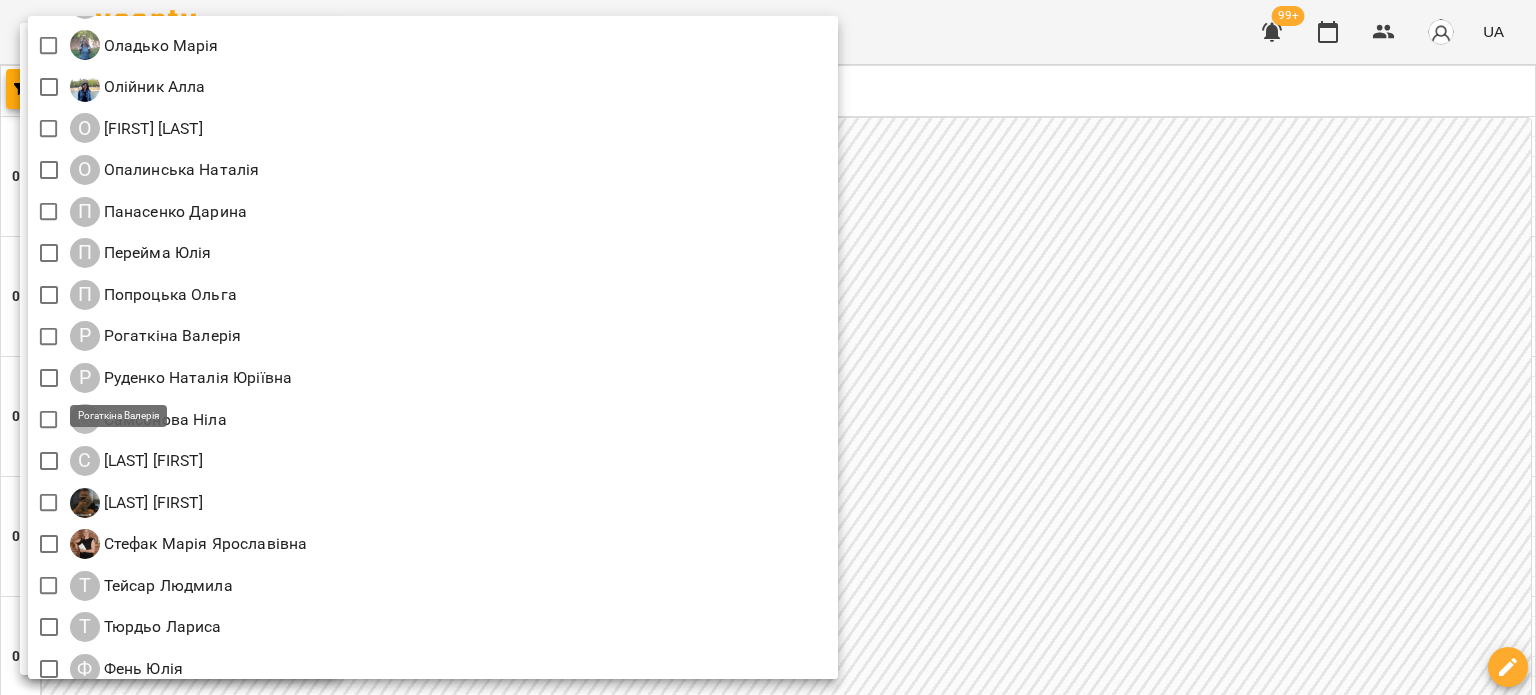 scroll, scrollTop: 2167, scrollLeft: 0, axis: vertical 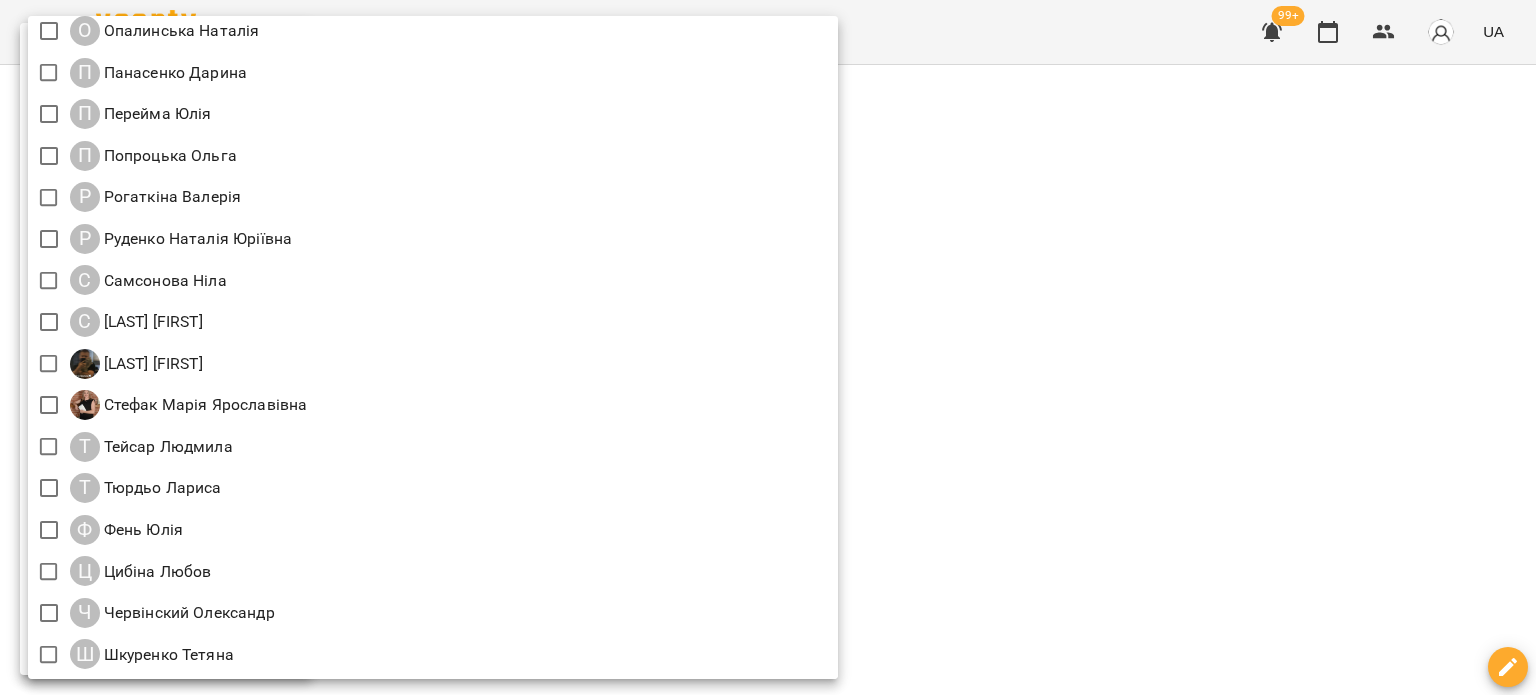 click at bounding box center [768, 347] 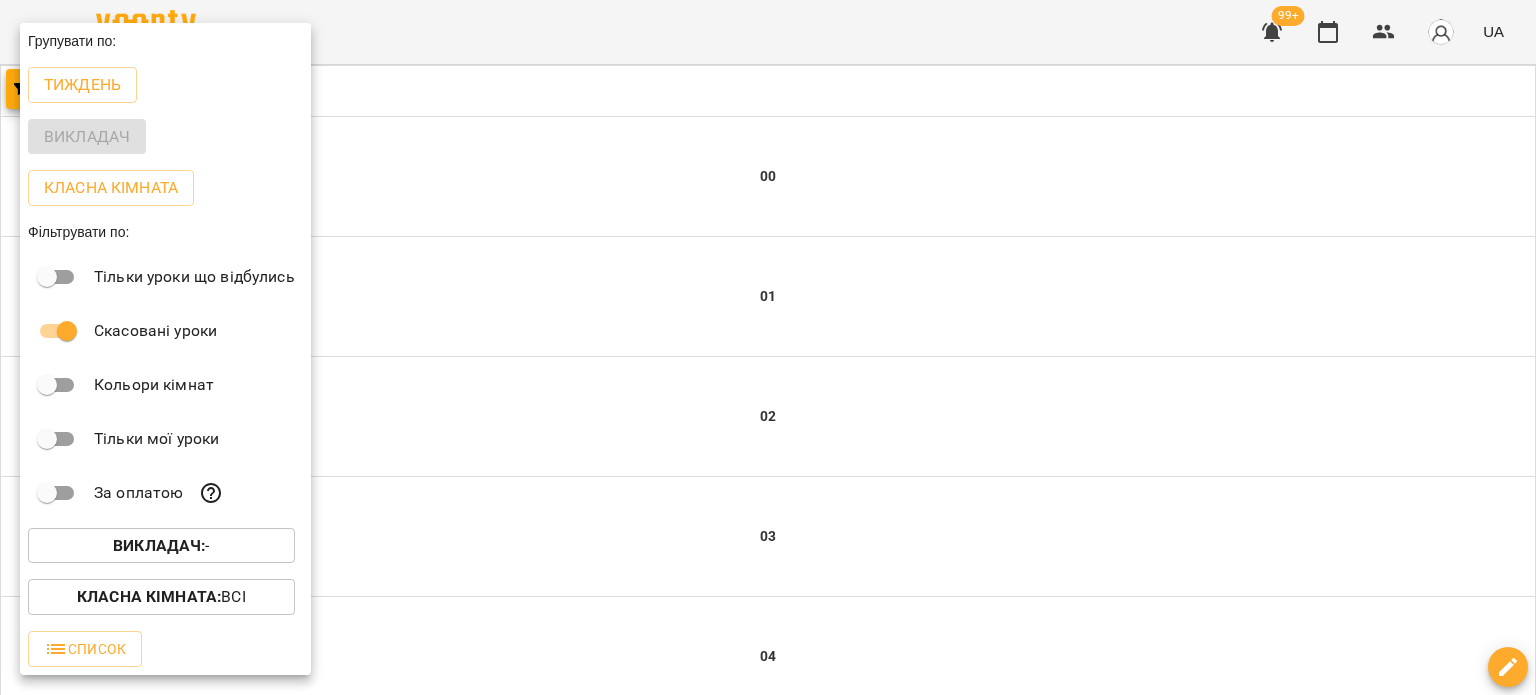 click on "Викладач :" at bounding box center [159, 545] 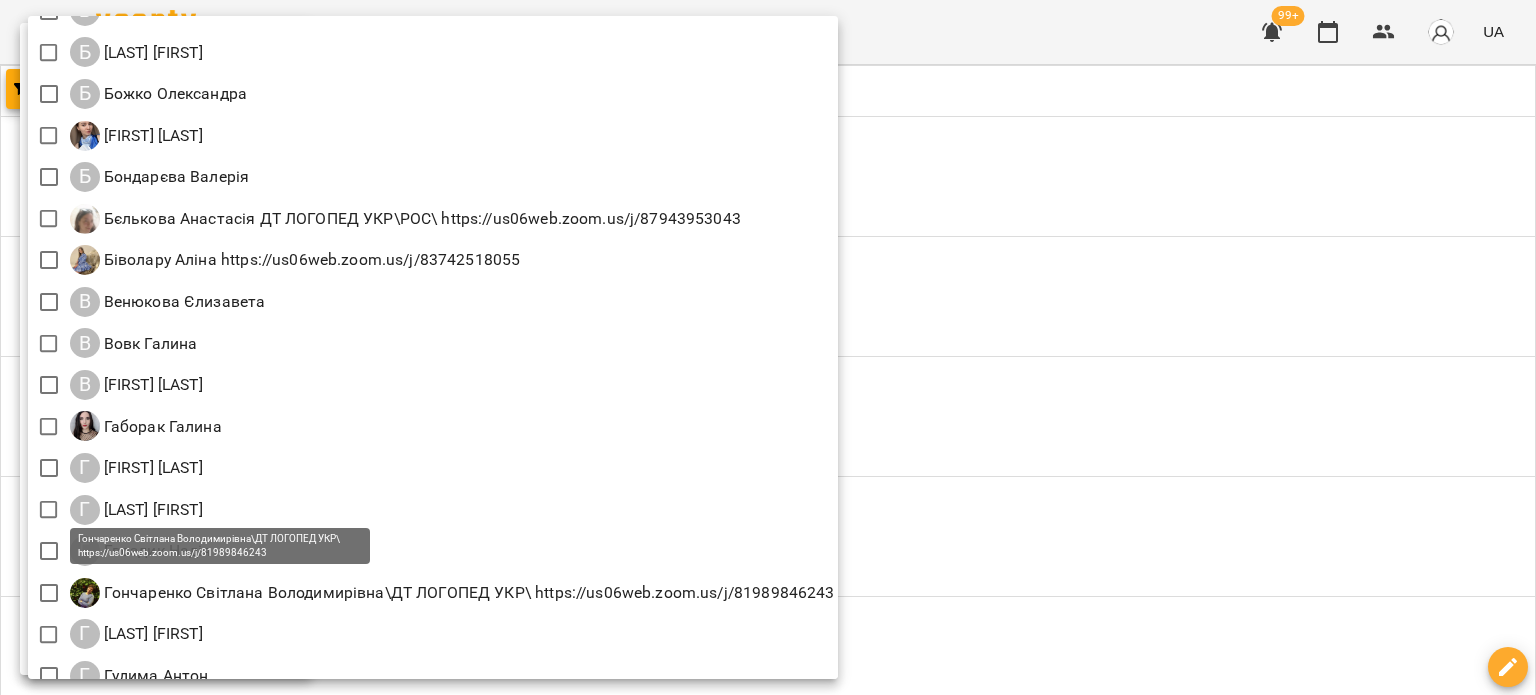 scroll, scrollTop: 500, scrollLeft: 0, axis: vertical 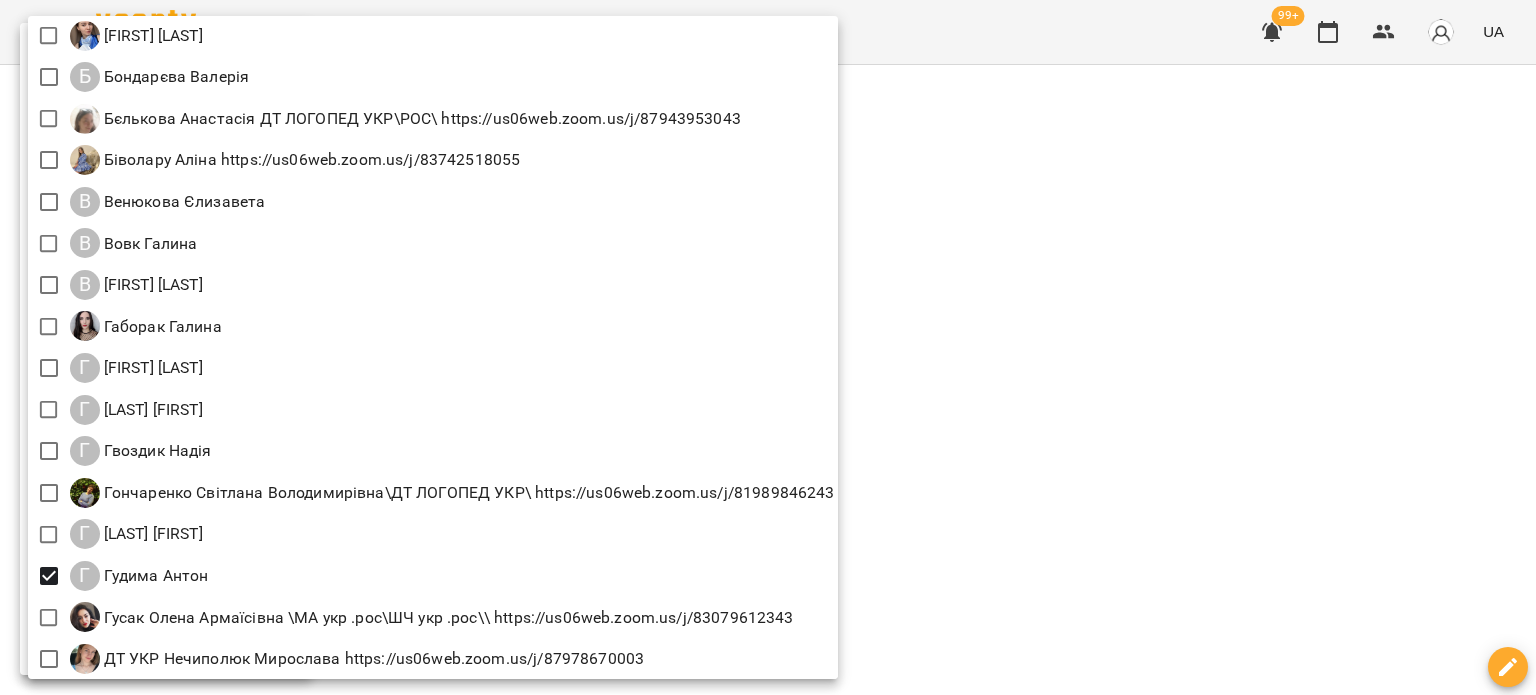 click at bounding box center (768, 347) 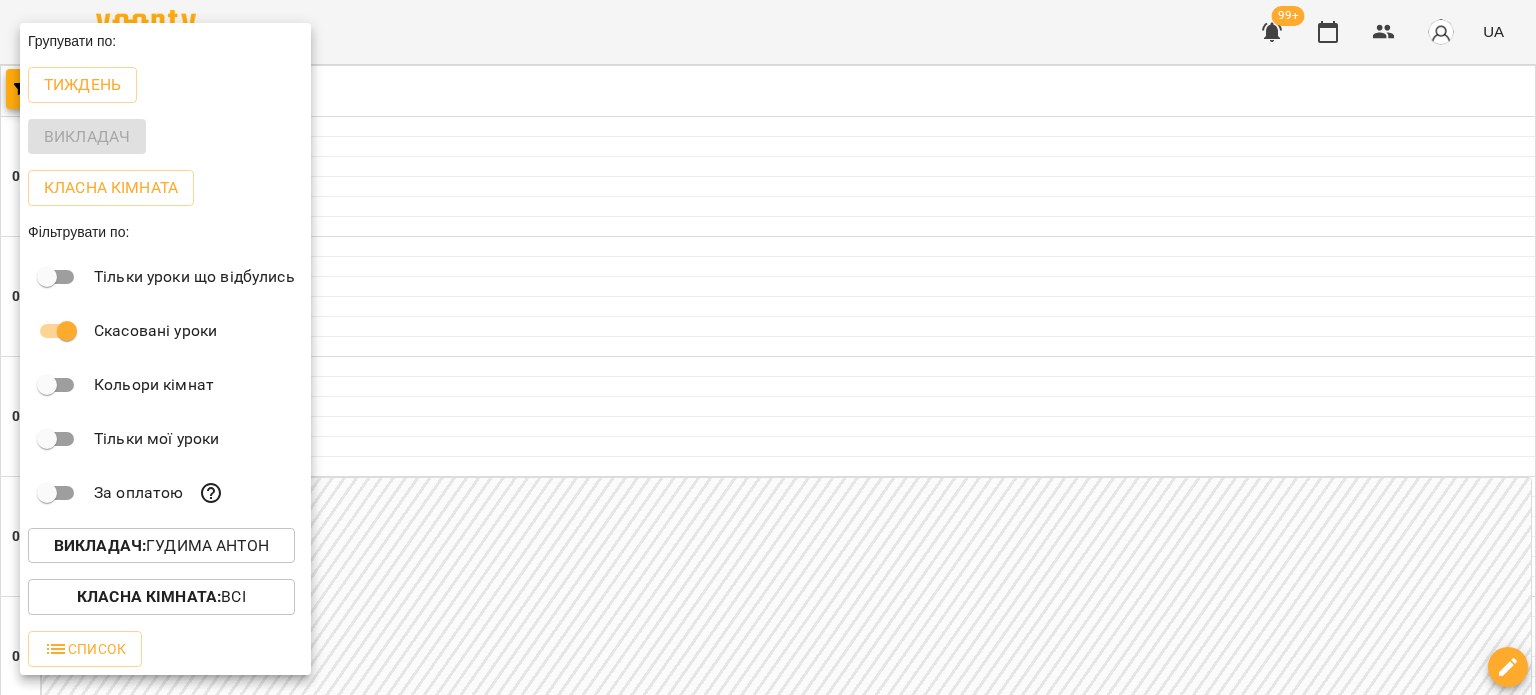click at bounding box center (768, 347) 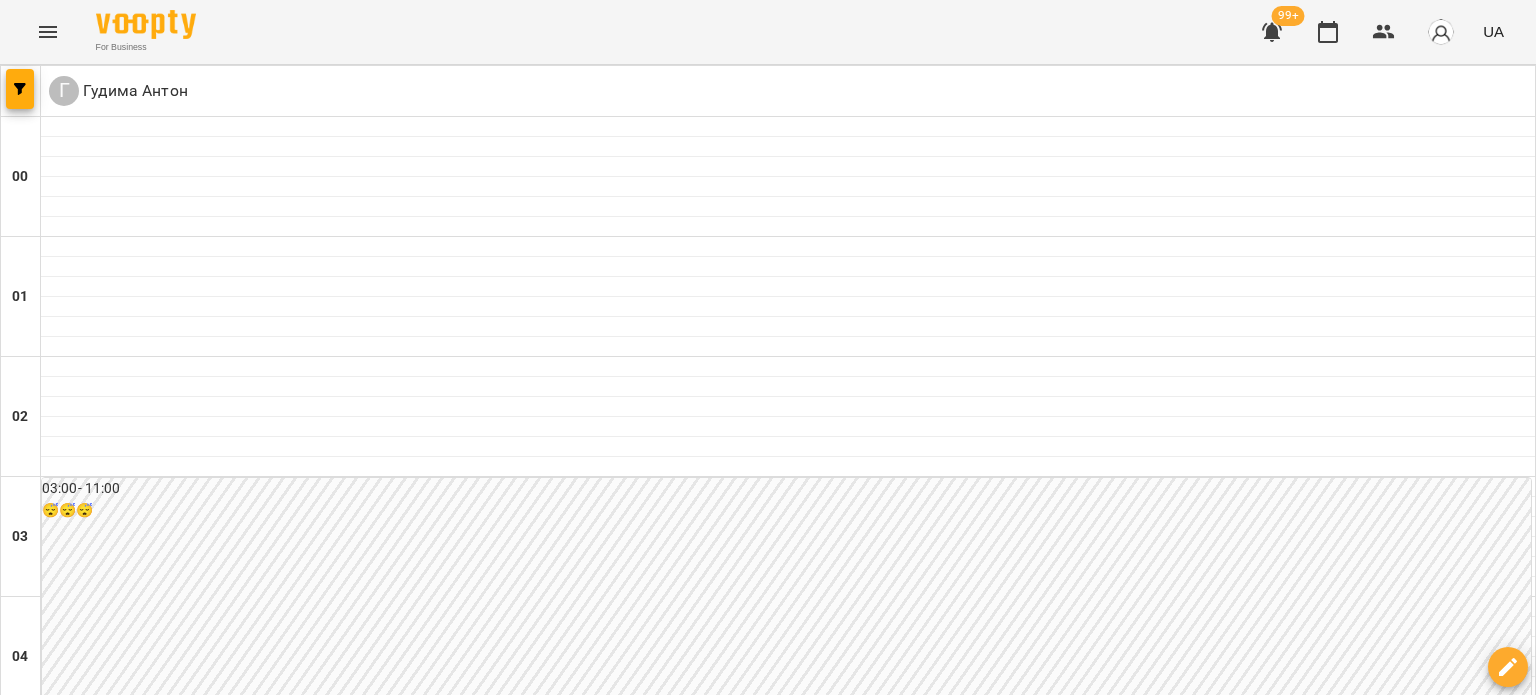 click at bounding box center (668, 3088) 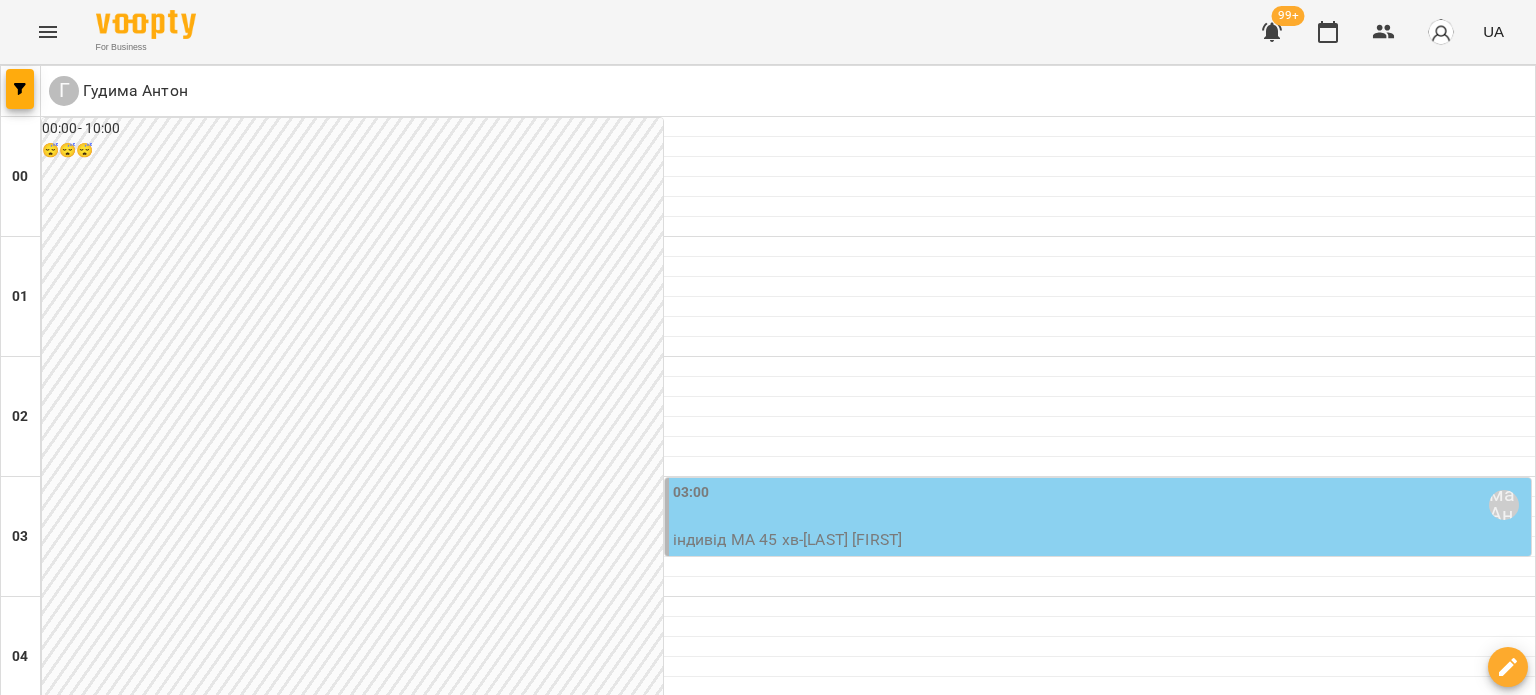 click on "**********" at bounding box center [768, 3088] 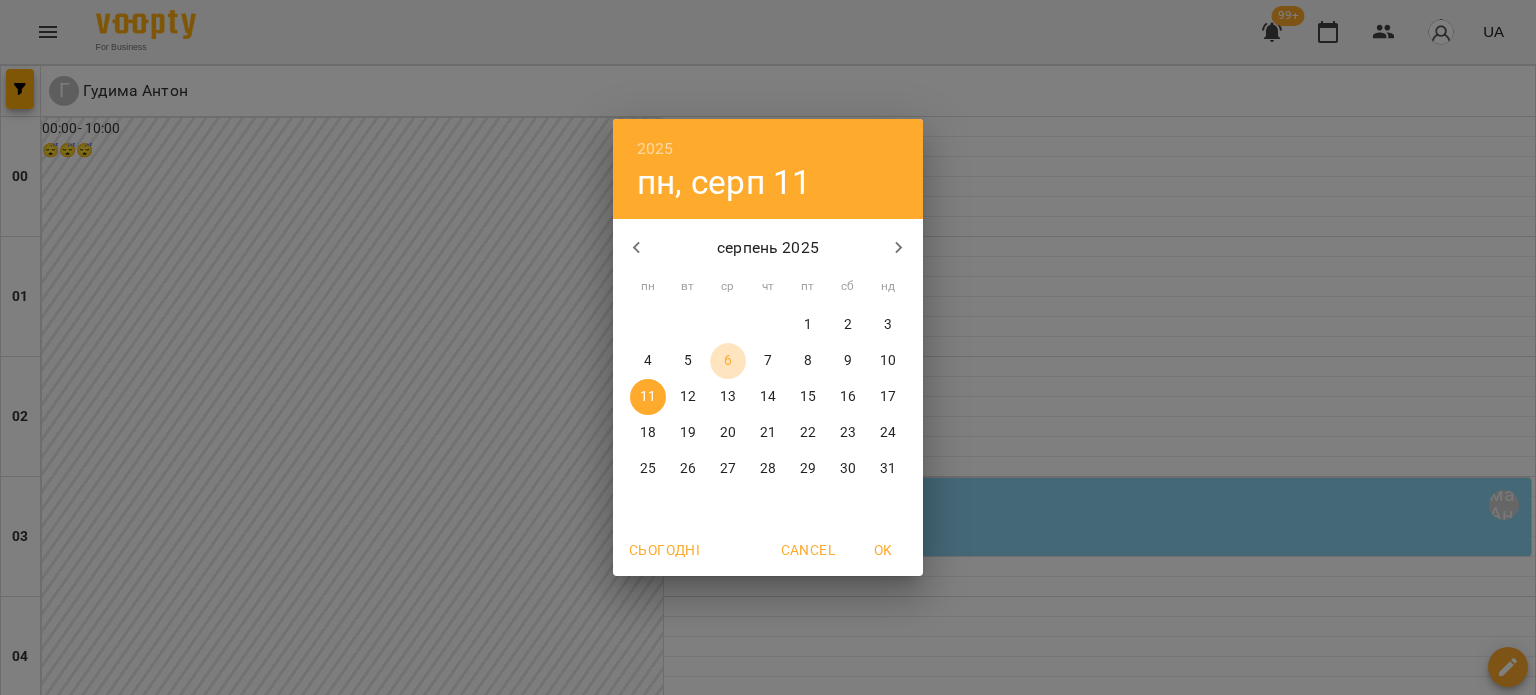 click on "6" at bounding box center [728, 361] 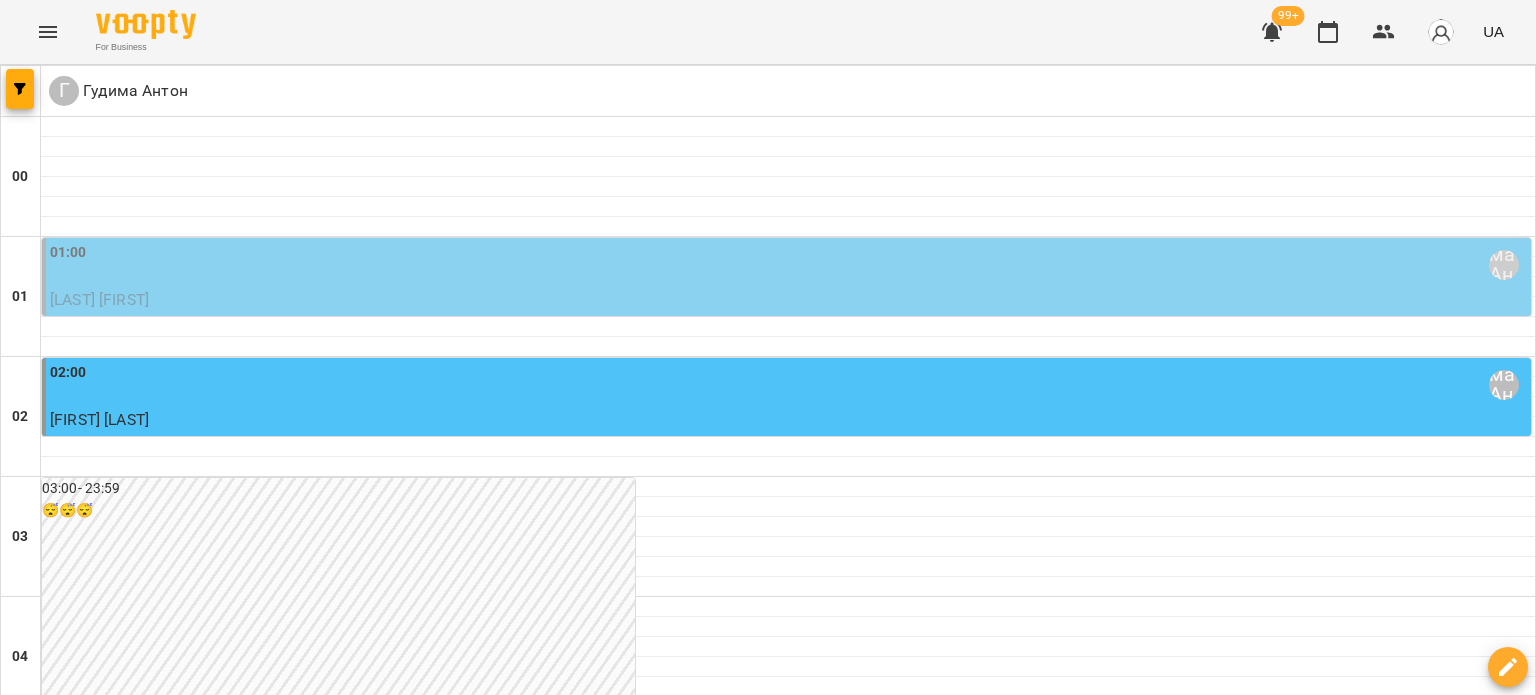 scroll, scrollTop: 2000, scrollLeft: 0, axis: vertical 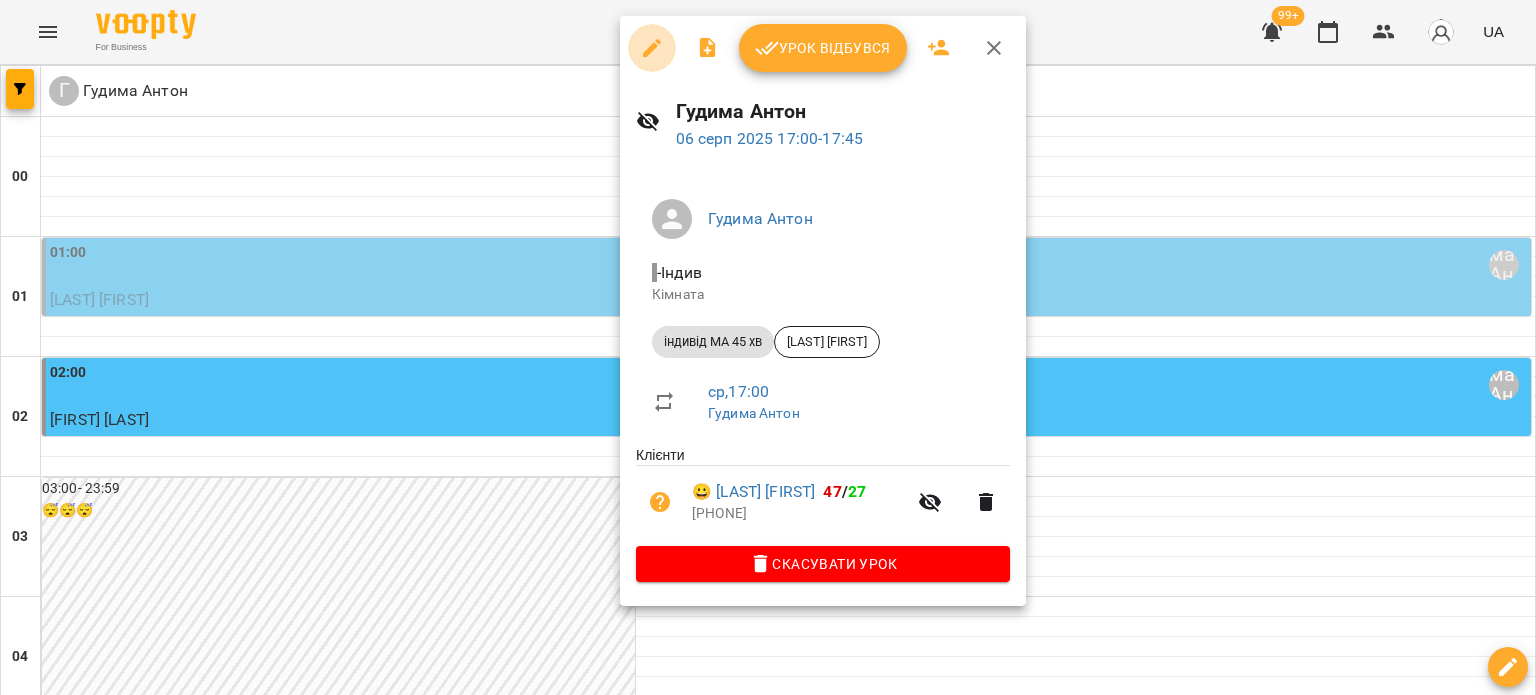 click 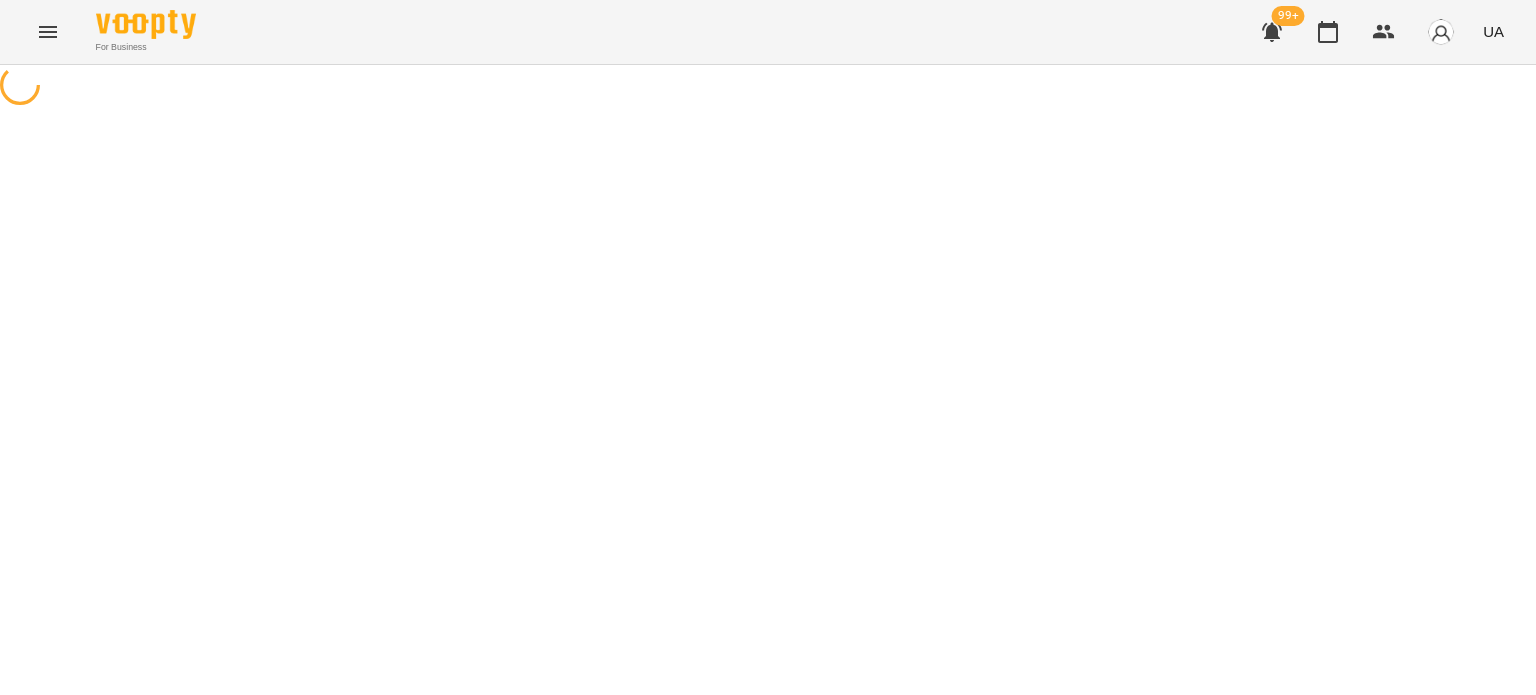 select on "**********" 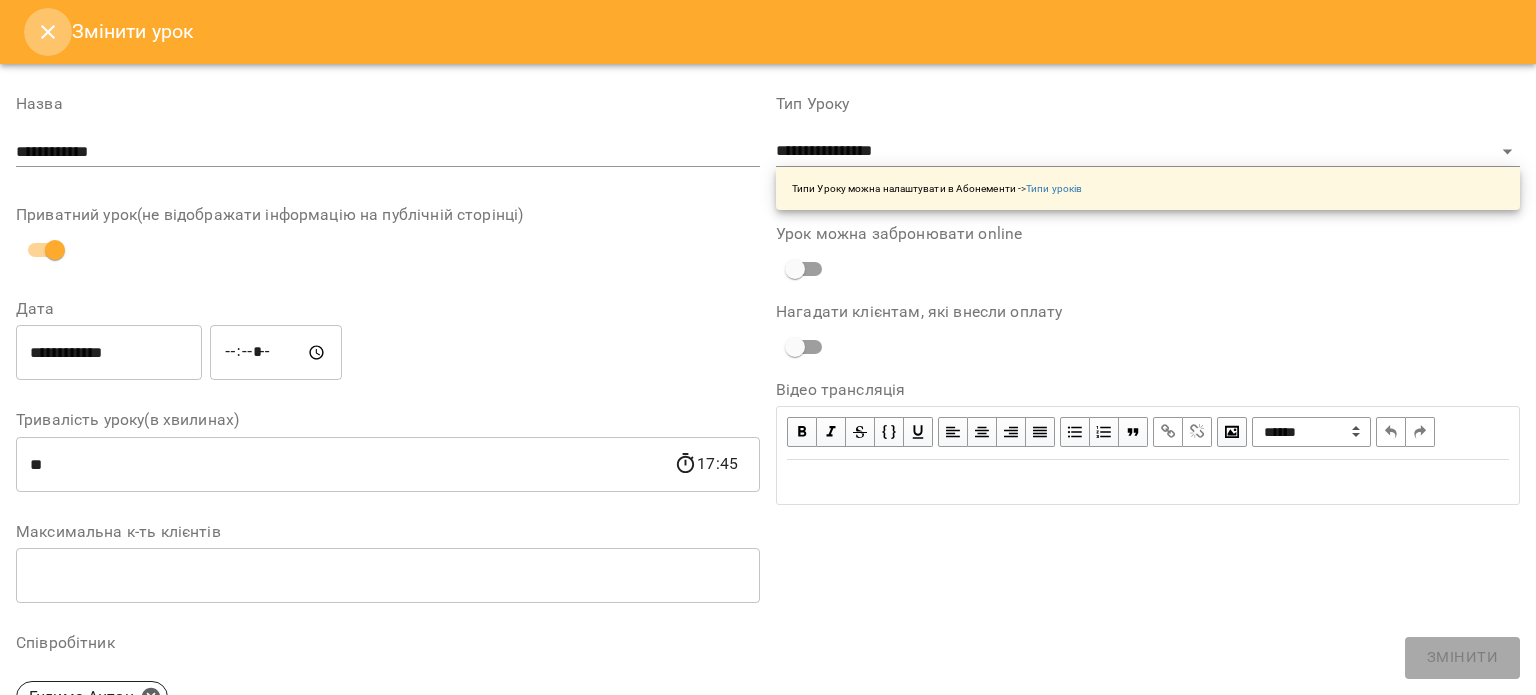 click at bounding box center [48, 32] 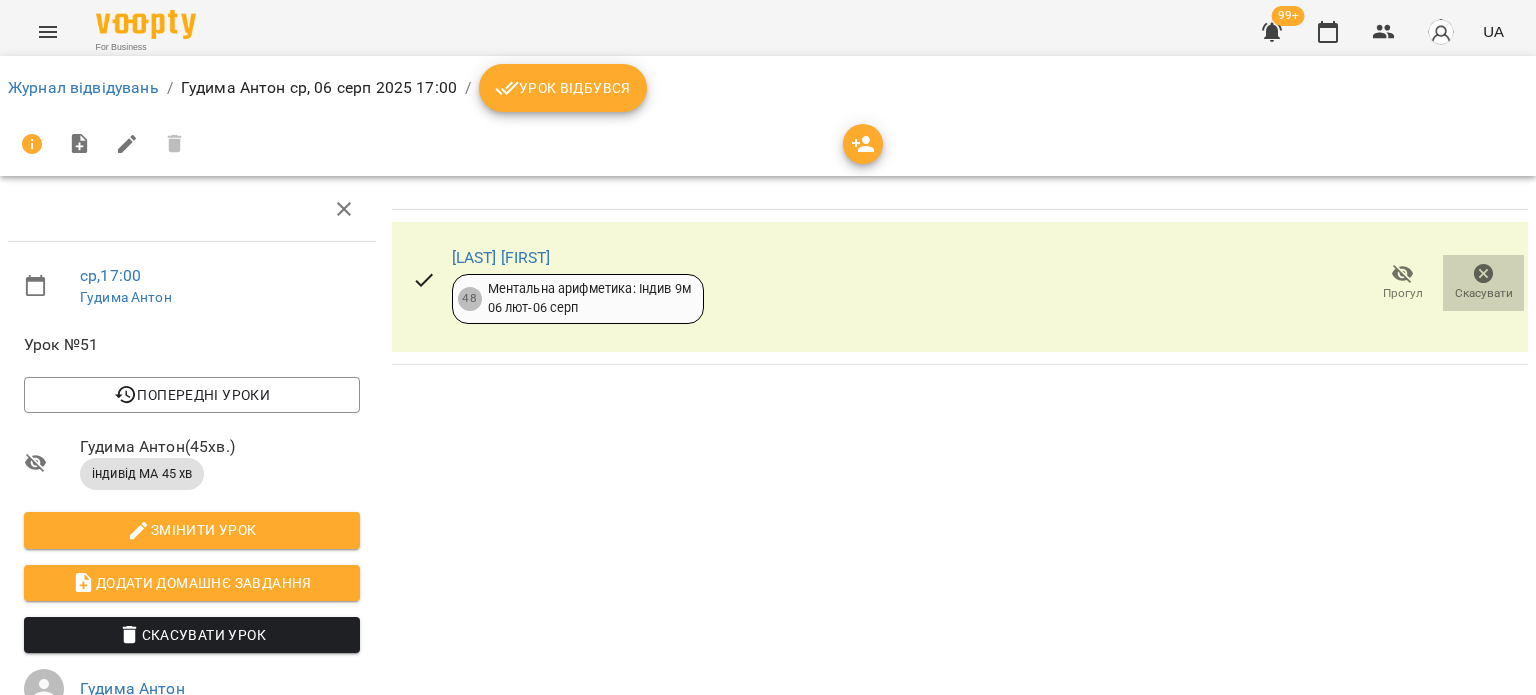 click 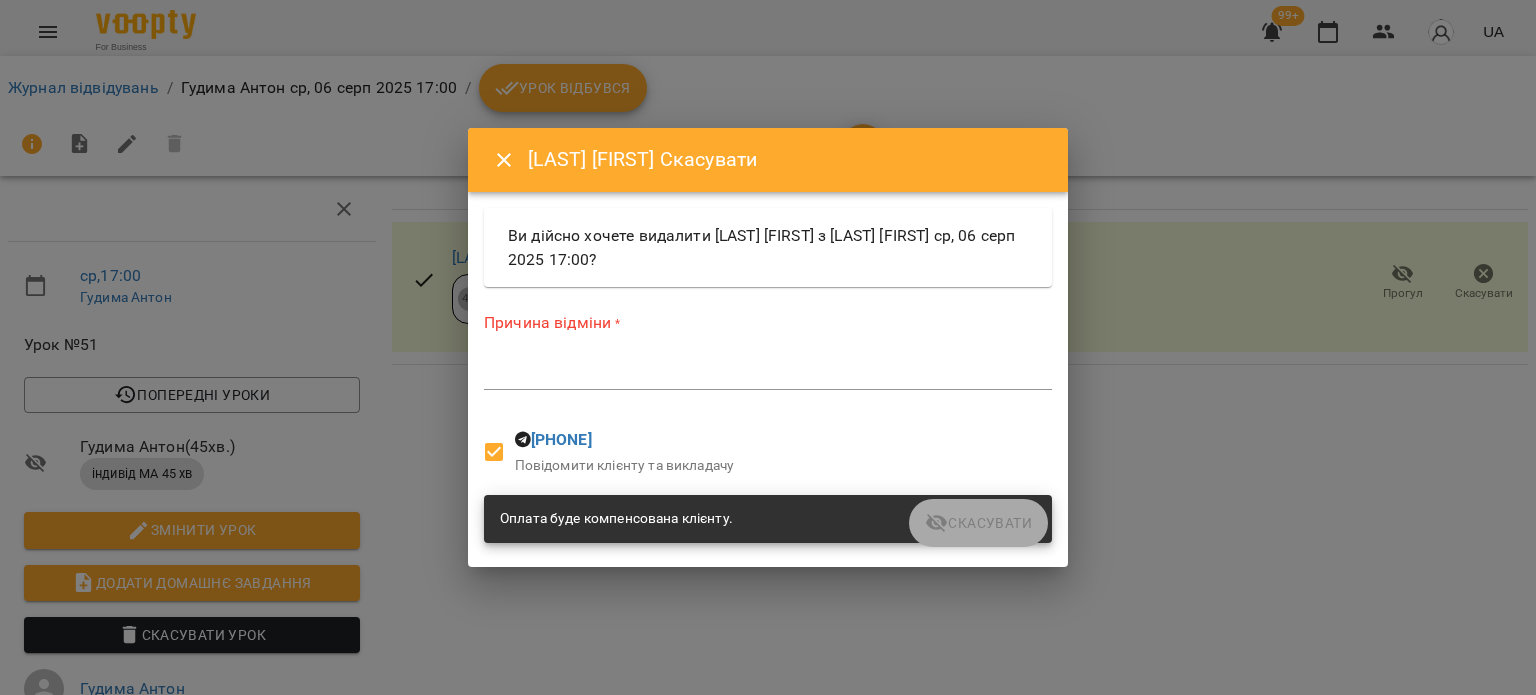 click at bounding box center (768, 373) 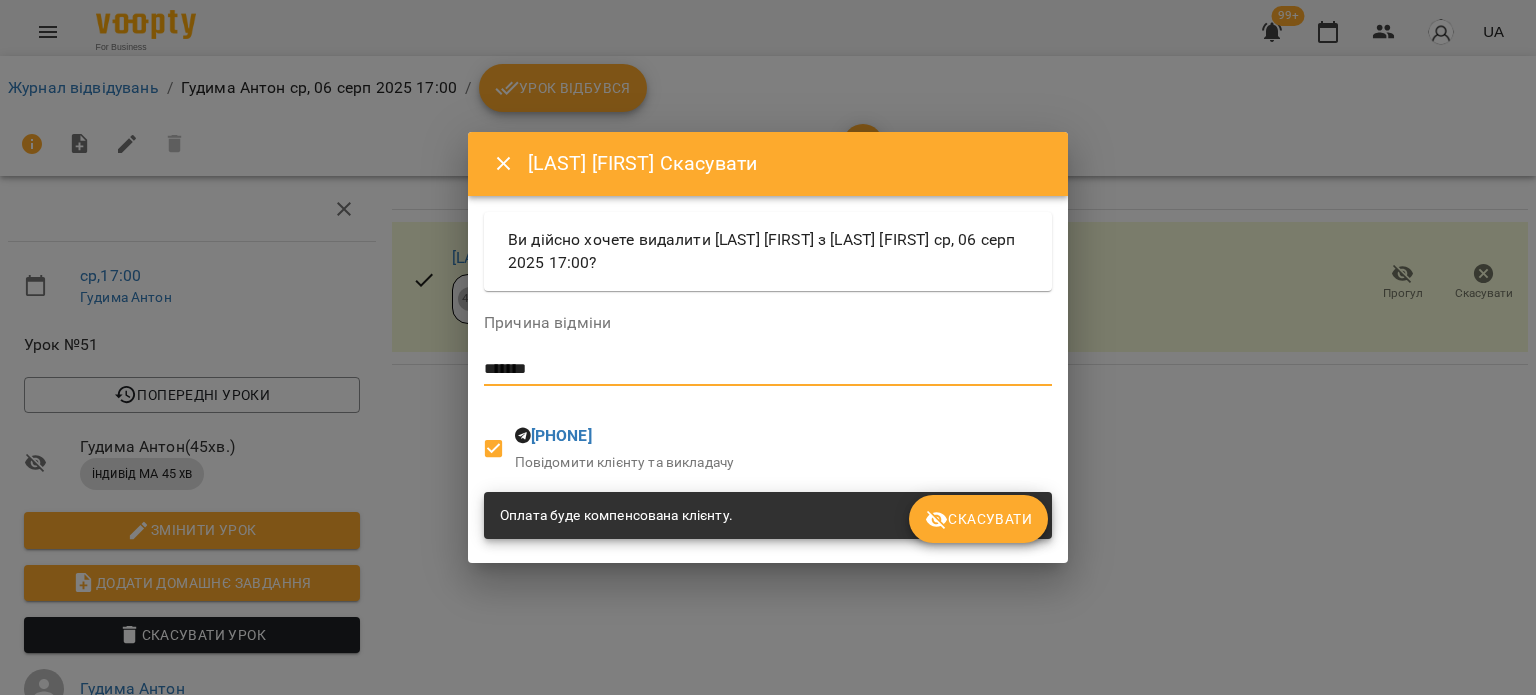 type on "*******" 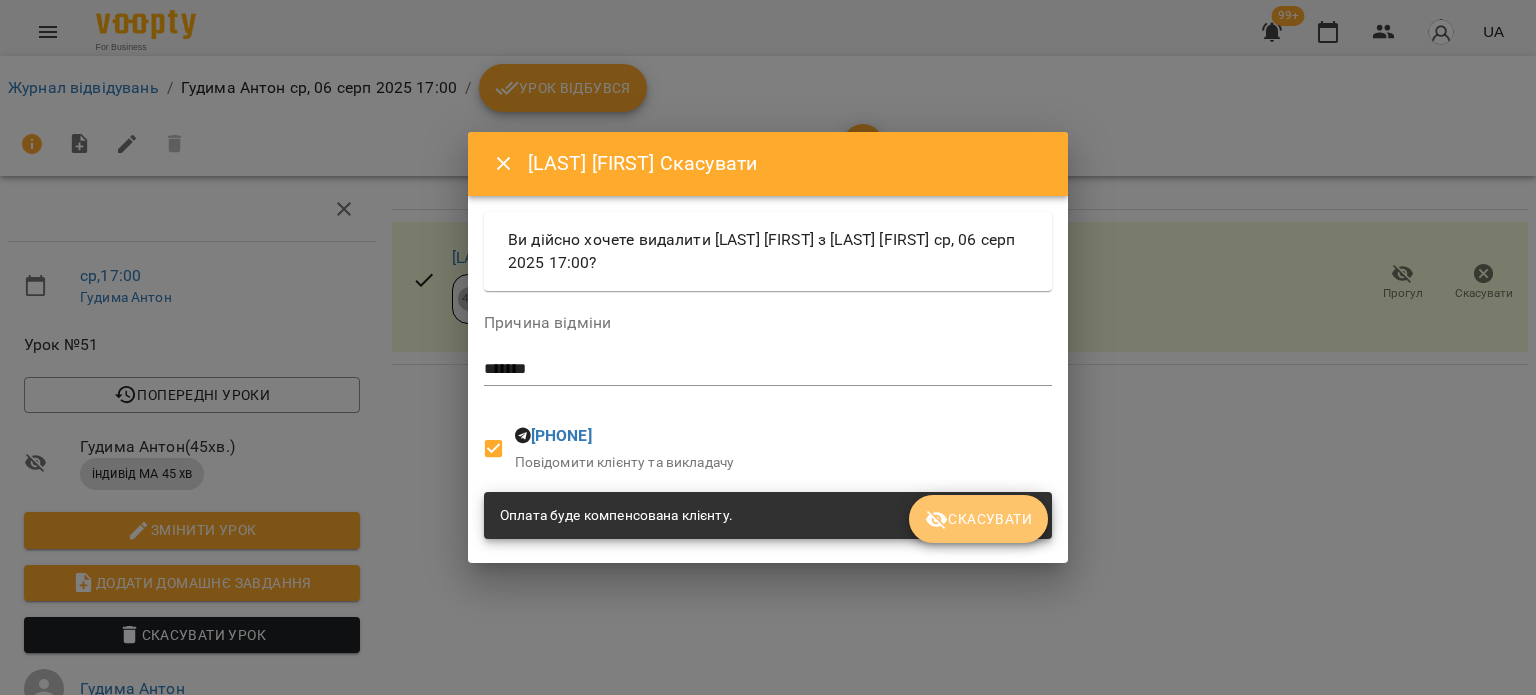 click on "Скасувати" at bounding box center (978, 519) 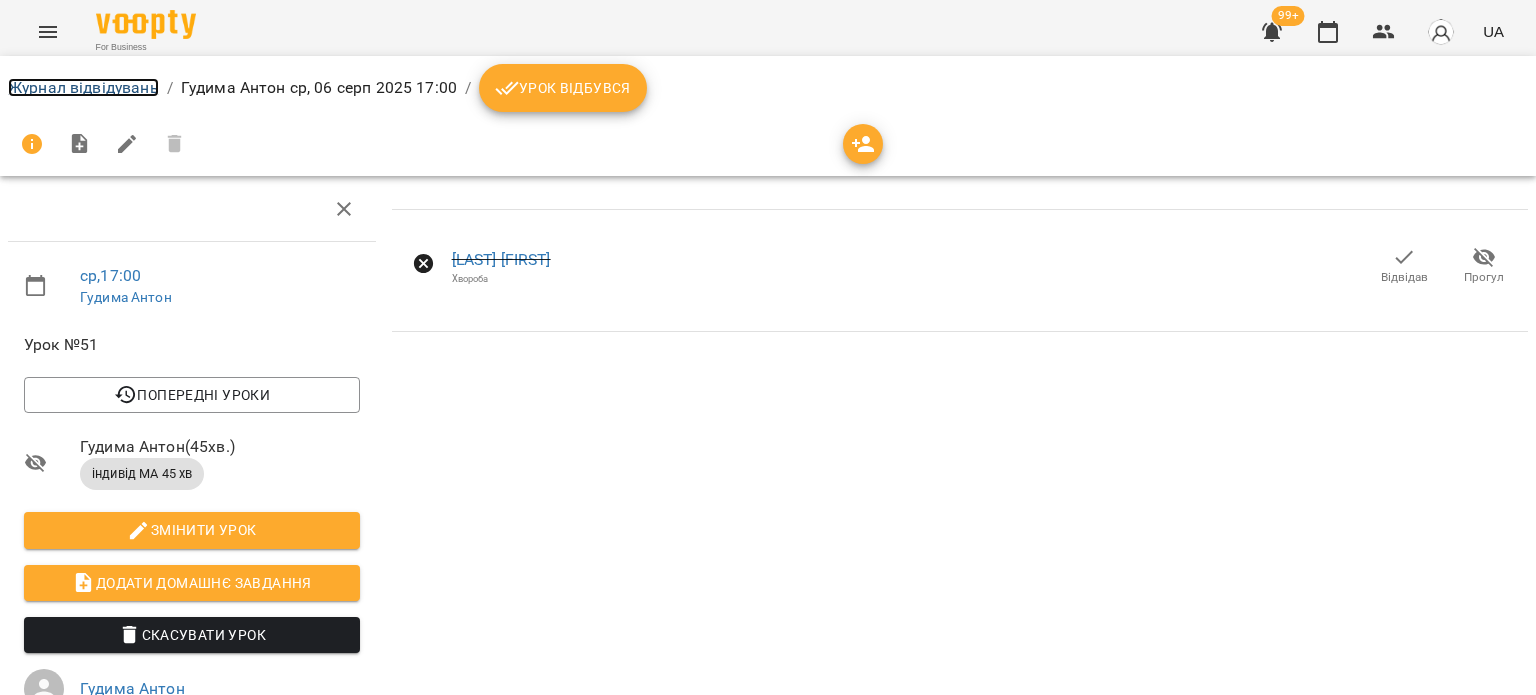 click on "Журнал відвідувань" at bounding box center (83, 87) 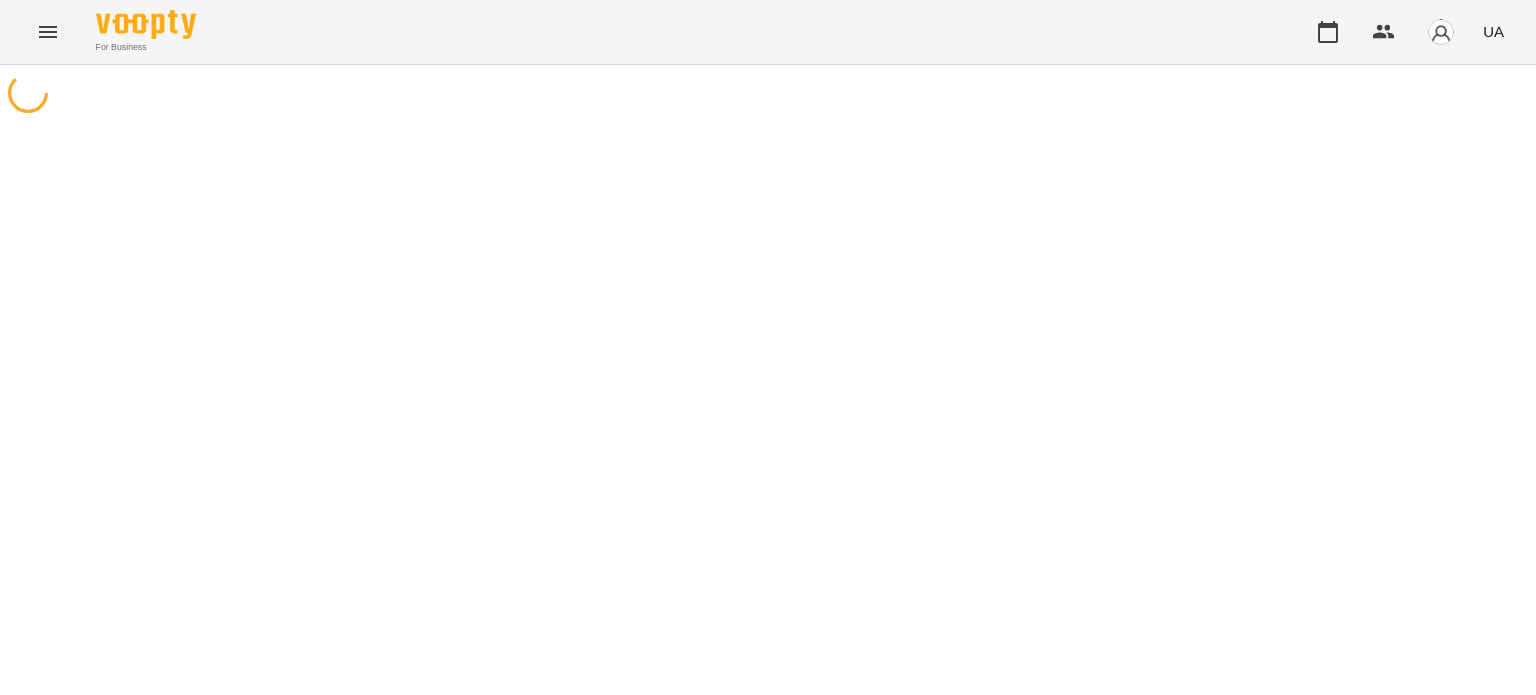 scroll, scrollTop: 0, scrollLeft: 0, axis: both 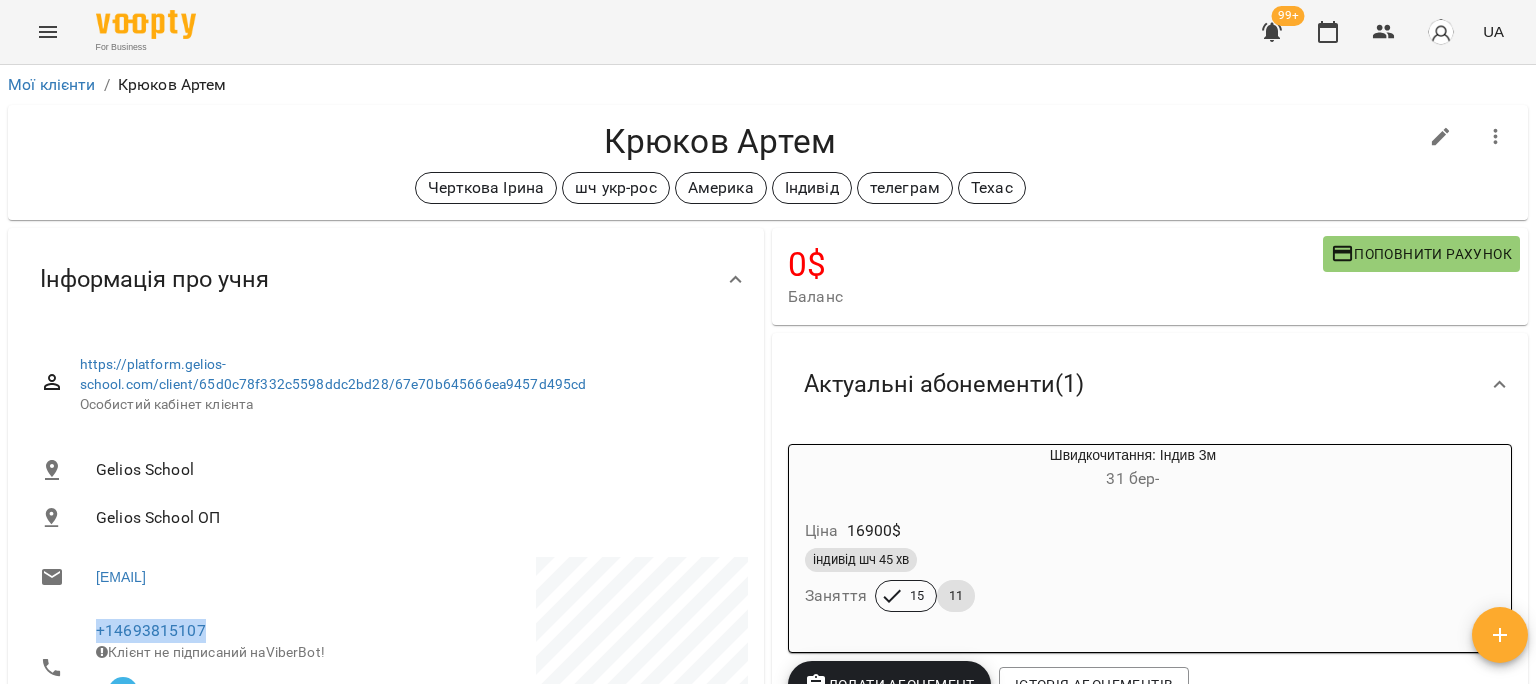 drag, startPoint x: 221, startPoint y: 605, endPoint x: 64, endPoint y: 595, distance: 157.31815 